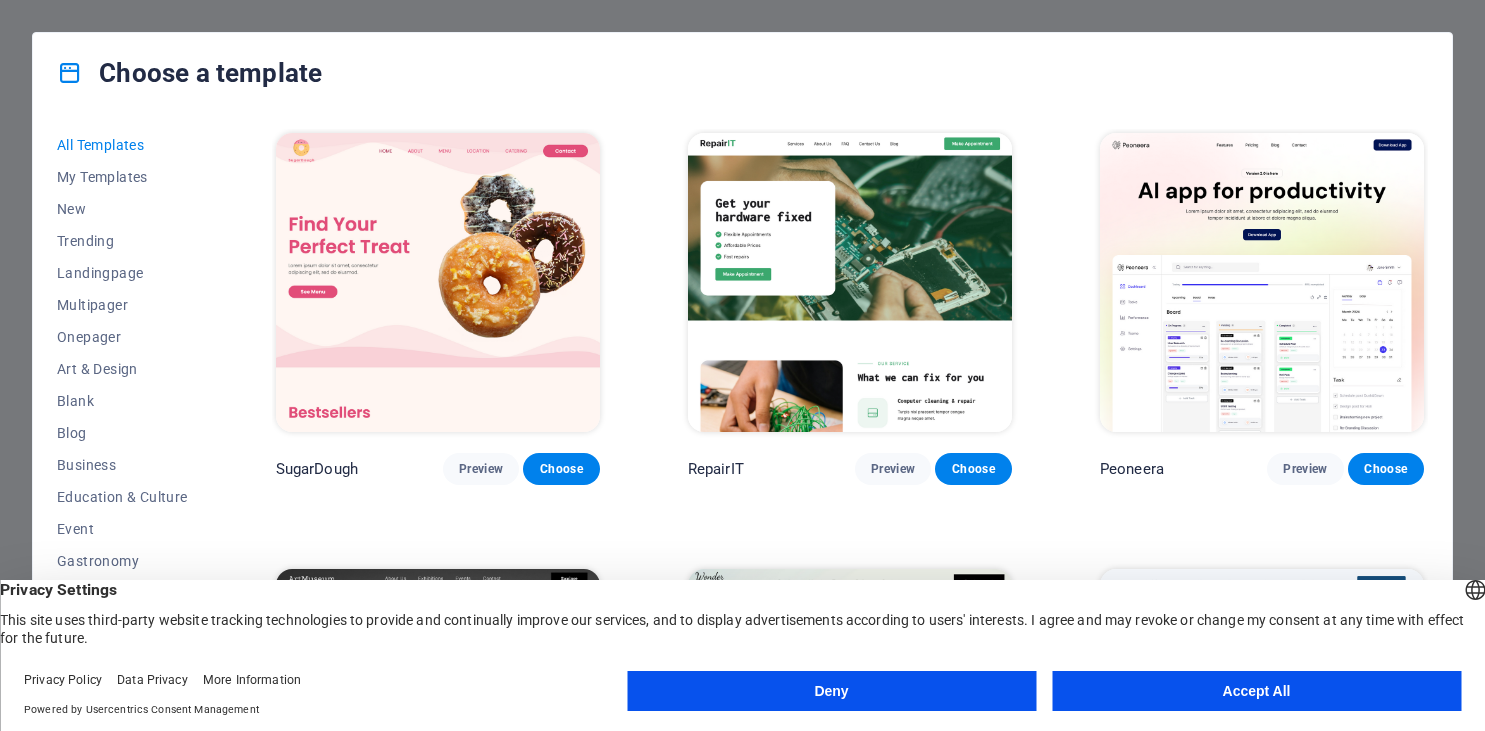 scroll, scrollTop: 0, scrollLeft: 0, axis: both 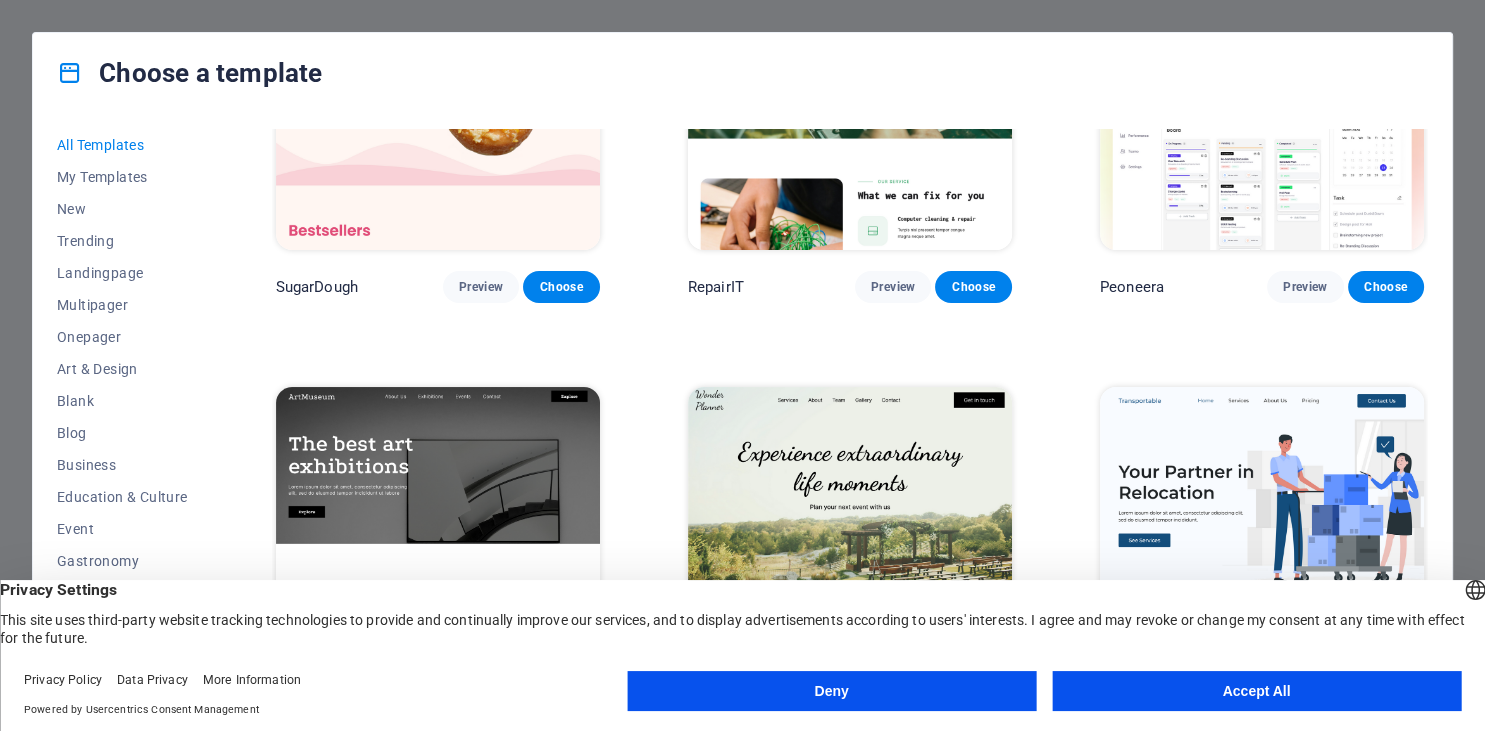 click on "Accept All" at bounding box center (1256, 691) 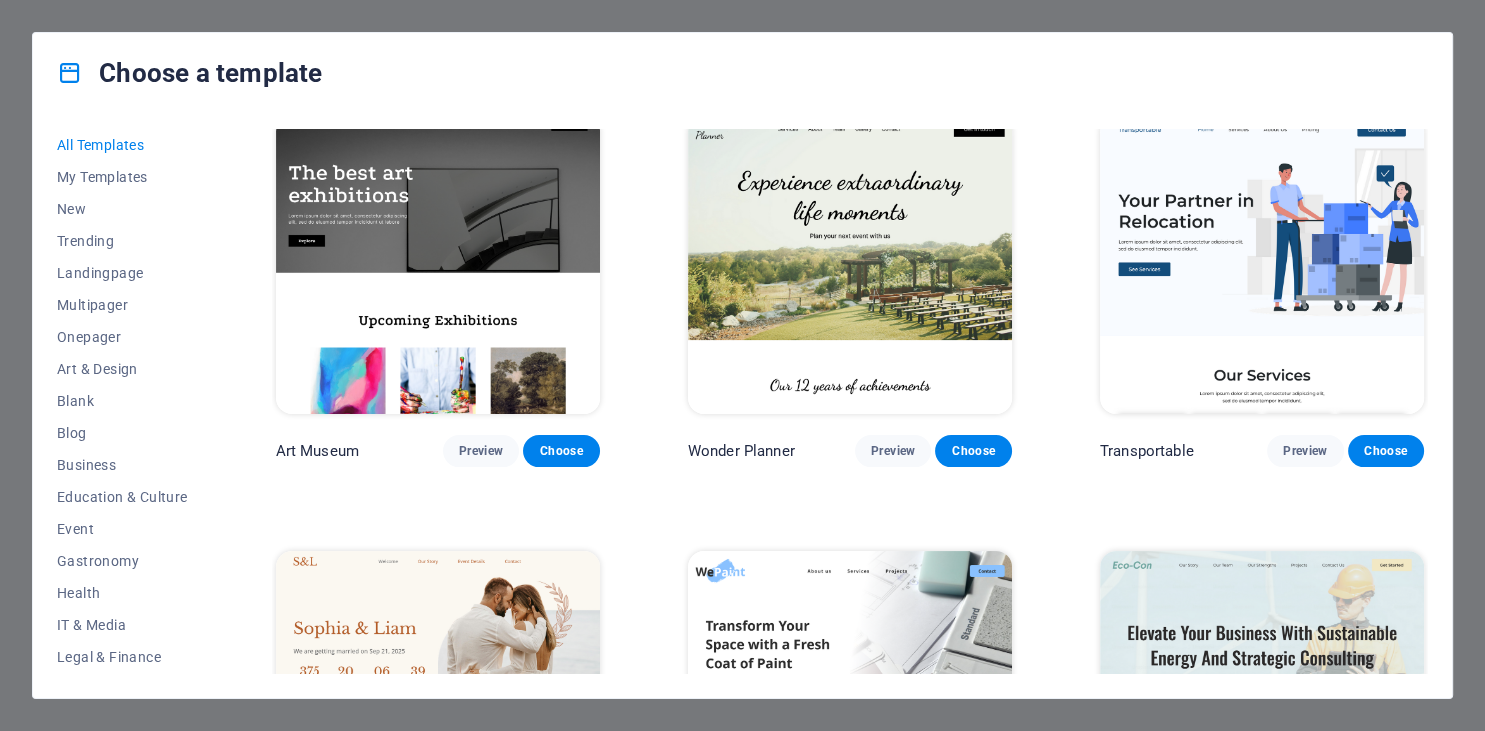 scroll, scrollTop: 456, scrollLeft: 0, axis: vertical 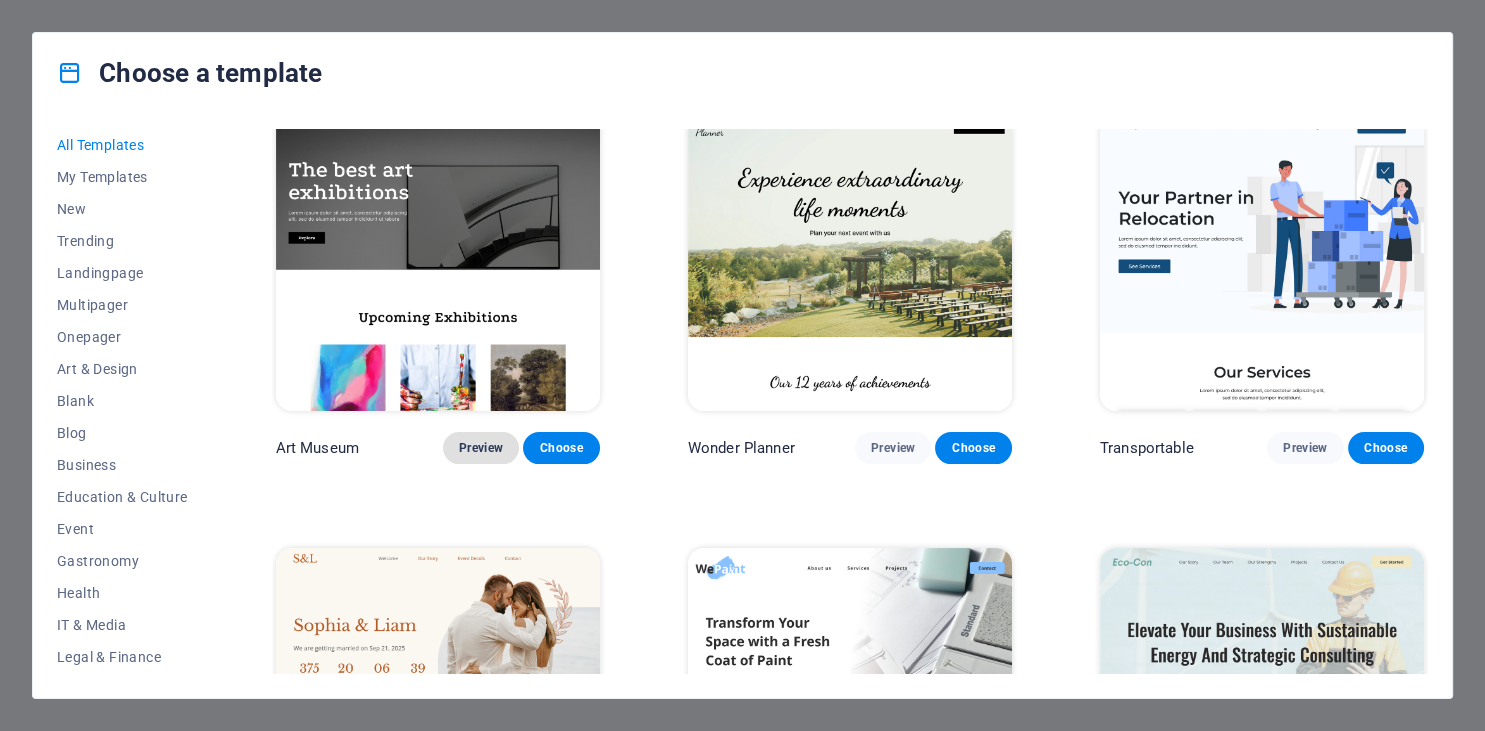click on "Preview" at bounding box center (481, 448) 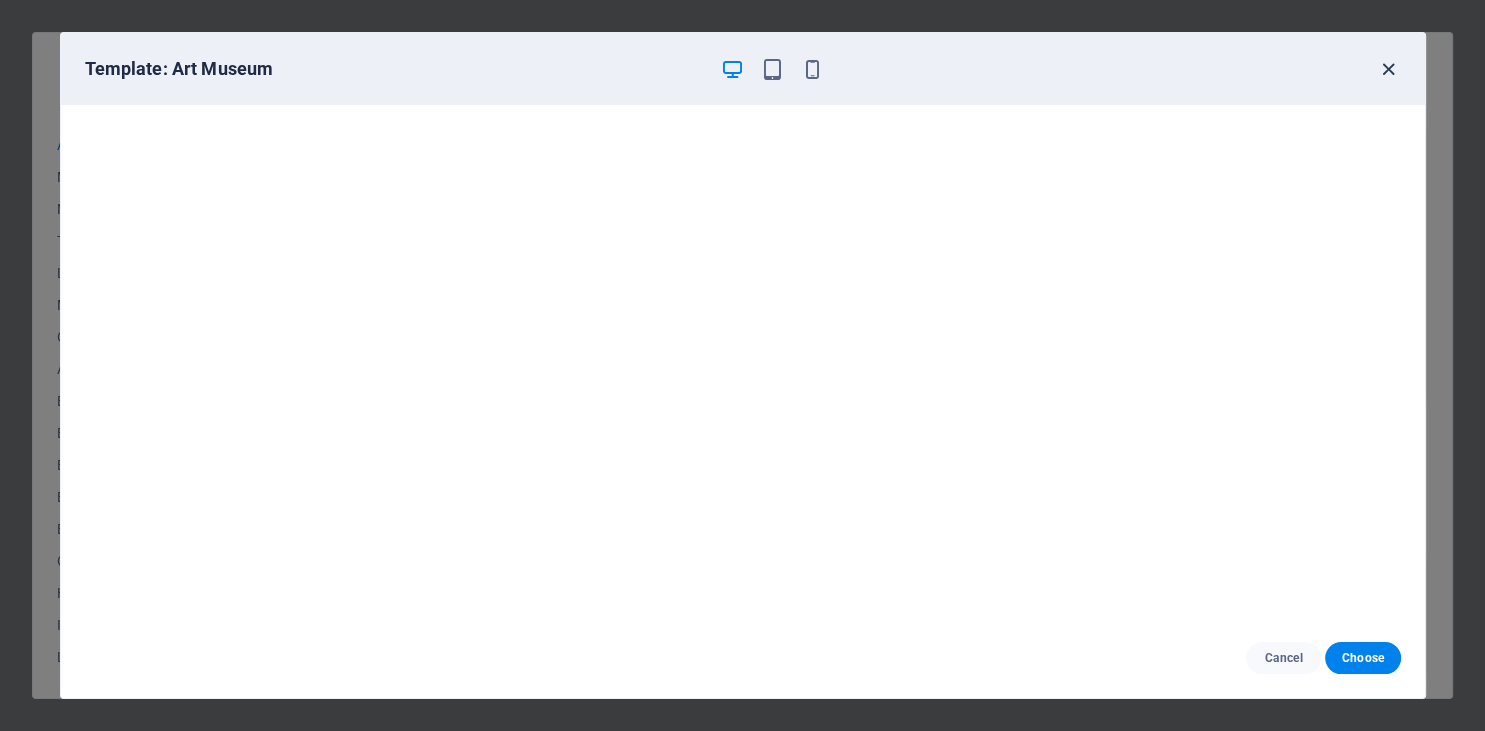 click at bounding box center (1388, 69) 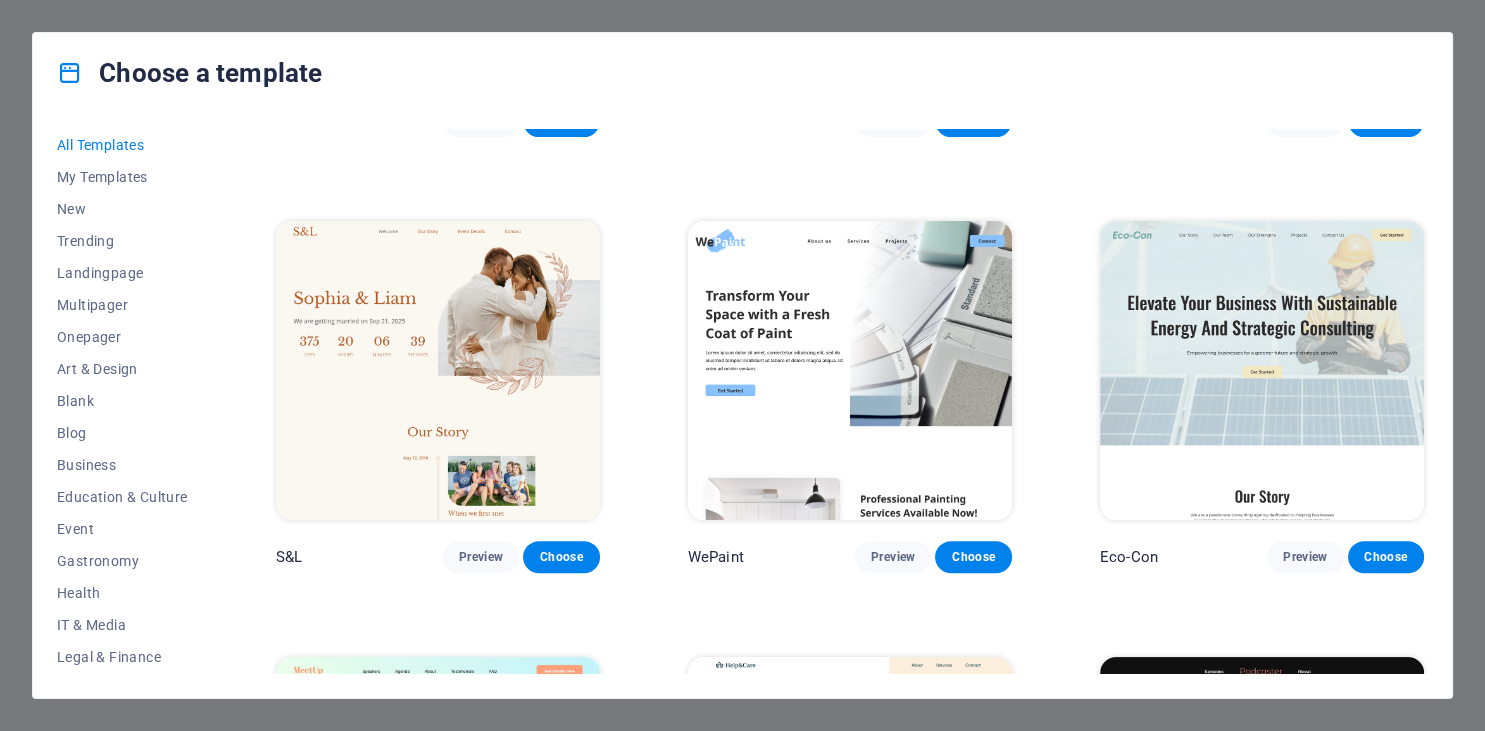 scroll, scrollTop: 820, scrollLeft: 0, axis: vertical 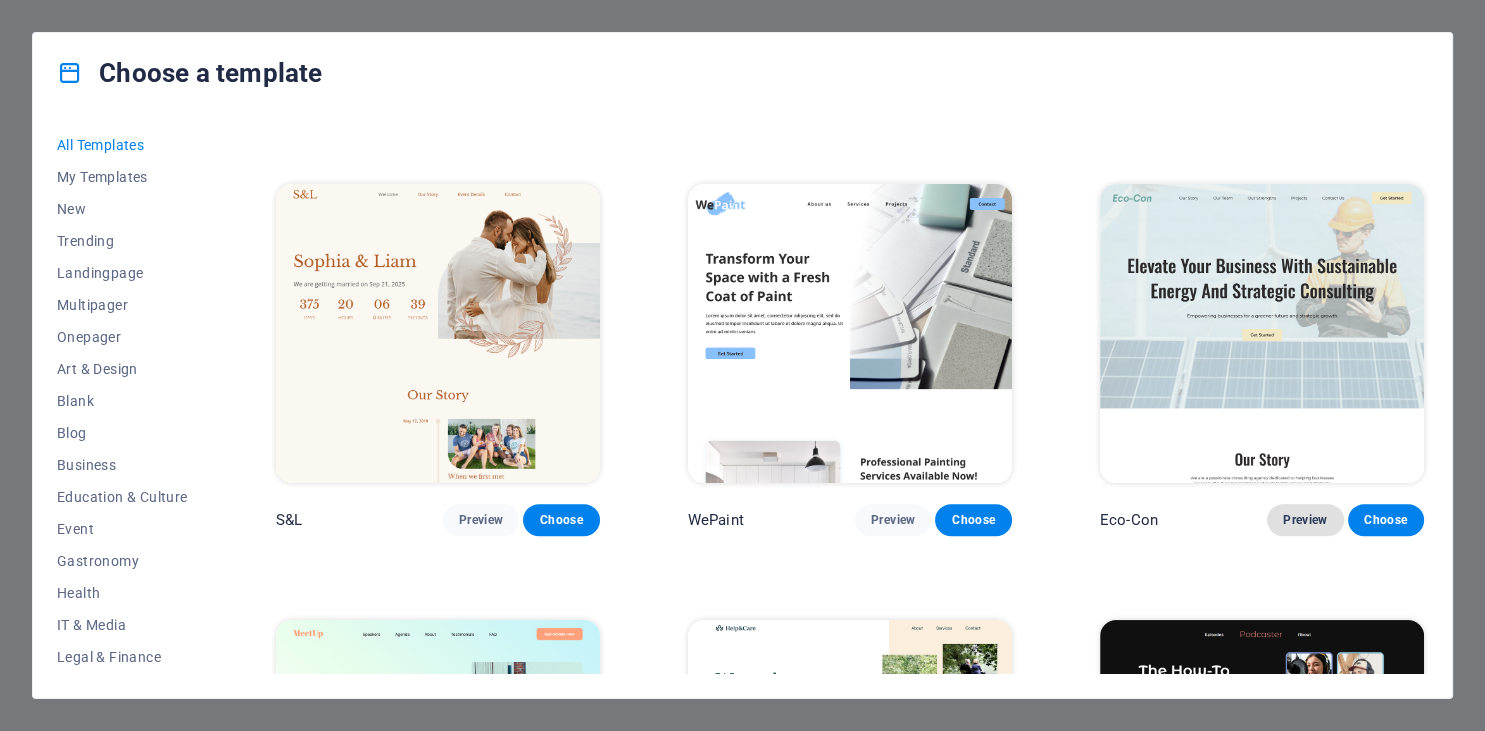 click on "Preview" at bounding box center [1305, 520] 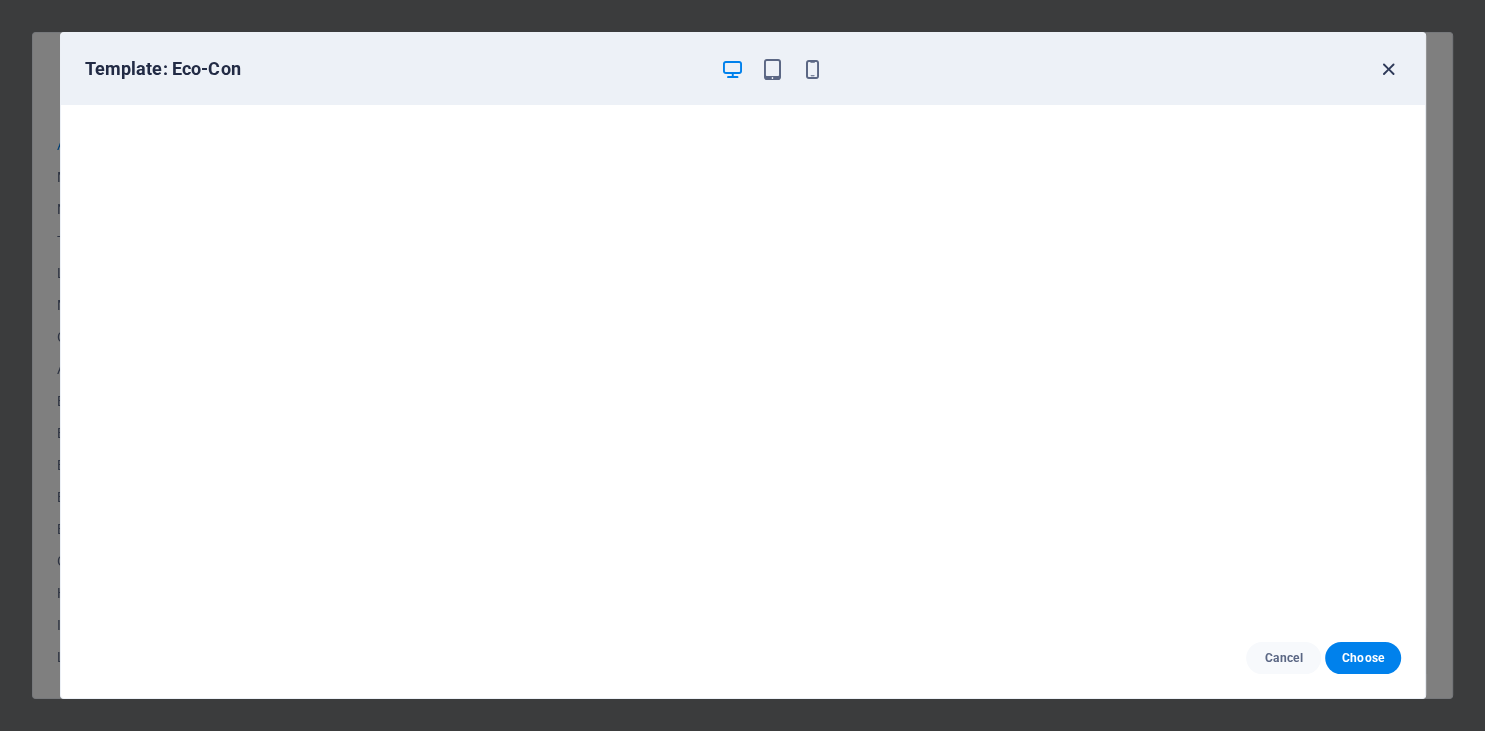 click at bounding box center [1388, 69] 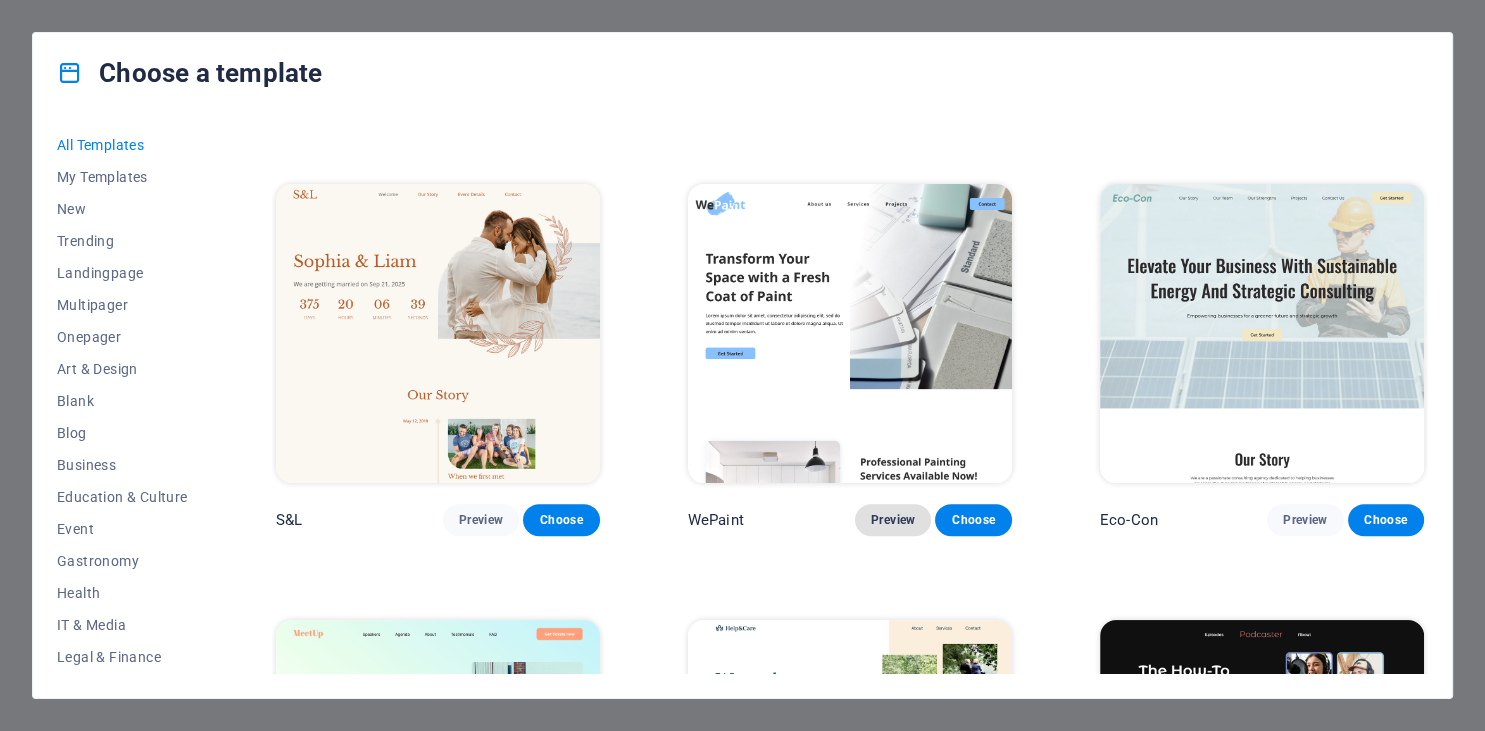 click on "Preview" at bounding box center [893, 520] 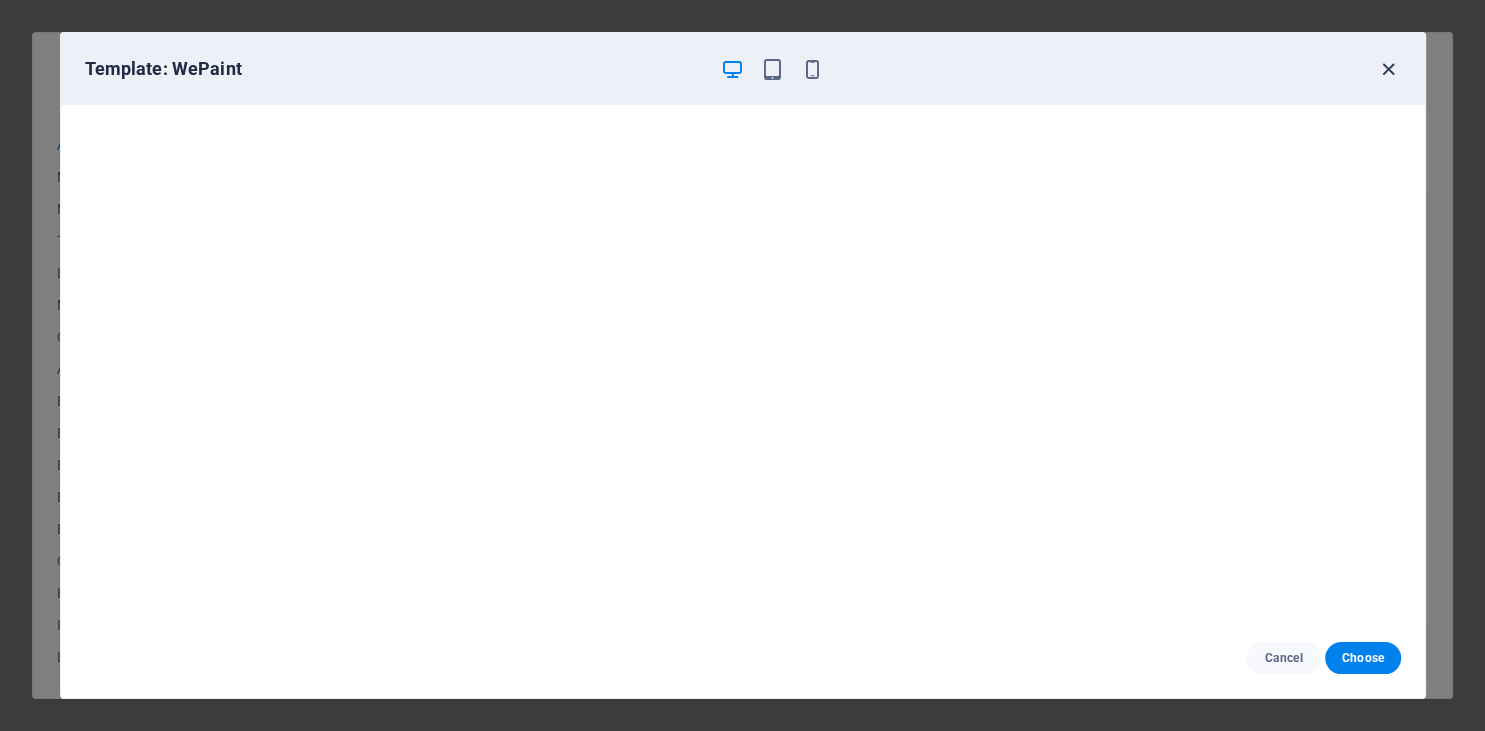 click at bounding box center [1388, 69] 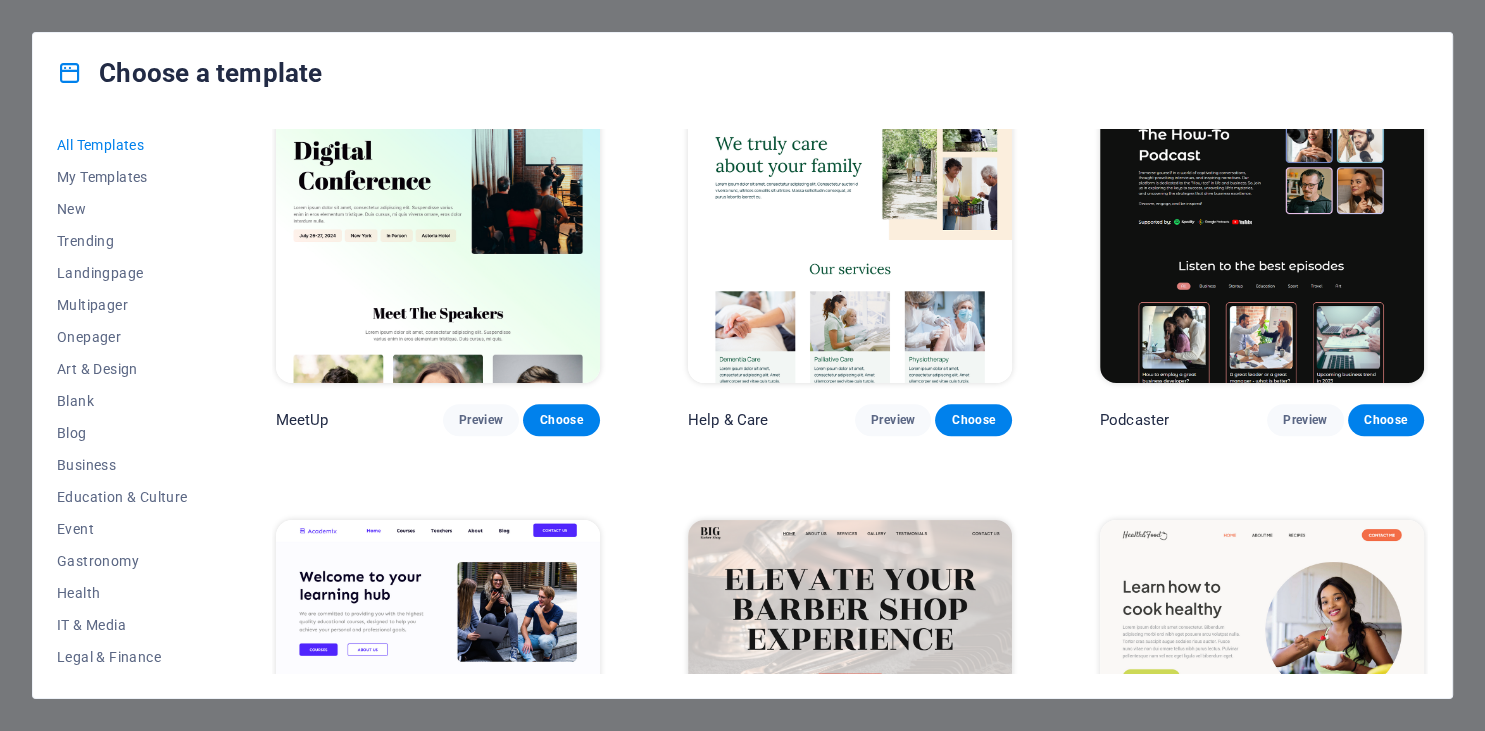 scroll, scrollTop: 1368, scrollLeft: 0, axis: vertical 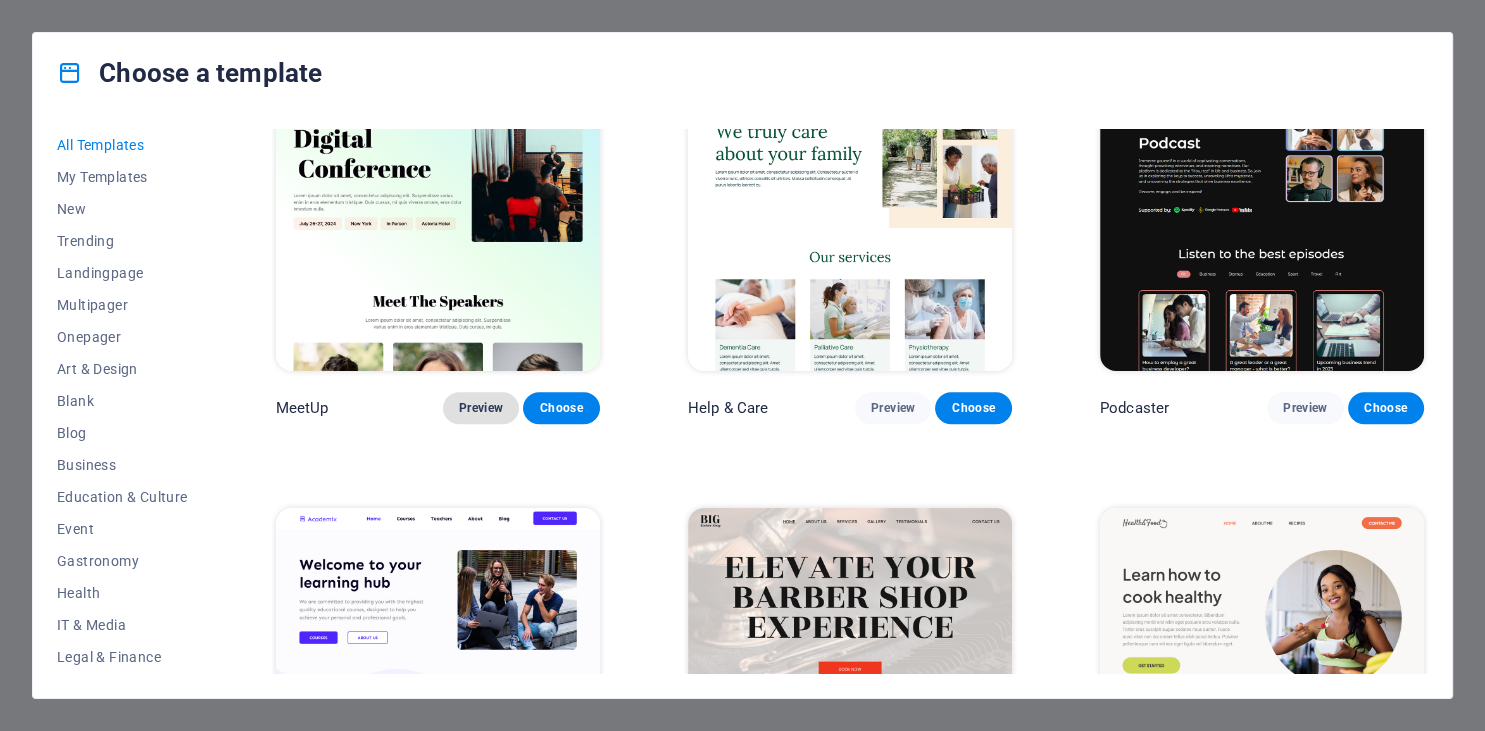 click on "Preview" at bounding box center (481, 408) 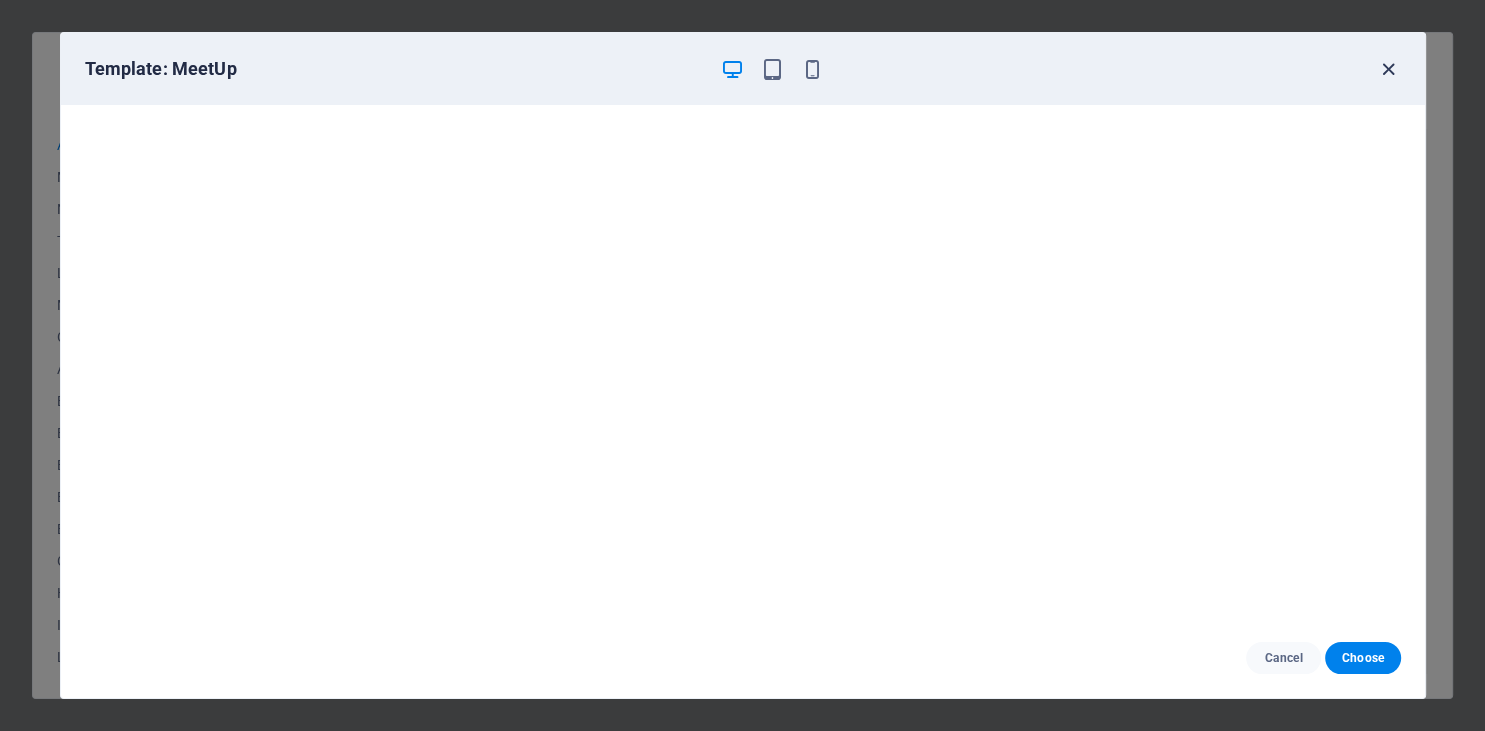 click at bounding box center [1388, 69] 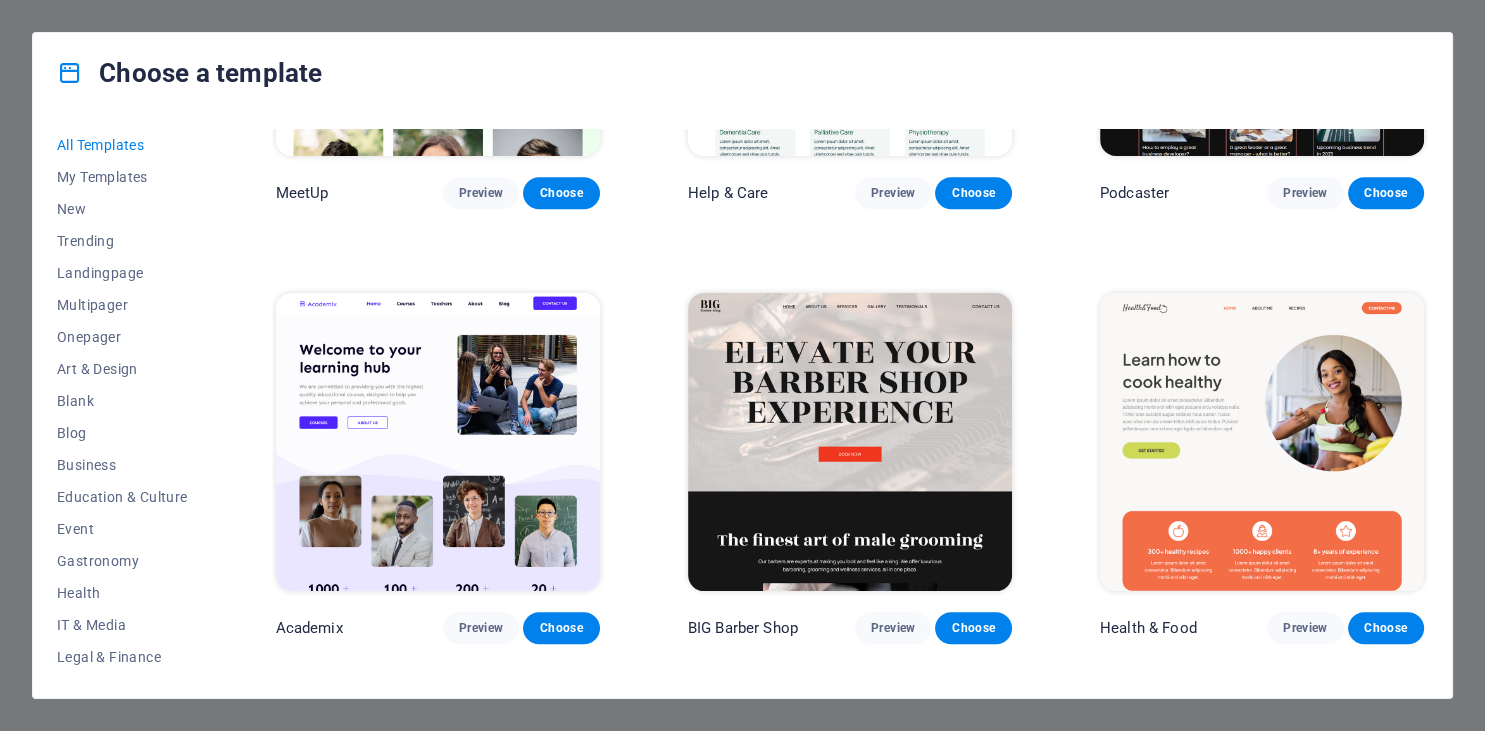 scroll, scrollTop: 1641, scrollLeft: 0, axis: vertical 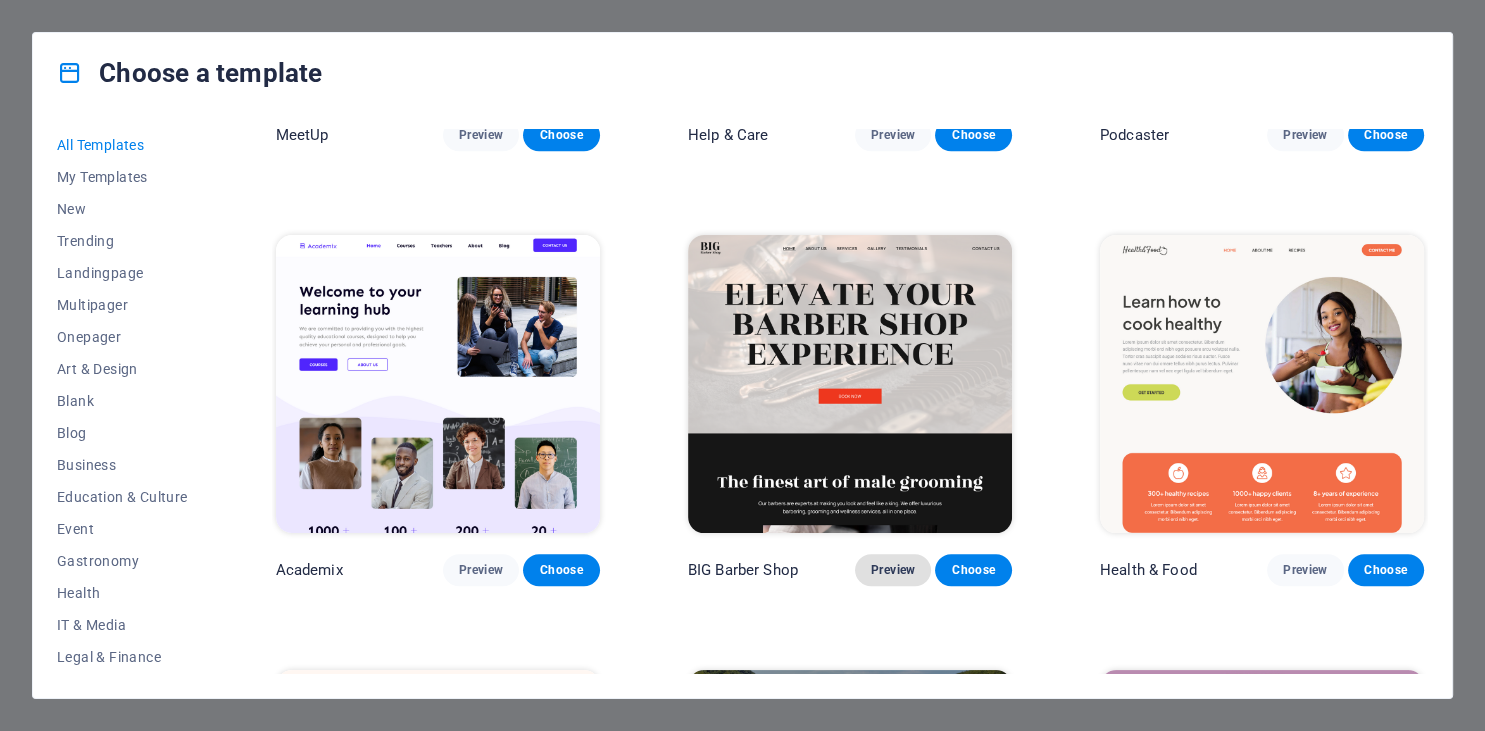 click on "Preview" at bounding box center [893, 570] 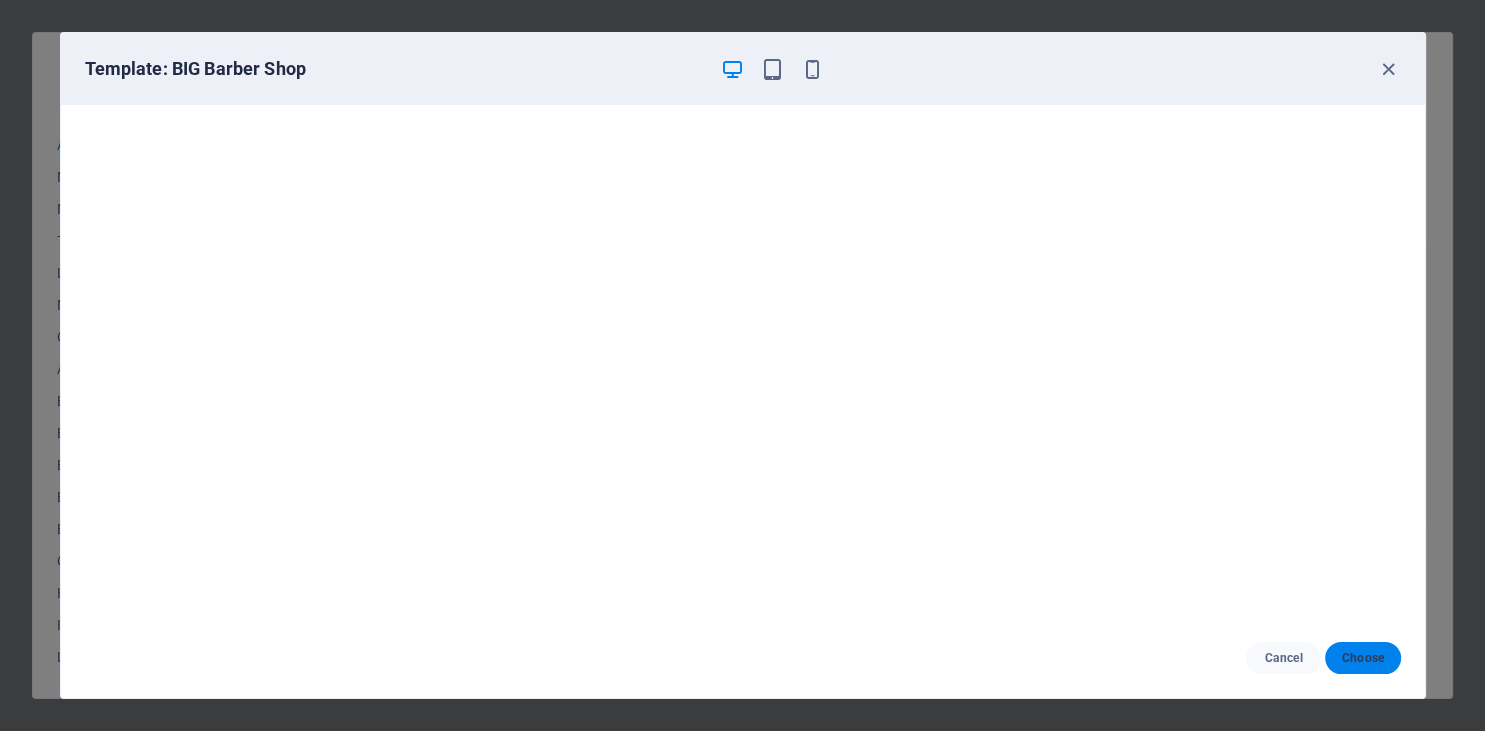 click on "Choose" at bounding box center [1362, 658] 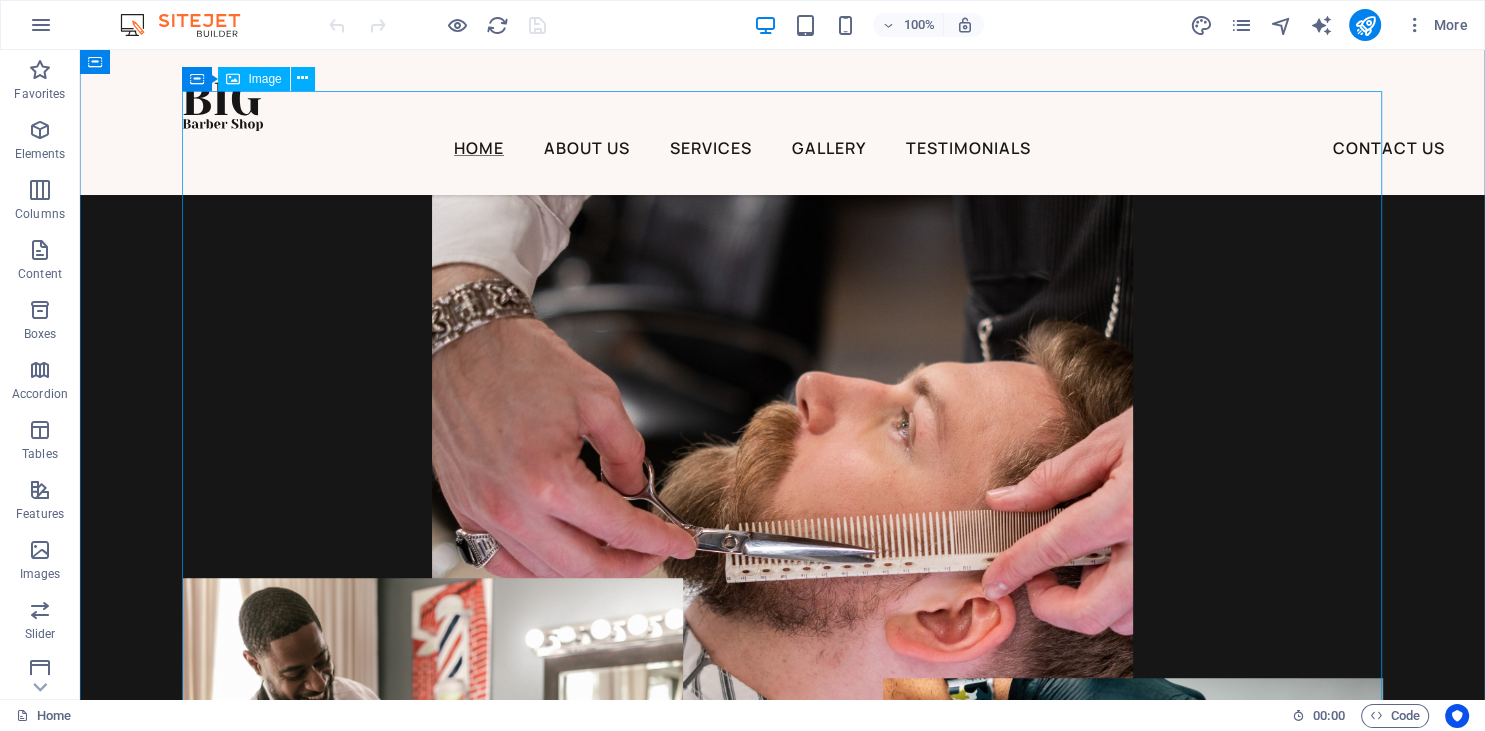 scroll, scrollTop: 1161, scrollLeft: 0, axis: vertical 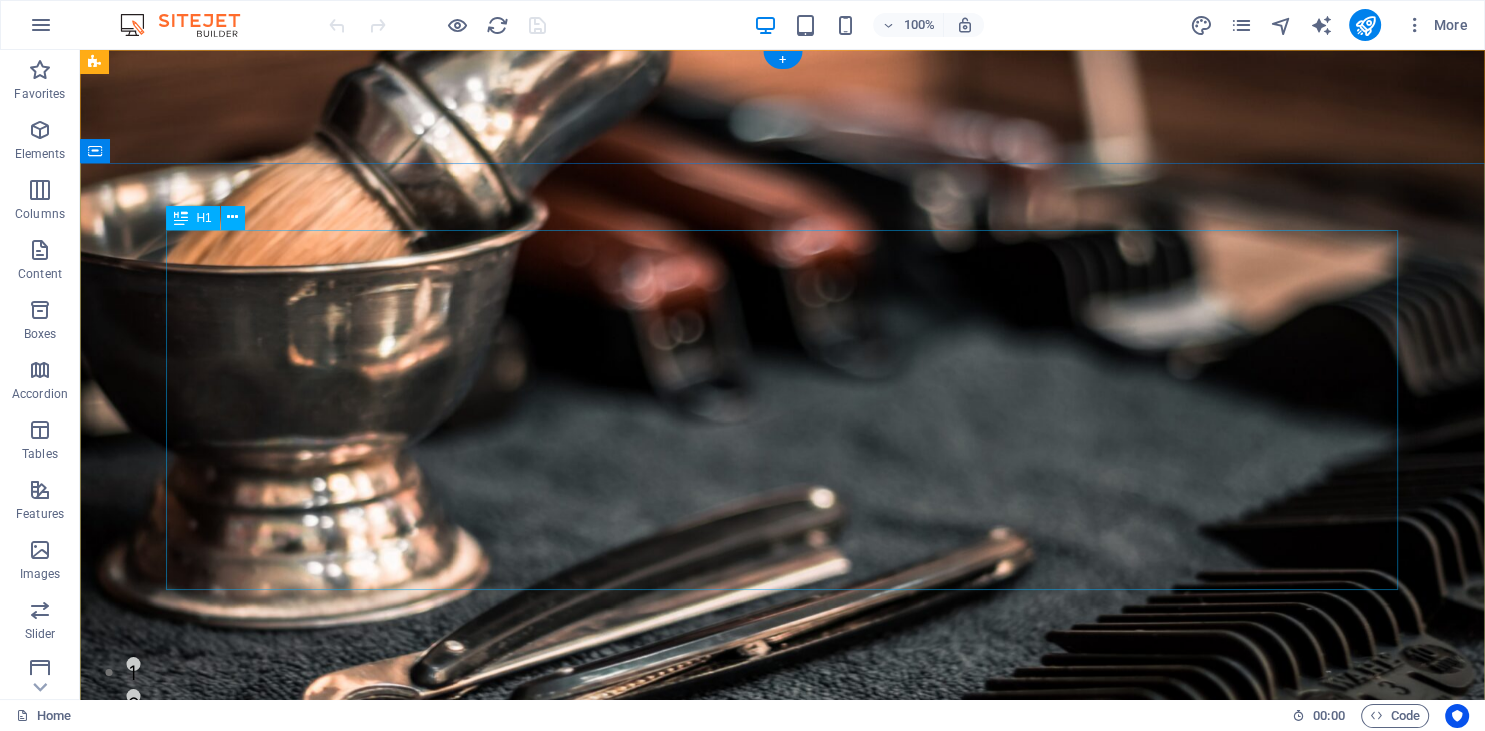 click on "Elevate Your barber shop experience" at bounding box center [783, 1242] 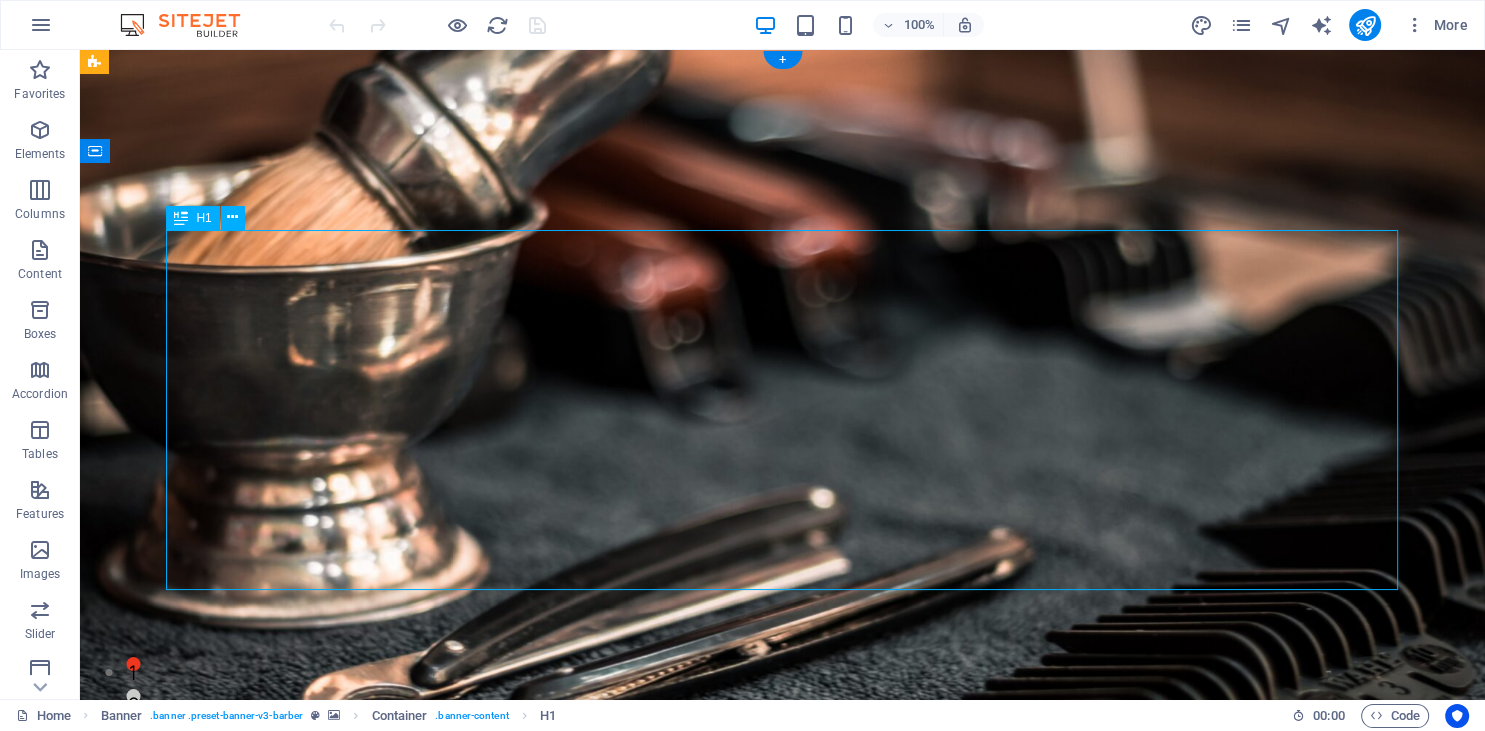click on "Elevate Your barber shop experience" at bounding box center [783, 1242] 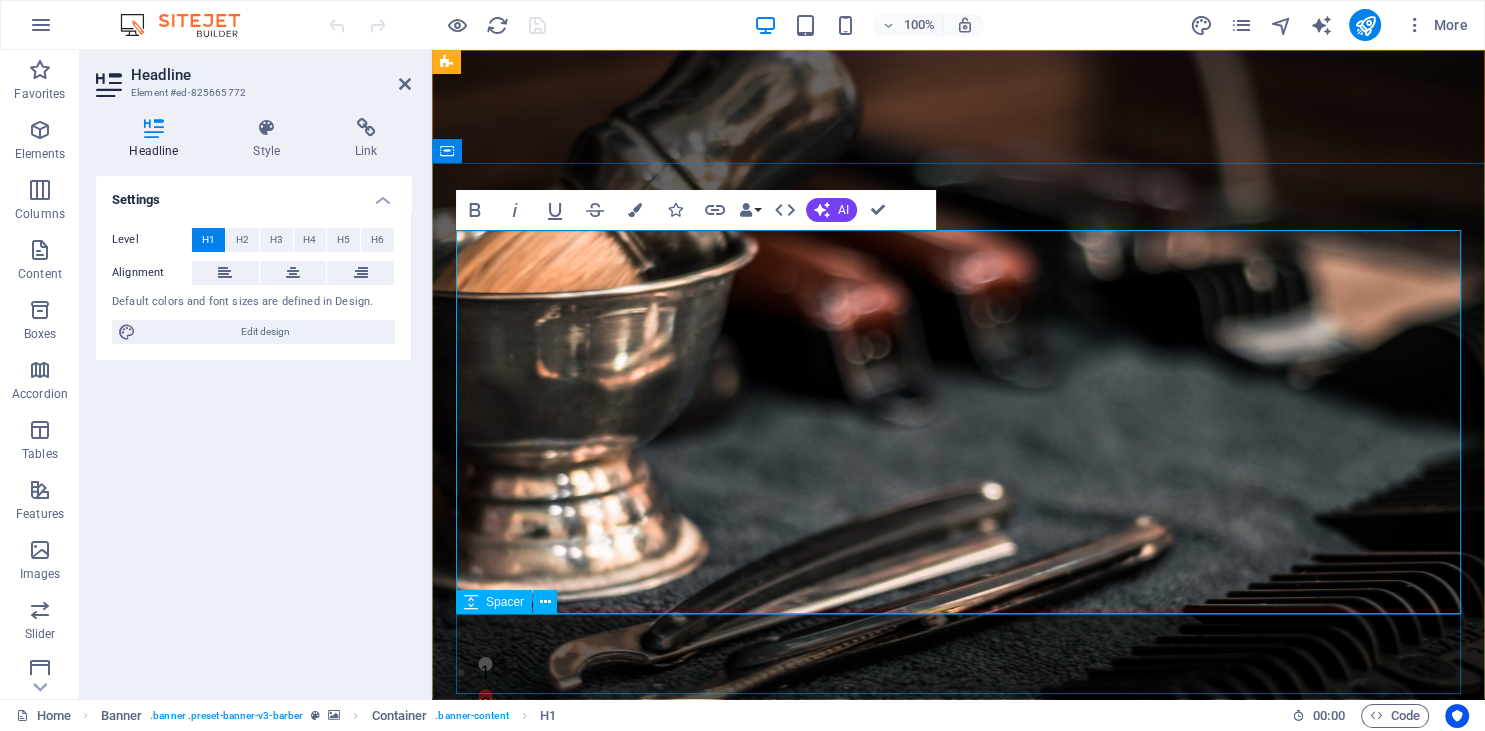 click at bounding box center (958, 1486) 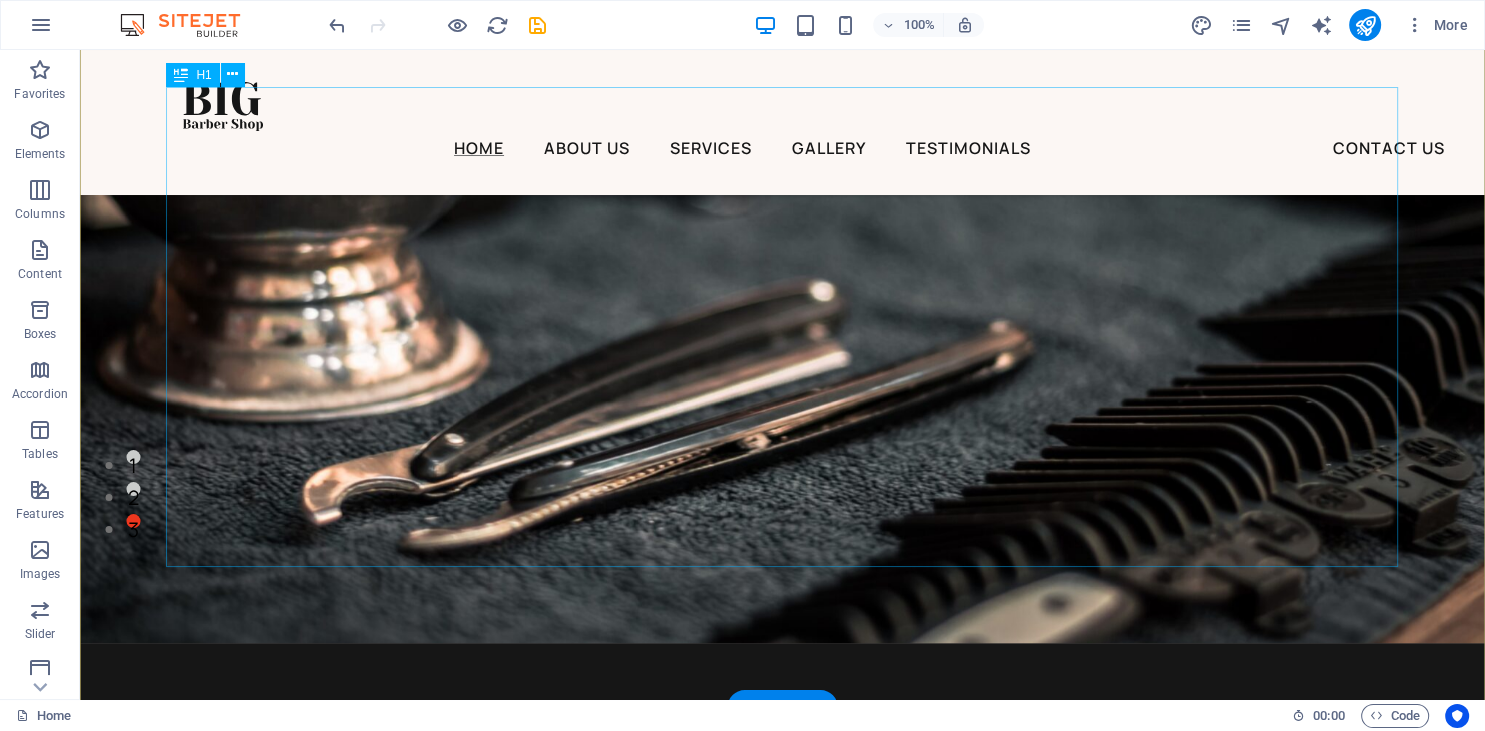 scroll, scrollTop: 633, scrollLeft: 0, axis: vertical 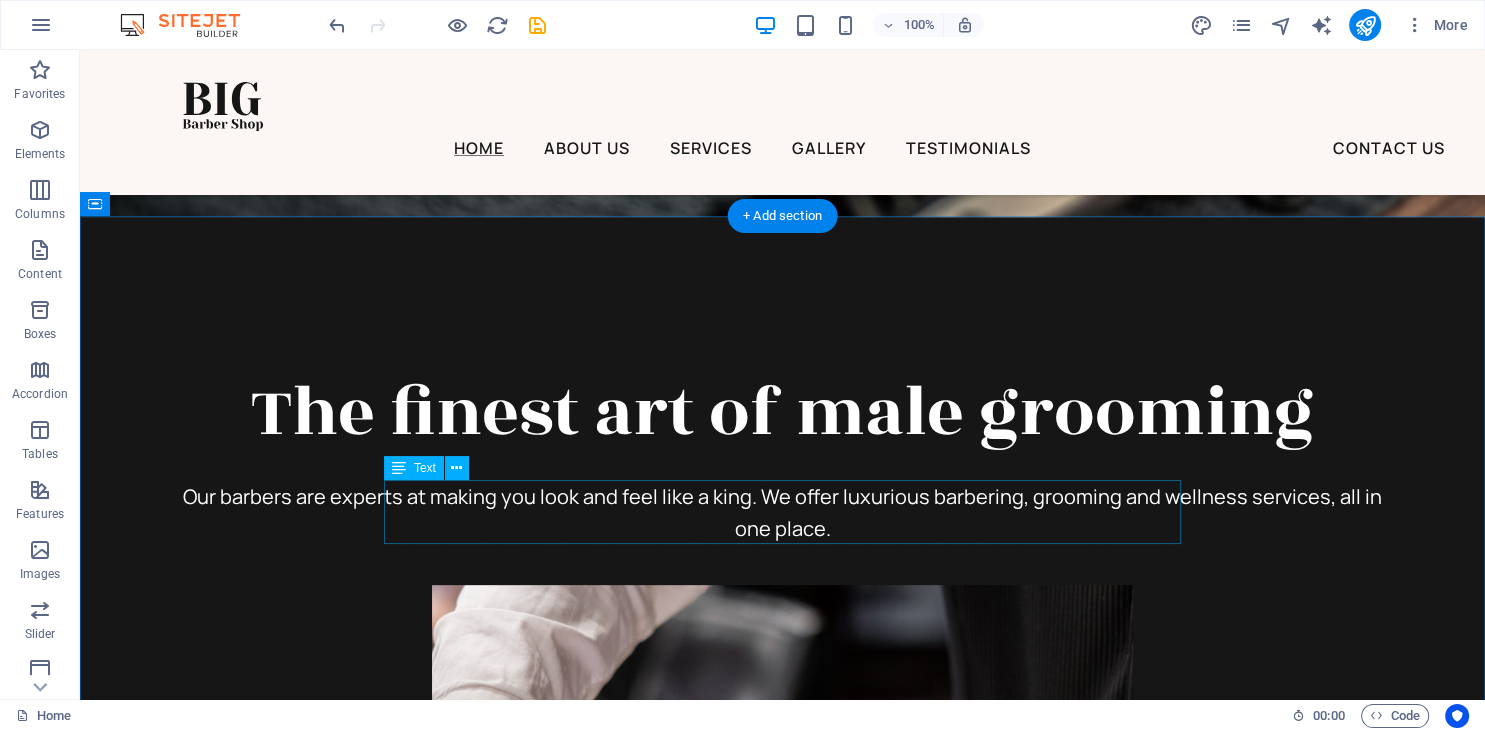 click on "Our barbers are experts at making you look and feel like a king. We offer luxurious barbering, grooming and wellness services, all in one place." at bounding box center [783, 513] 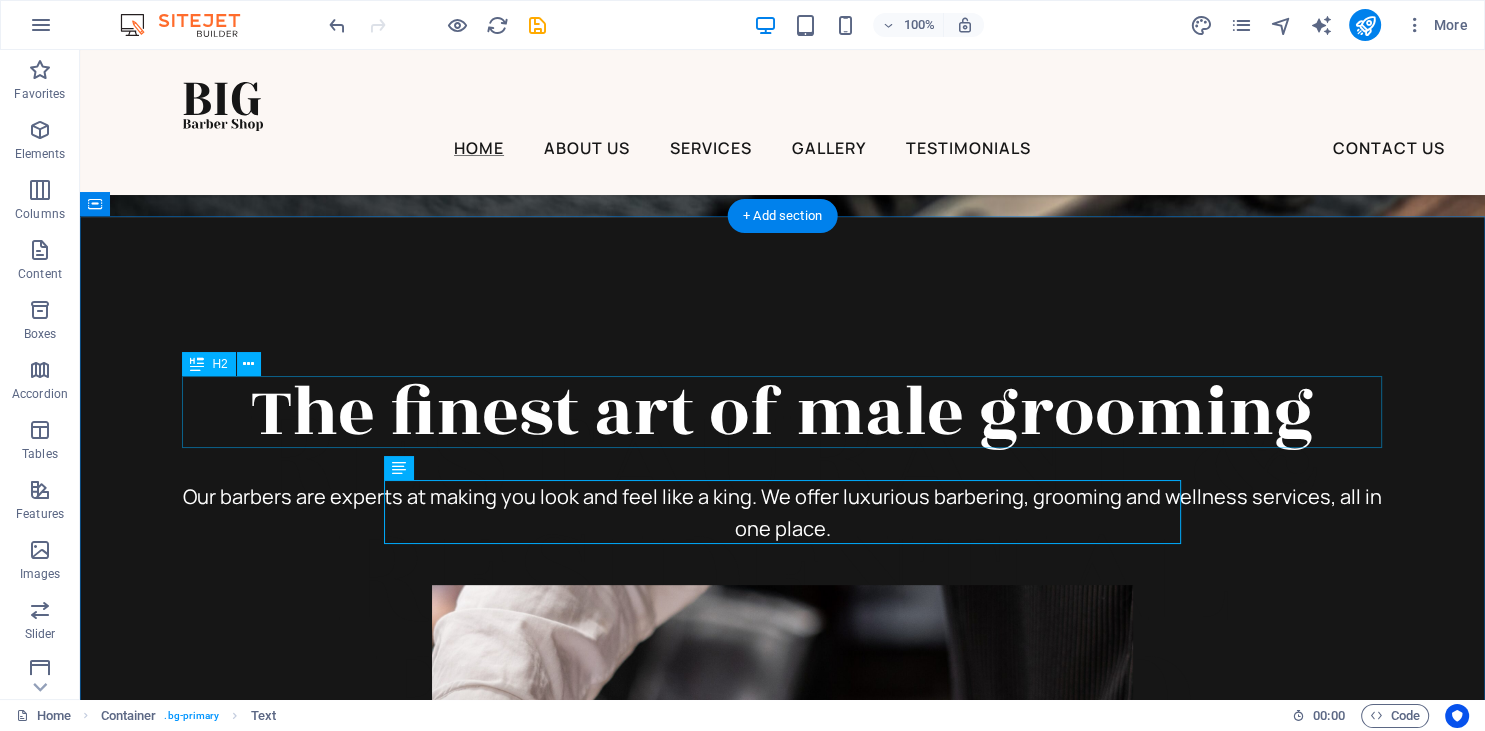 click on "The finest art of male grooming" at bounding box center [783, 413] 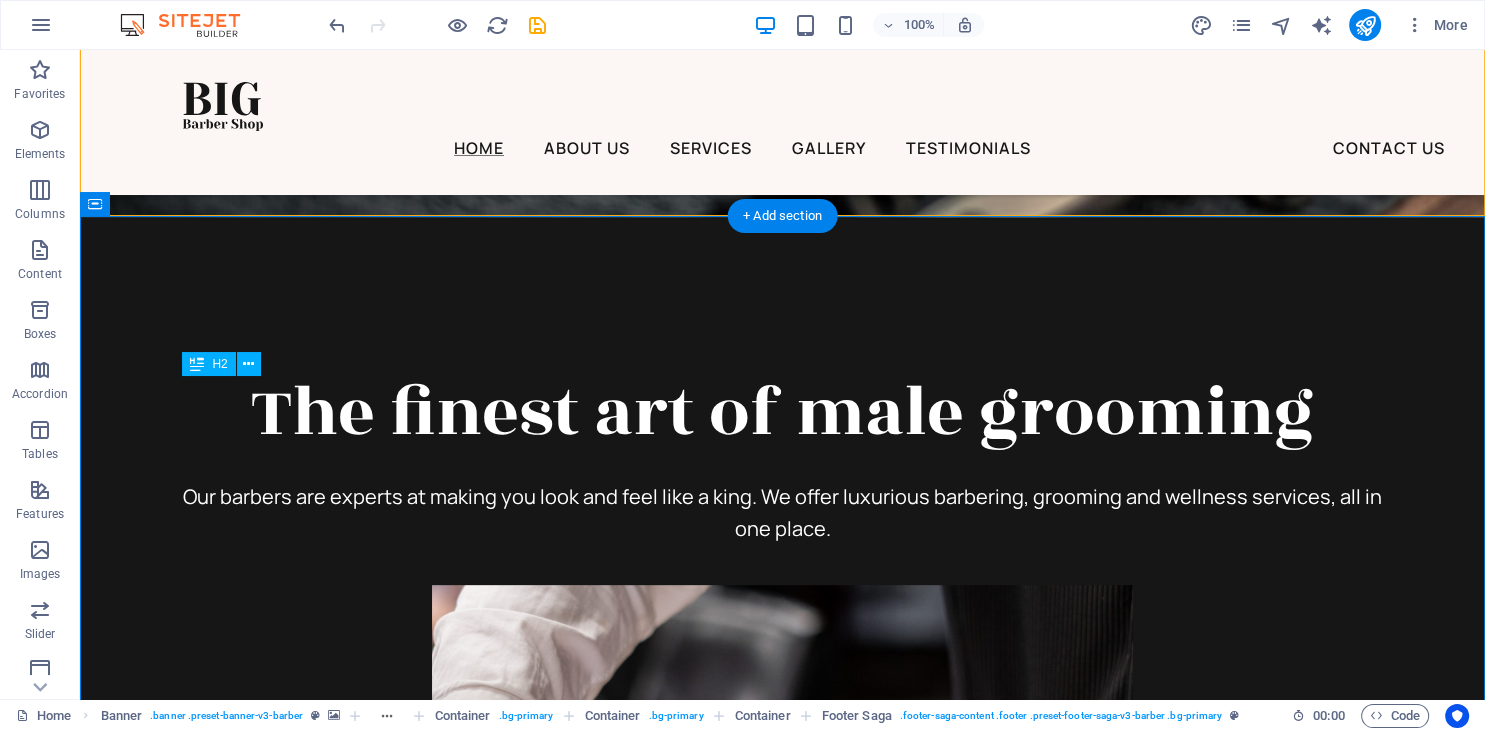 click on "The finest art of male grooming" at bounding box center [783, 413] 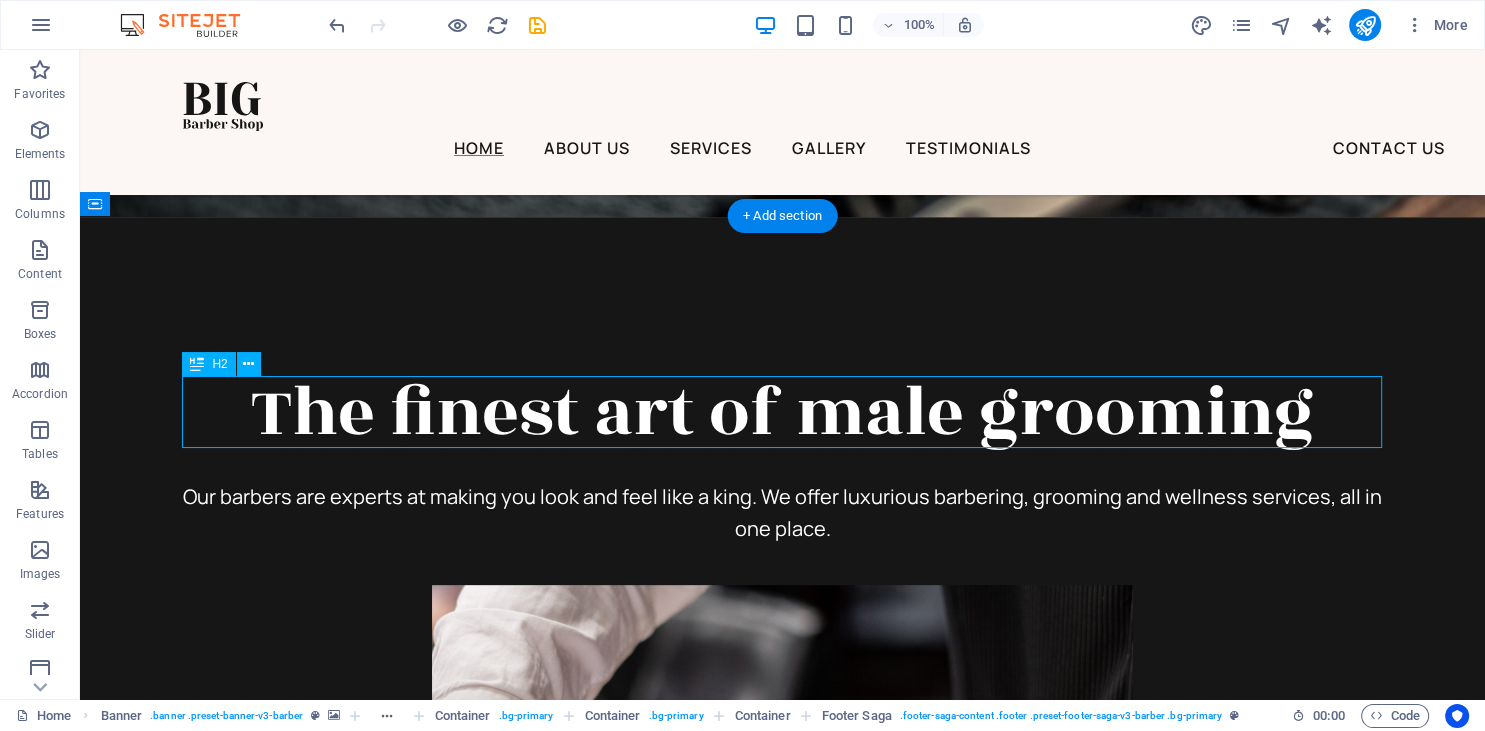 click on "The finest art of male grooming" at bounding box center [783, 413] 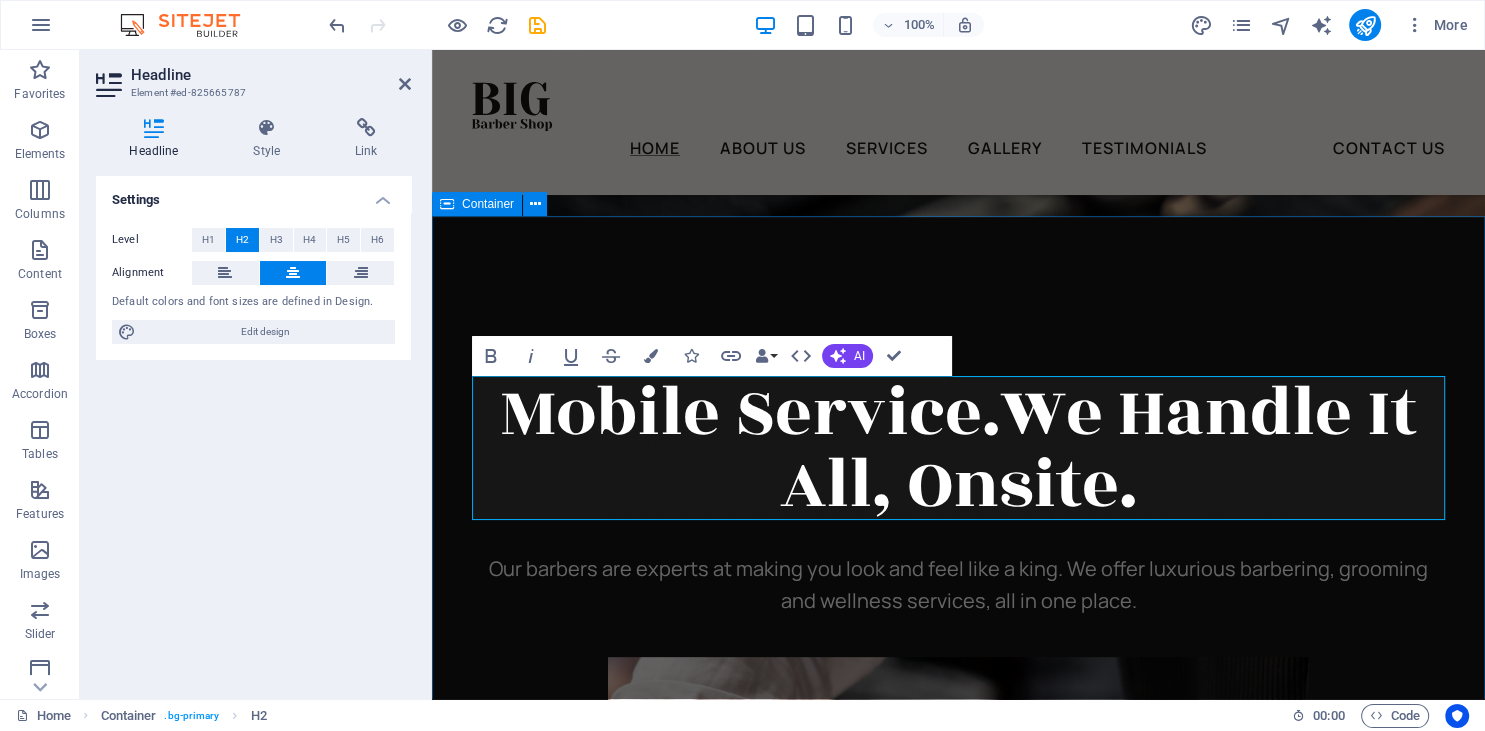 click on "Mobile Service.We Handle It All, Onsite. Our barbers are experts at making you look and feel like a king. We offer luxurious barbering, grooming and wellness services, all in one place. Book Now" at bounding box center [958, 1187] 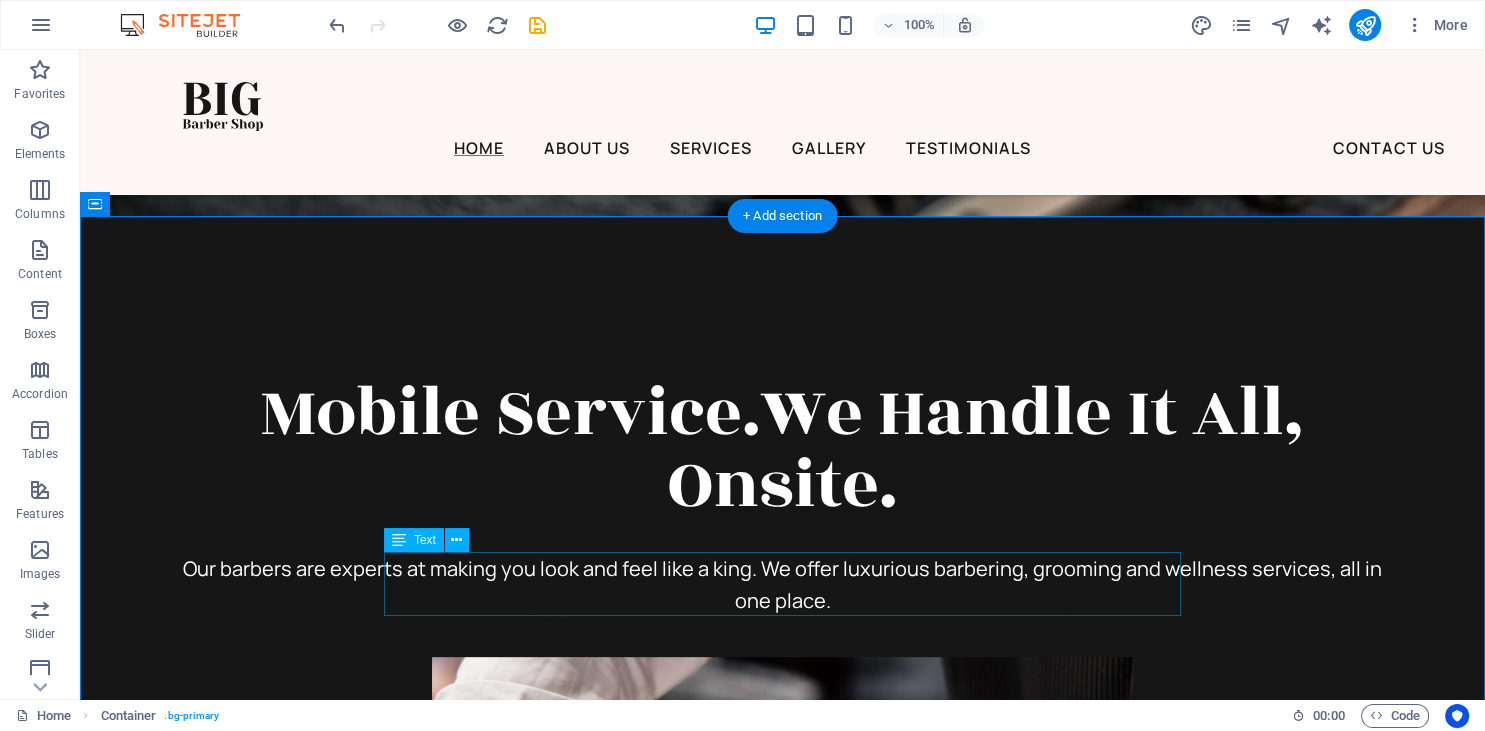 click on "Our barbers are experts at making you look and feel like a king. We offer luxurious barbering, grooming and wellness services, all in one place." at bounding box center (783, 585) 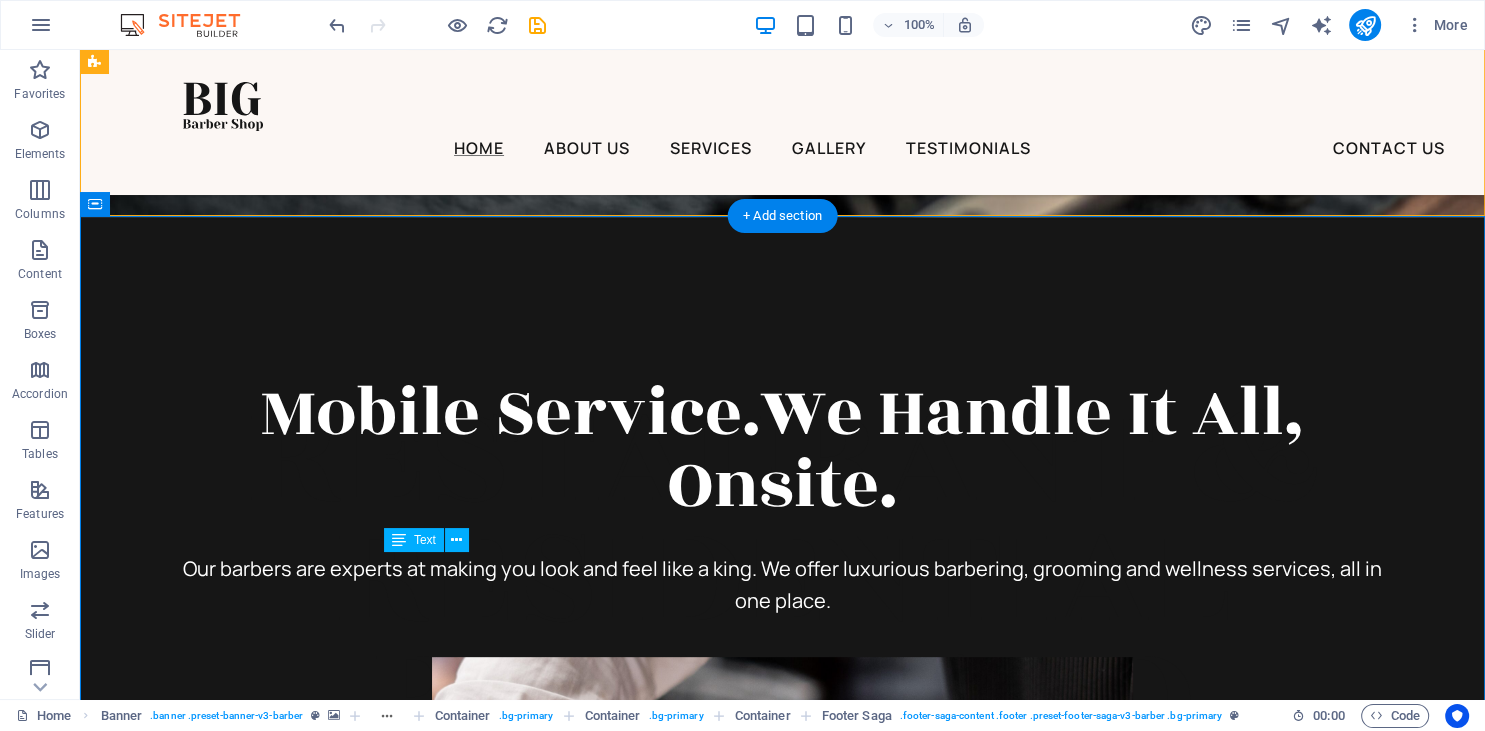 click on "Our barbers are experts at making you look and feel like a king. We offer luxurious barbering, grooming and wellness services, all in one place." at bounding box center [783, 585] 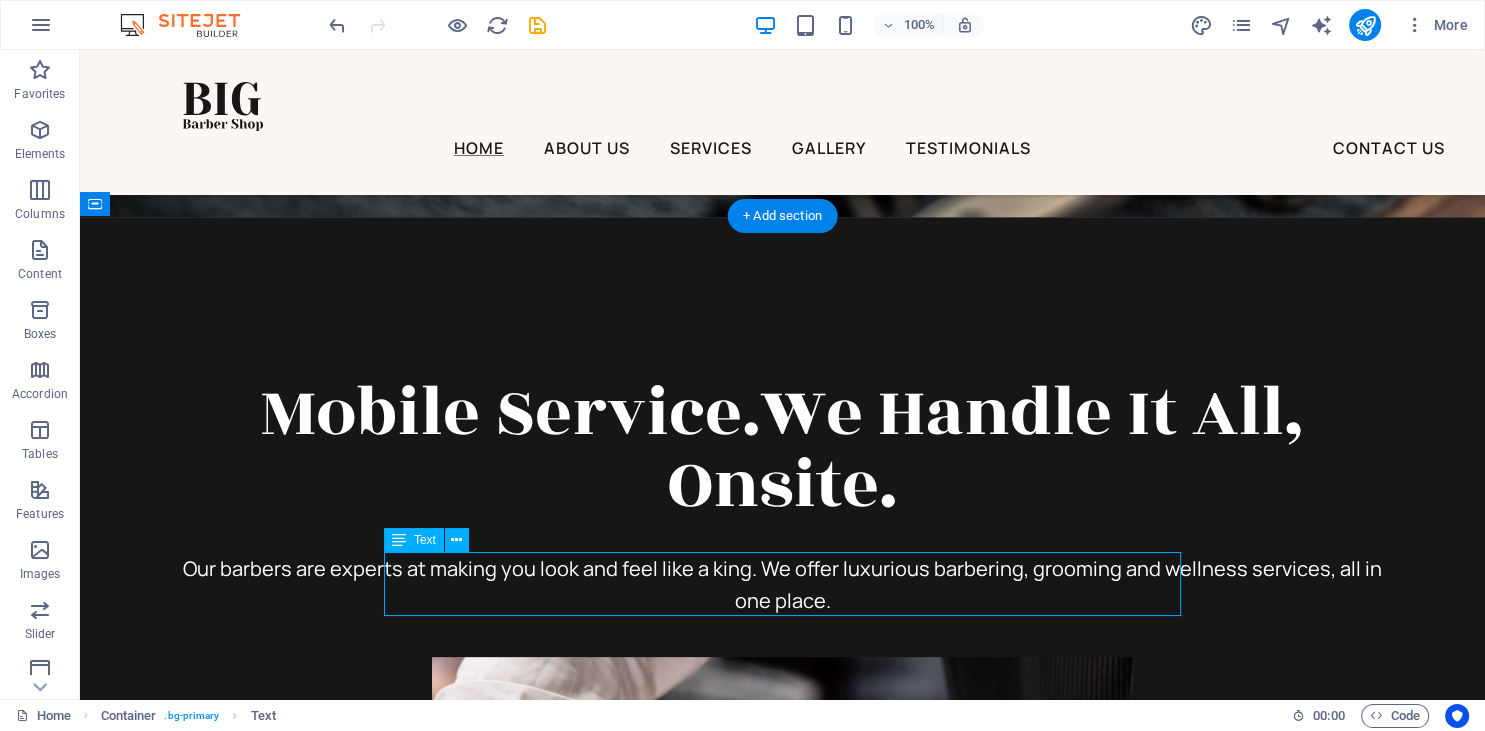click on "Our barbers are experts at making you look and feel like a king. We offer luxurious barbering, grooming and wellness services, all in one place." at bounding box center (783, 585) 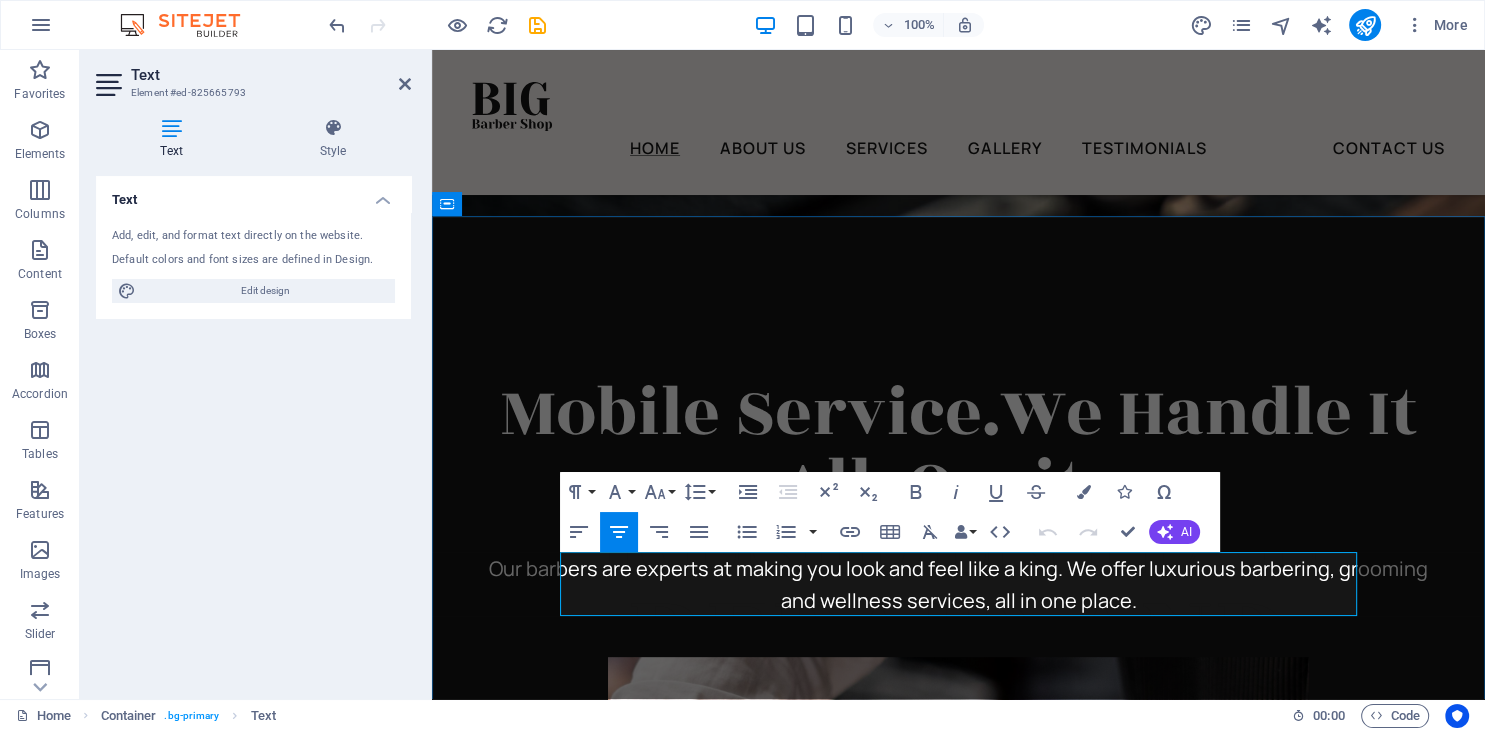 click on "Our barbers are experts at making you look and feel like a king. We offer luxurious barbering, grooming and wellness services, all in one place." at bounding box center (958, 585) 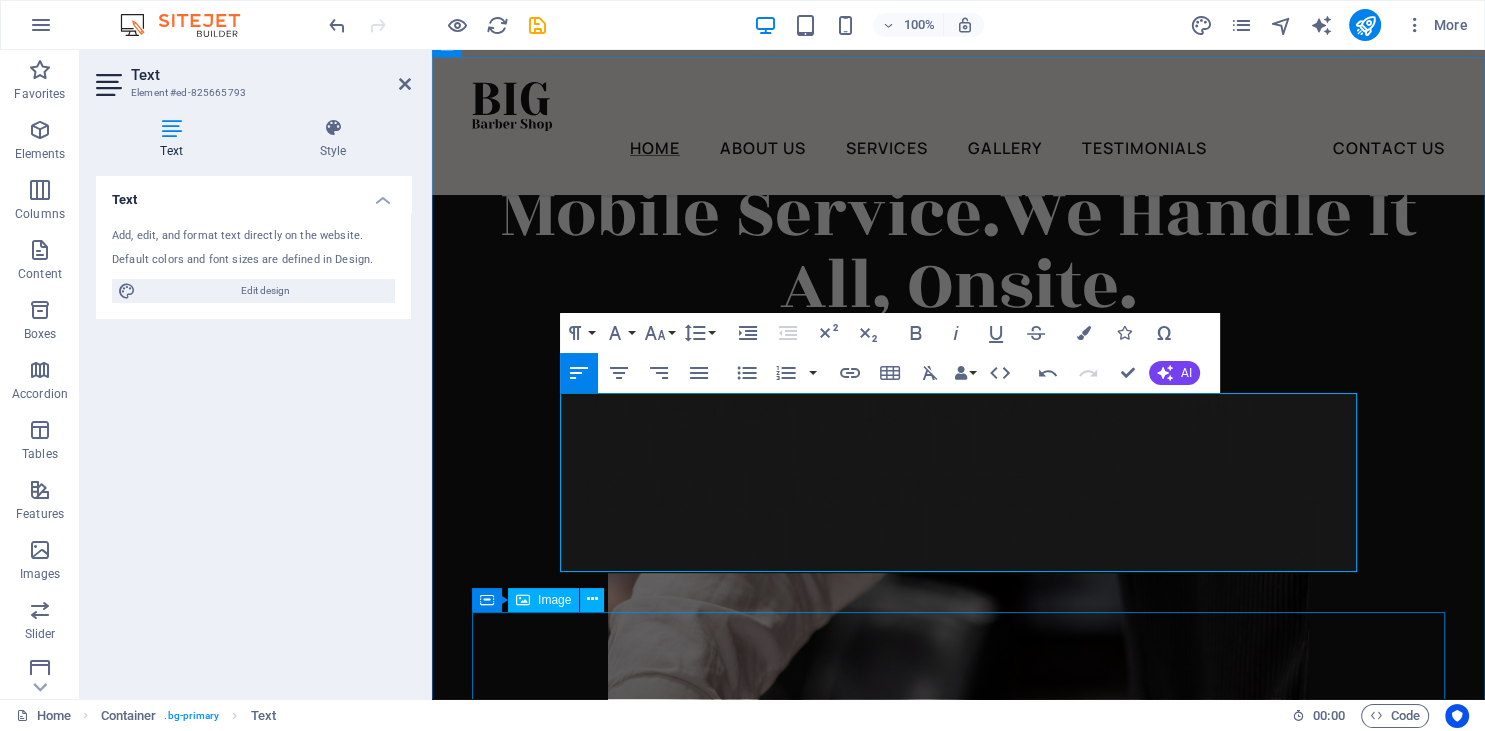 scroll, scrollTop: 844, scrollLeft: 0, axis: vertical 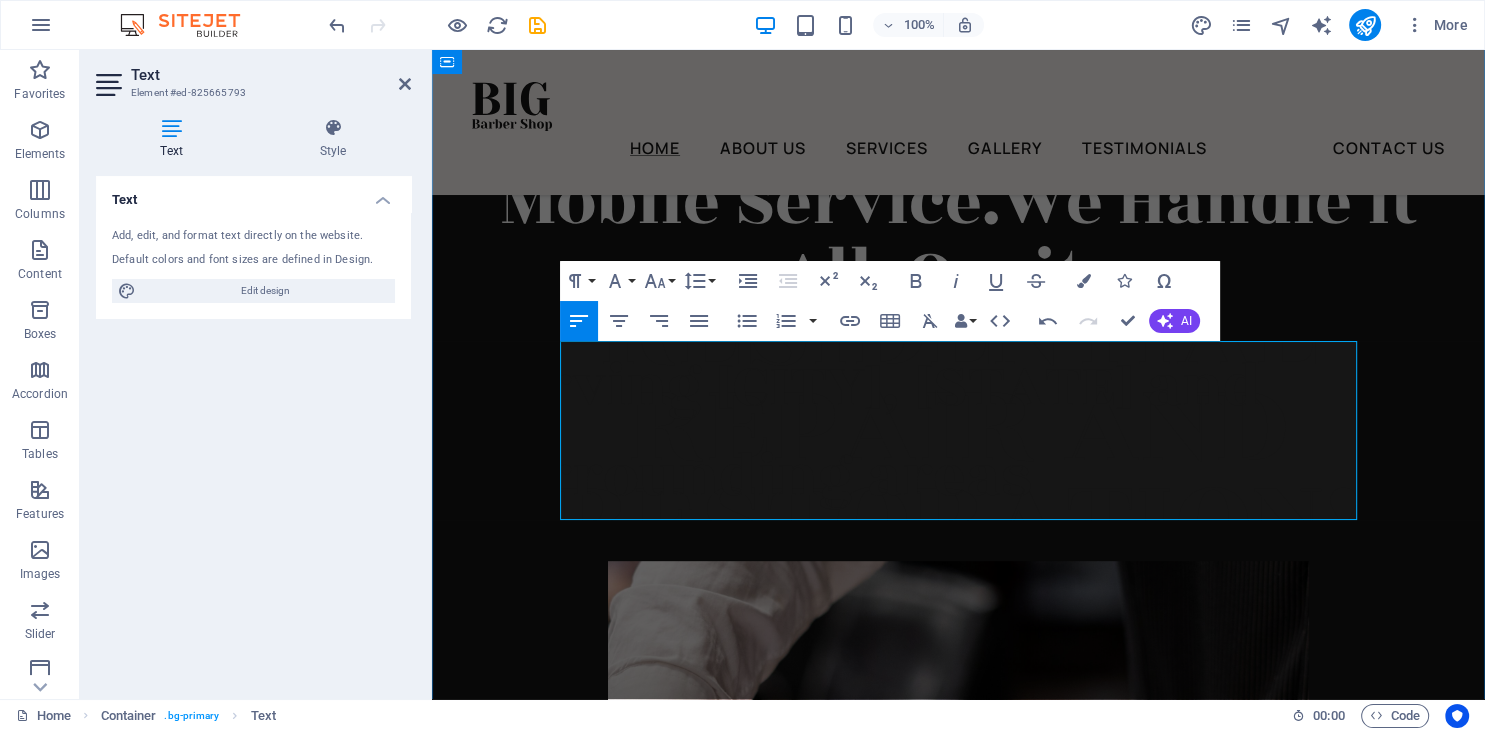 click on "Serving Austin, TX and surrounding areas" at bounding box center [958, 431] 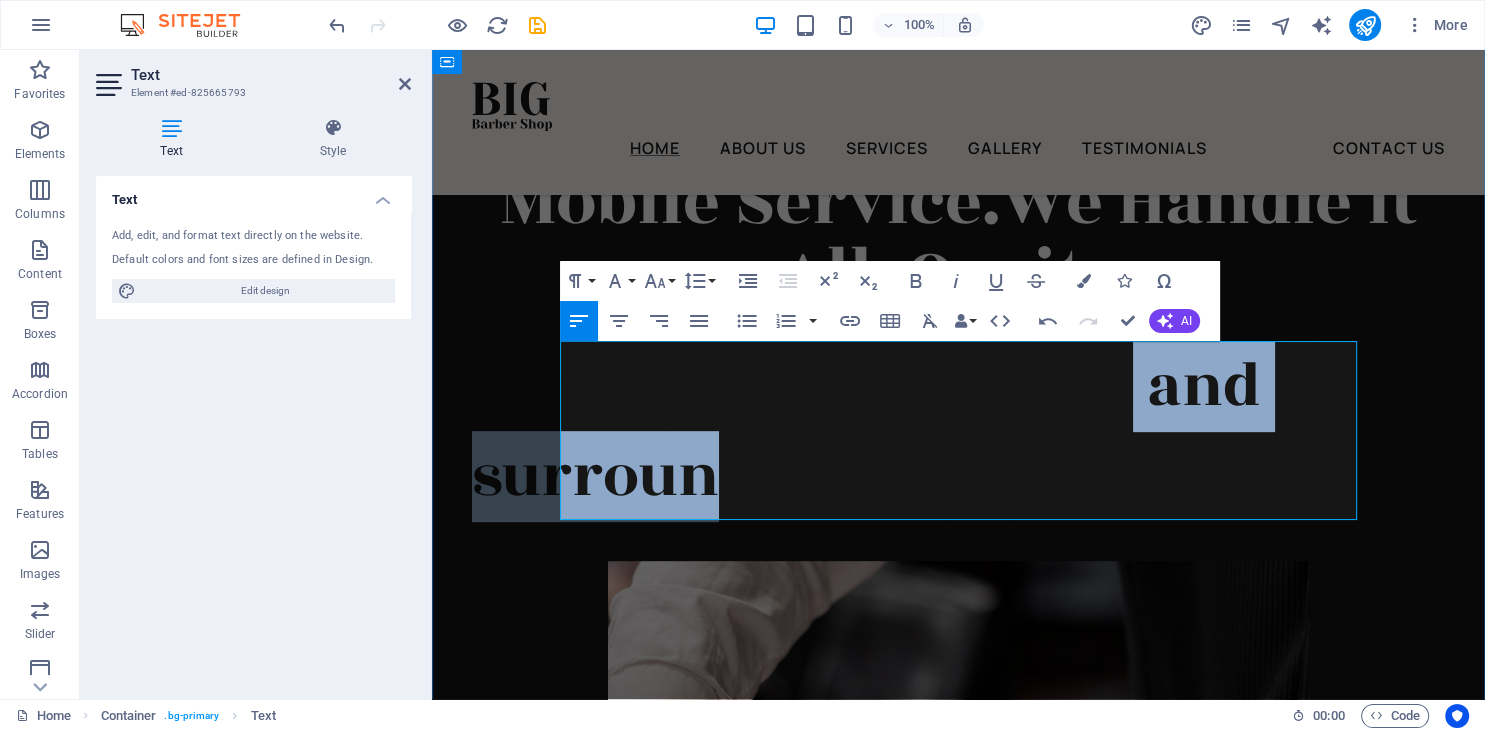 click on "Serving Austin, TX and surrounding areas" at bounding box center [958, 431] 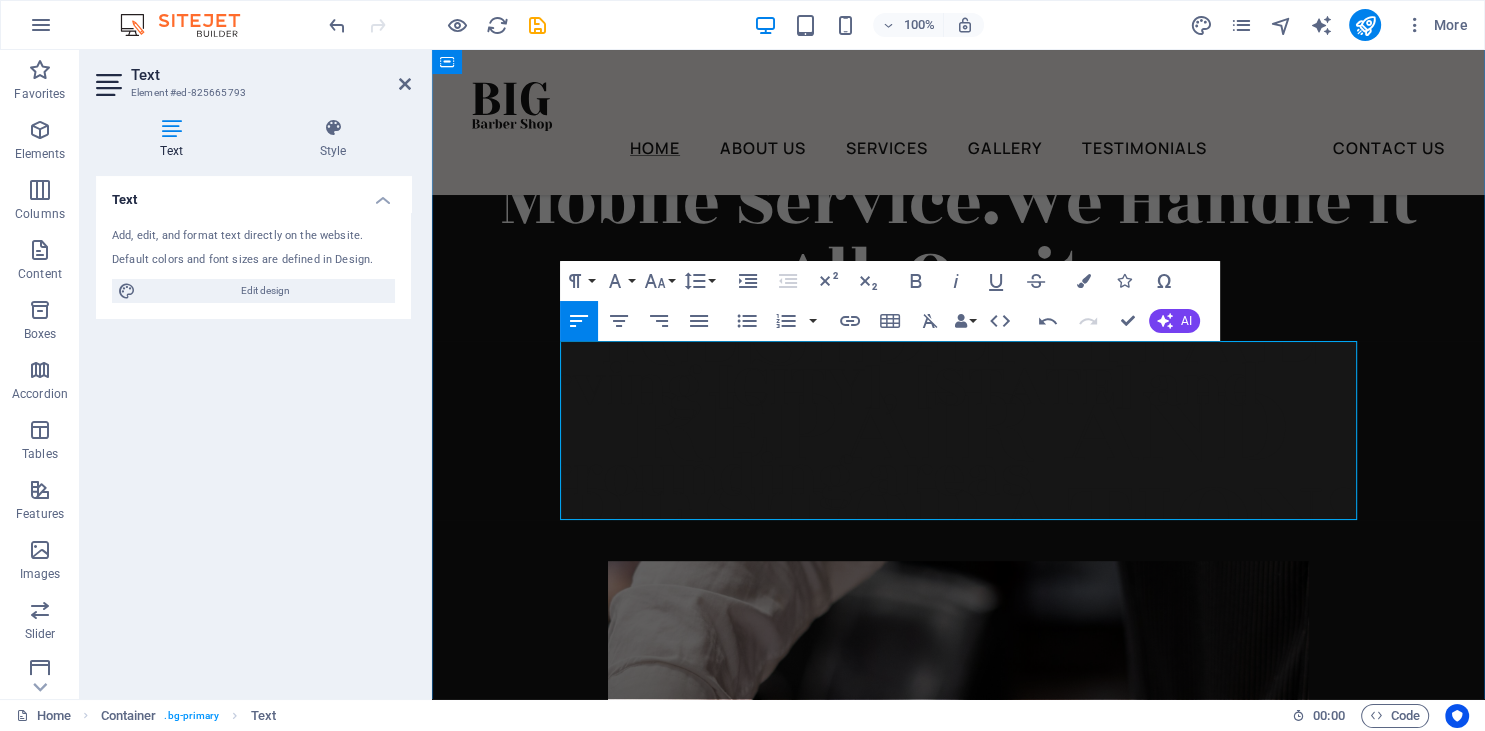 click on "Serving Austin, TX and surrounding areas" at bounding box center (958, 431) 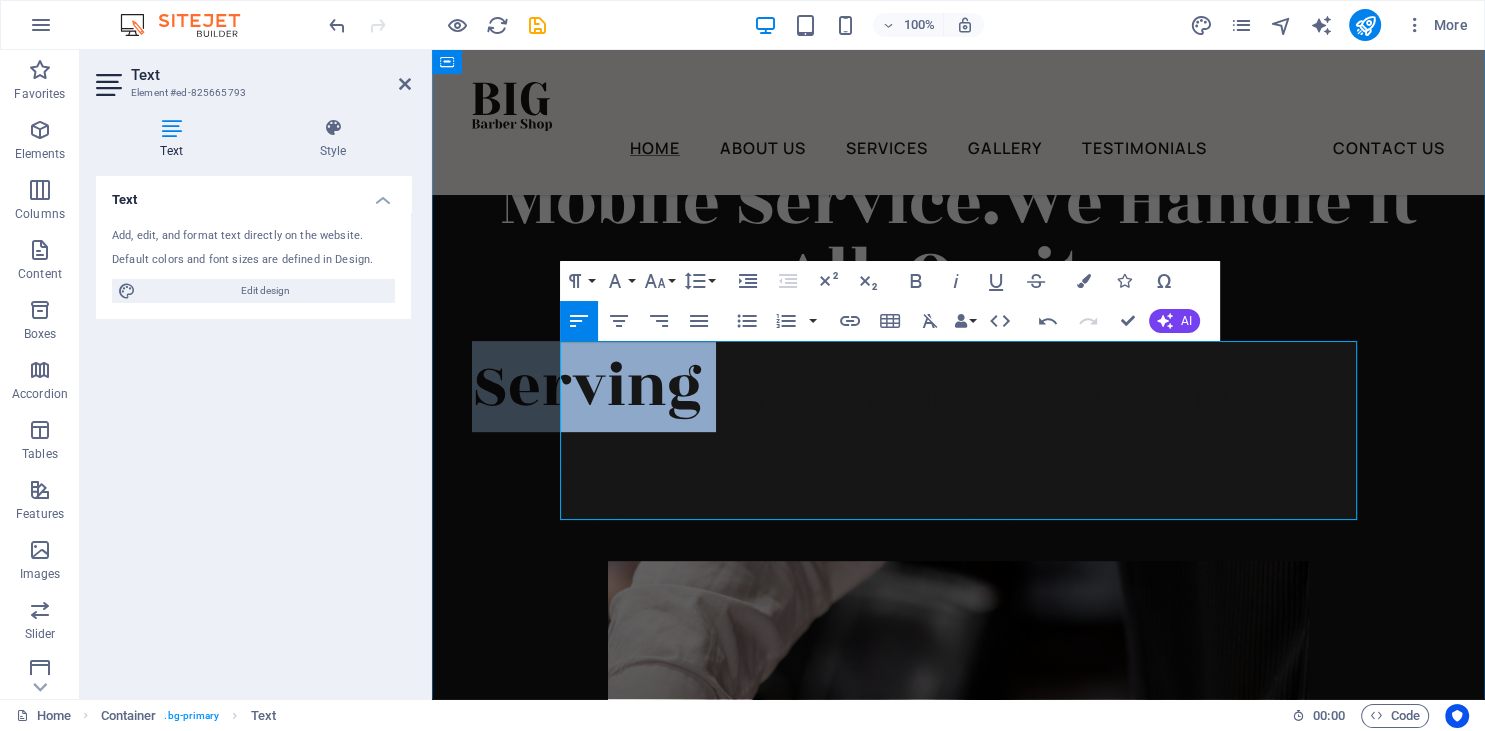 click on "Serving Austin, TX and surrounding areas" at bounding box center (958, 431) 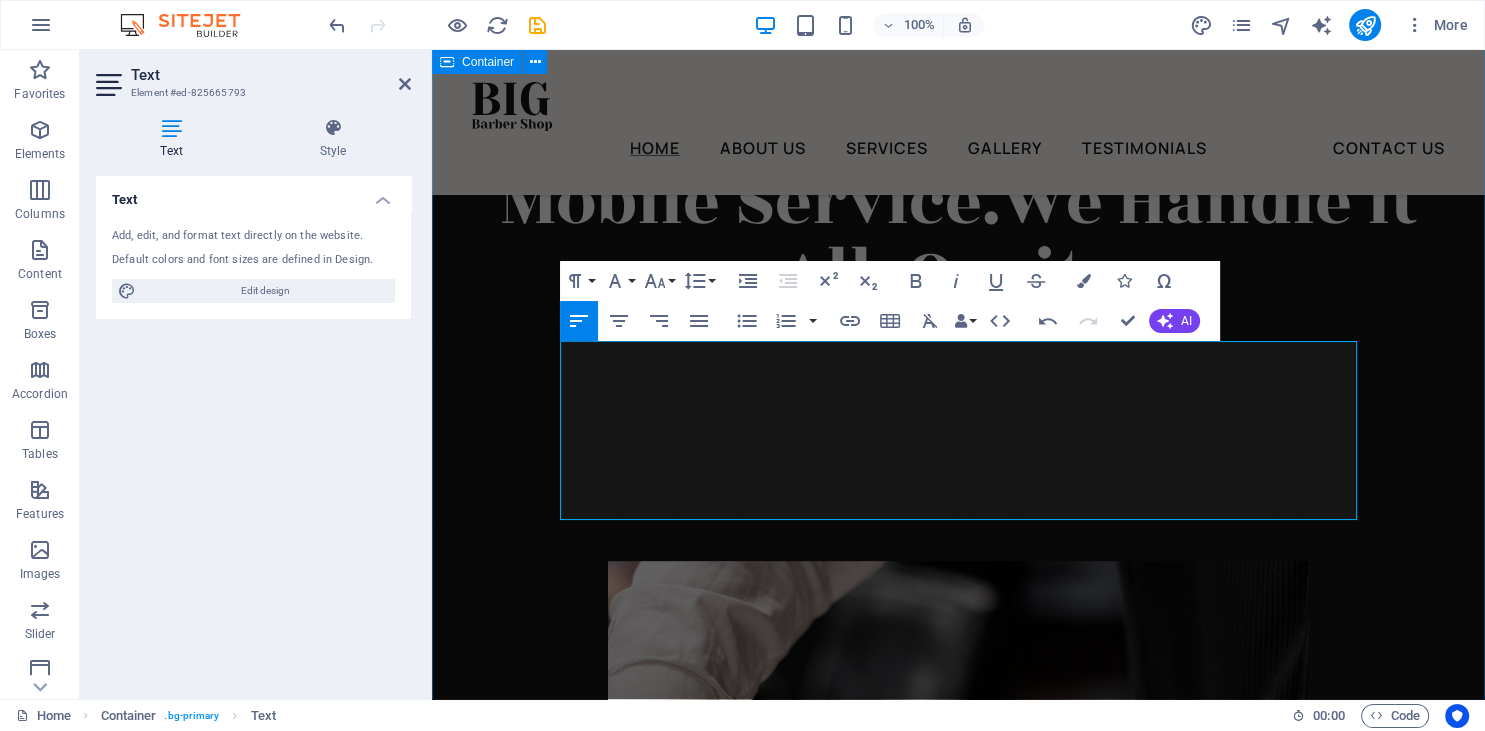 click on "Mobile Service.We Handle It All, Onsite. Serving Austin, TX and surrounding areas  Book Now" at bounding box center [958, 1033] 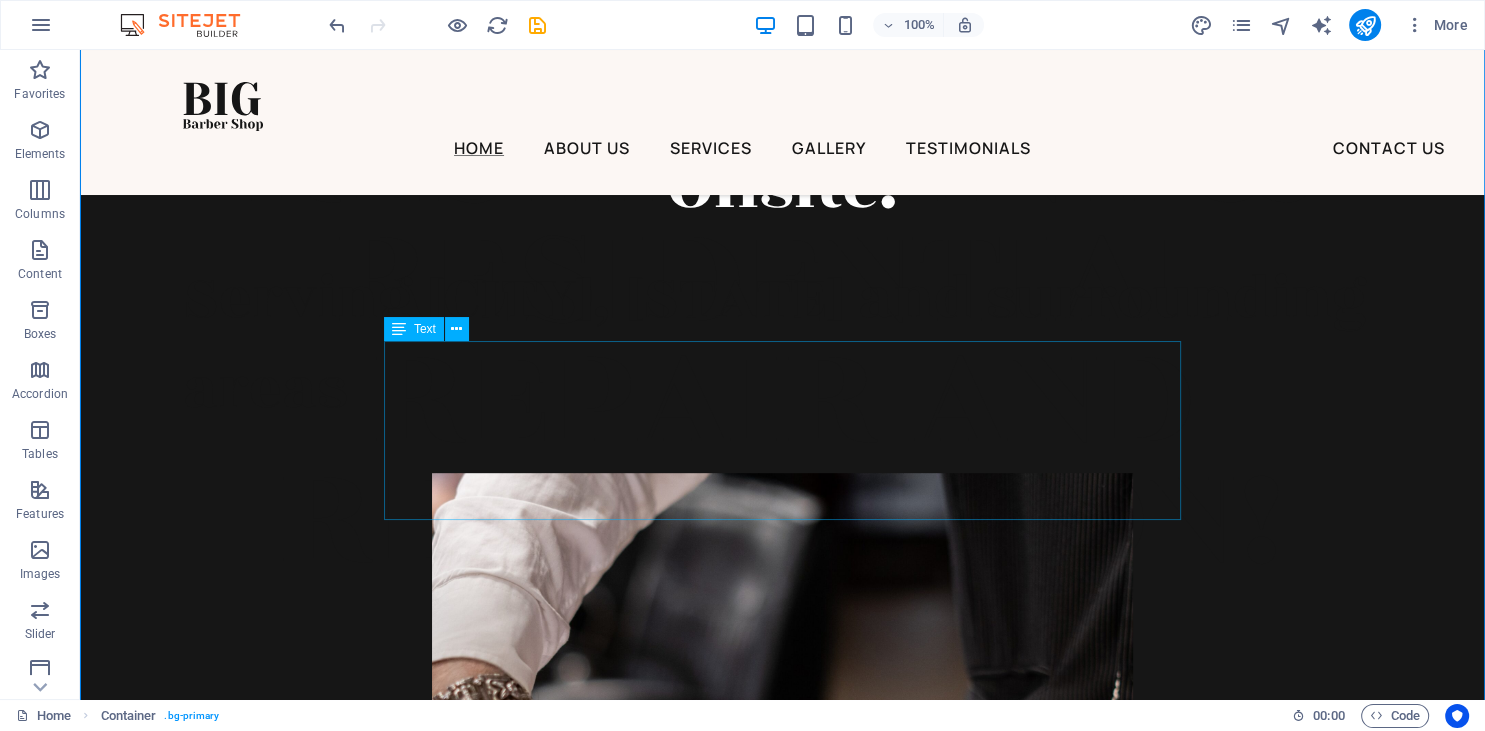 scroll, scrollTop: 950, scrollLeft: 0, axis: vertical 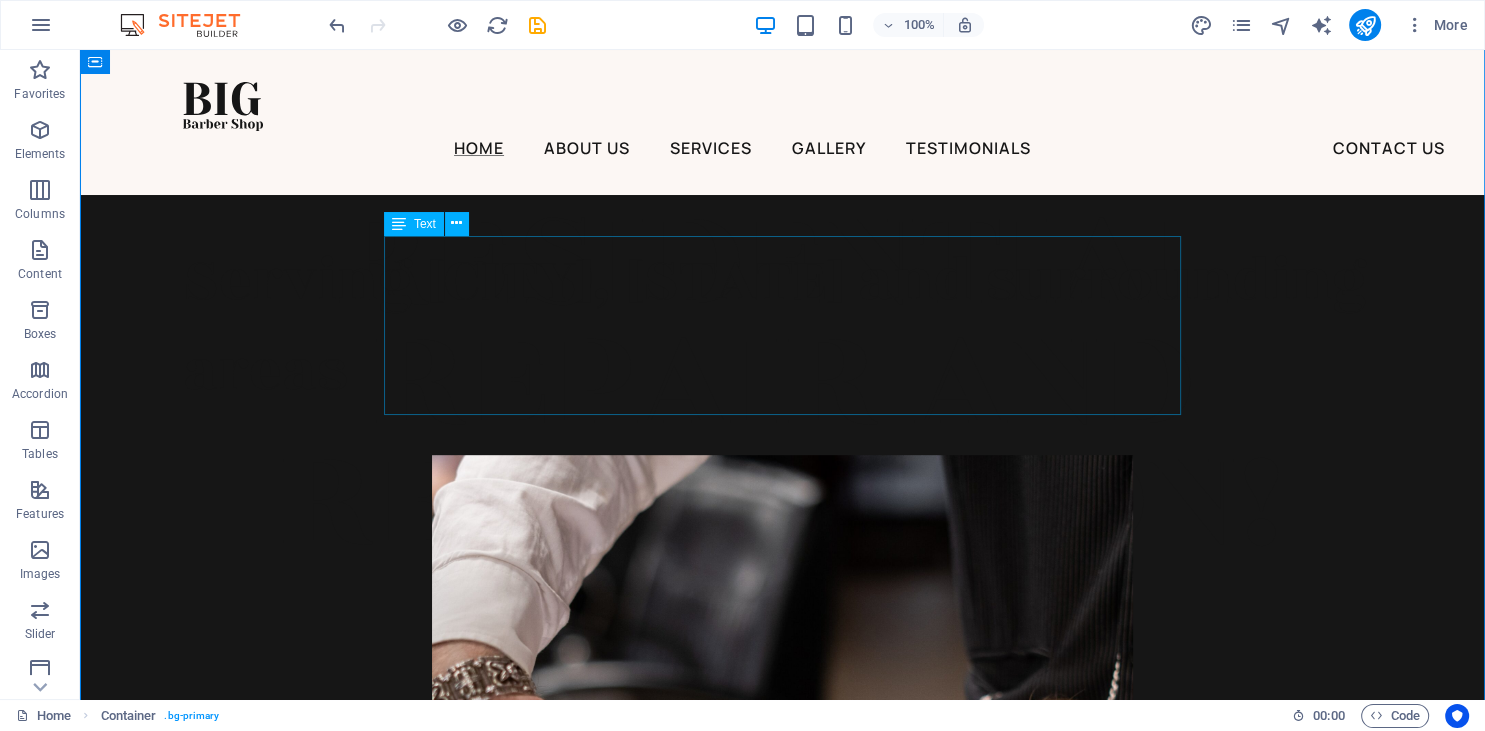 click on "Serving Austin, TX and surrounding areas" at bounding box center (783, 325) 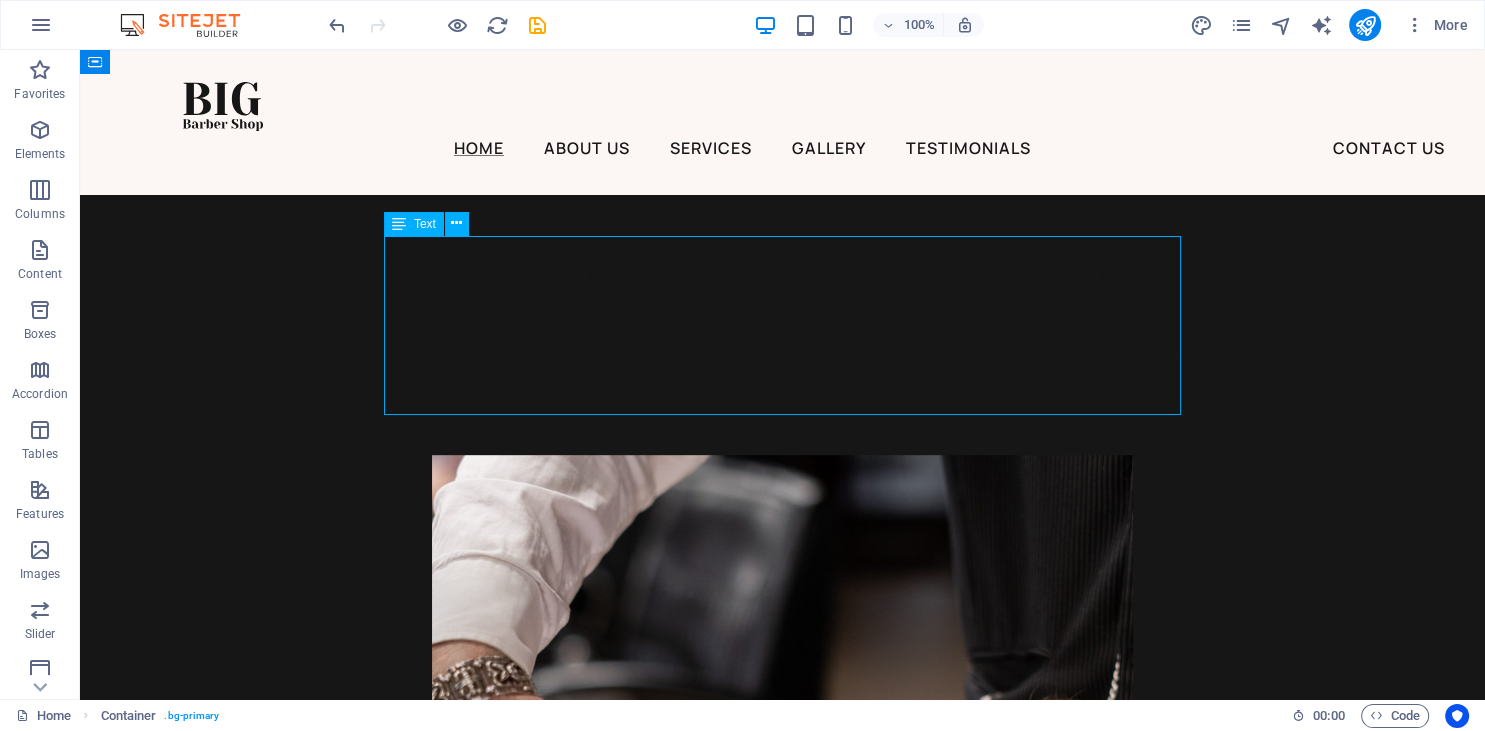 click on "Serving Austin, TX and surrounding areas" at bounding box center [783, 325] 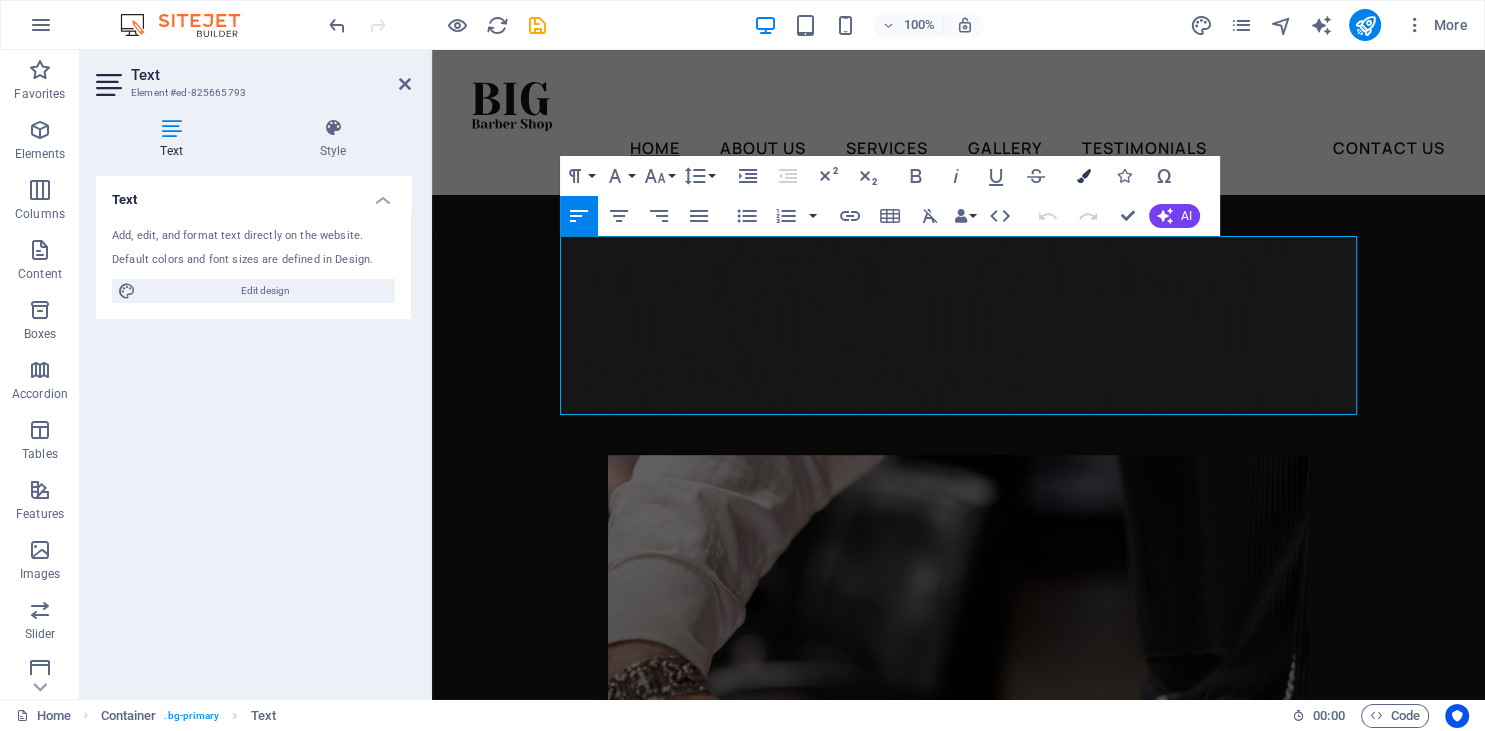 click on "Colors" at bounding box center (1084, 176) 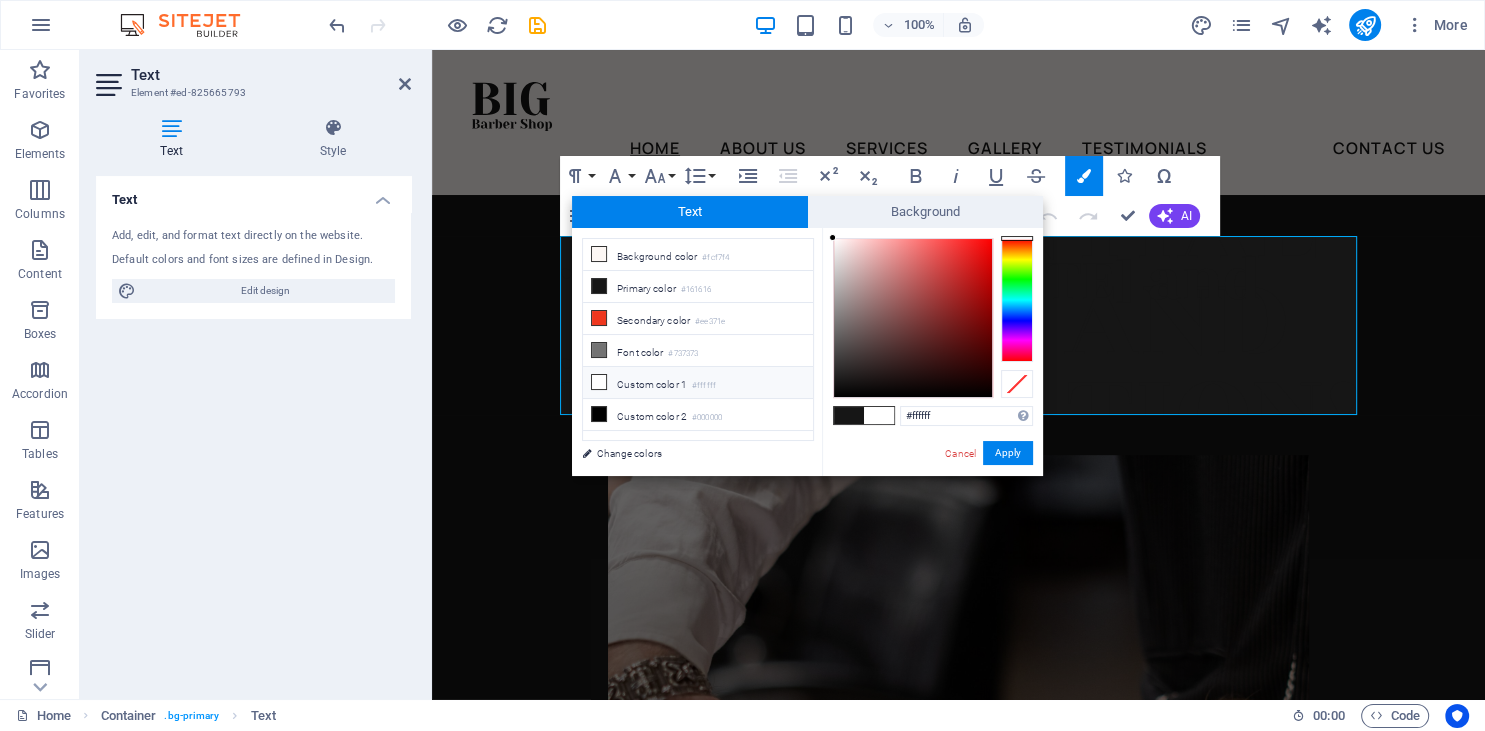 drag, startPoint x: 832, startPoint y: 381, endPoint x: 856, endPoint y: 274, distance: 109.65856 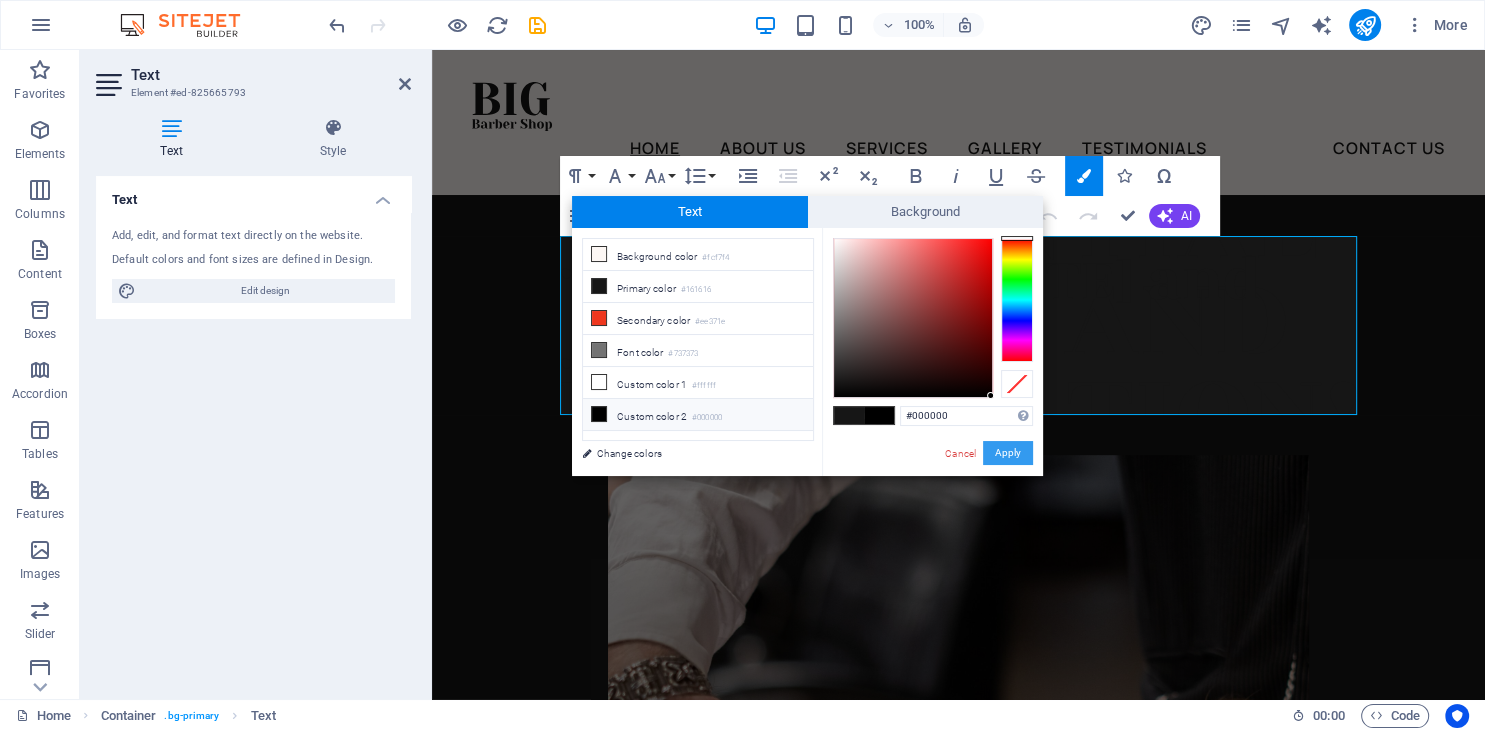 click on "Apply" at bounding box center [1008, 453] 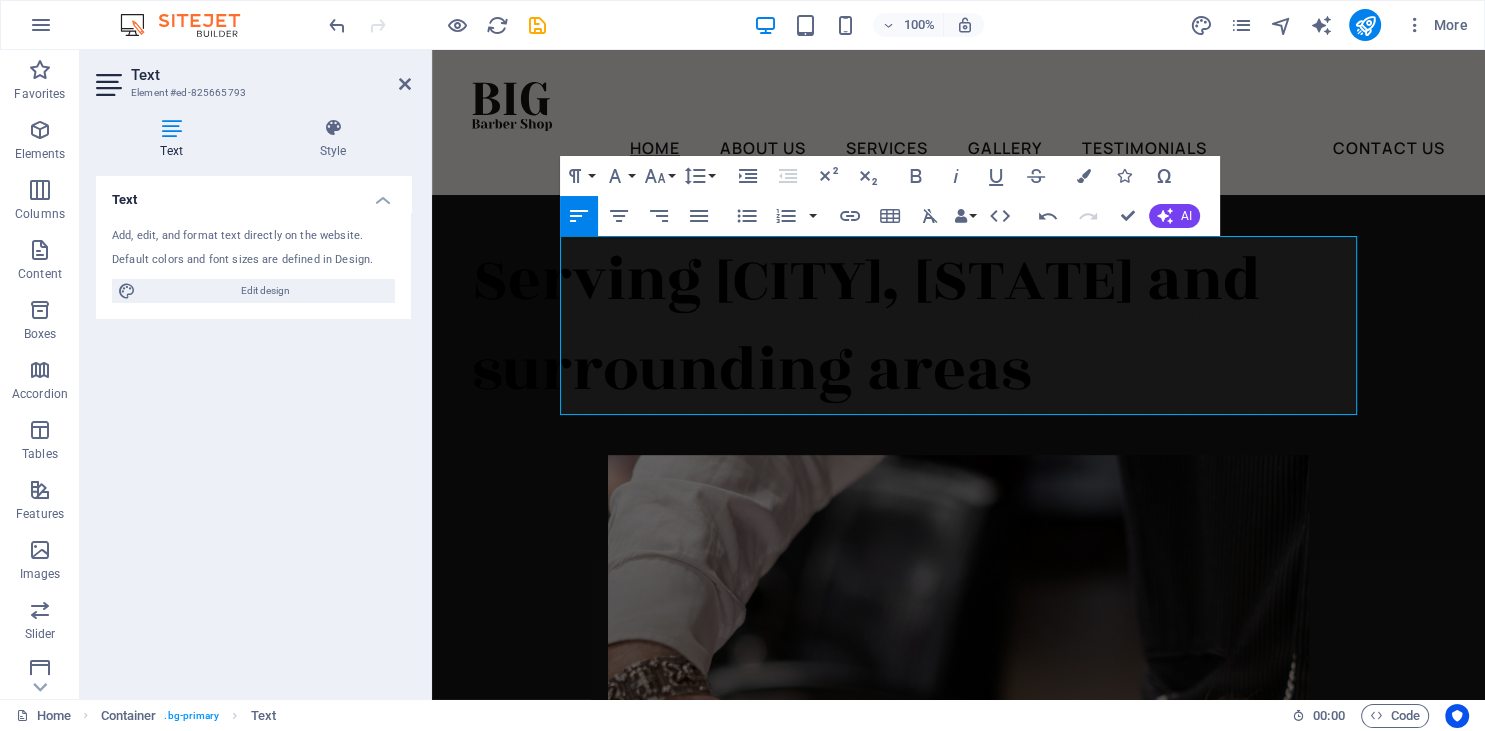 click on "Drag here to replace the existing content. Press “Ctrl” if you want to create a new element.
H1   Banner   Banner   Container   Menu Bar   Menu   Spacer   Button   Container   H2   Spacer   Text   Spacer   Container   Image   Container   Image   Spacer   Button   H2   Container   Container   H2   Text   Spacer   Container   Spacer   20-60-20   Container   Image   H4   Button   Container   Container   H2   Container   Container   H2   Container   Text   Spacer   Spacer   Text   Spacer   Spacer   Container   Container   Footer Saga Paragraph Format Normal Heading 1 Heading 2 Heading 3 Heading 4 Heading 5 Heading 6 Code Font Family Arial Georgia Impact Tahoma Times New Roman Verdana Manrope Rozha One Font Size 8 9 10 11 12 14 18 24 30 36 48 60 72 96 Line Height Default Single 1.15 1.5 Double Increase Indent Decrease Indent Superscript Subscript Bold Italic Underline Strikethrough Colors Icons Special Characters Align Left Align Center Align Right Align Justify Unordered List   Default" at bounding box center [958, 374] 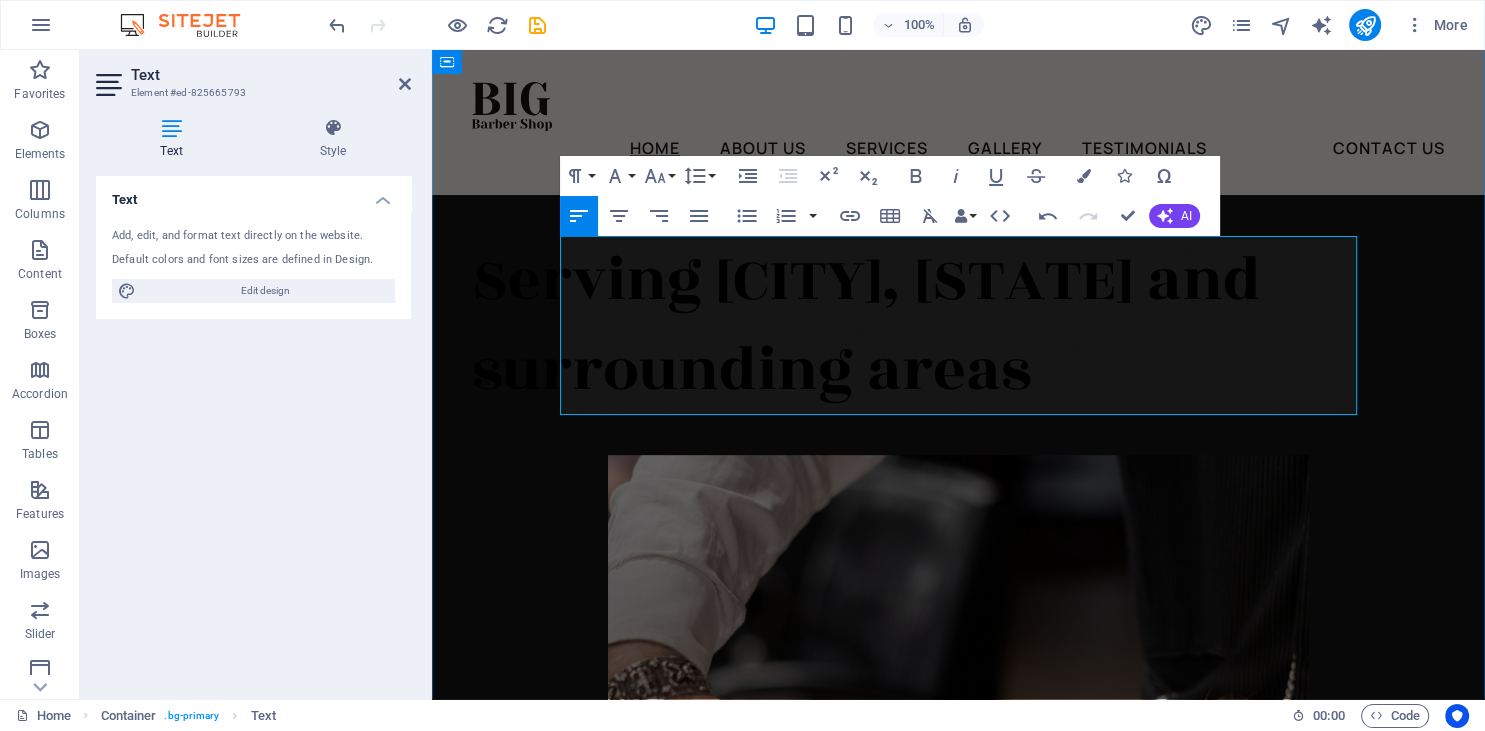 click on "Serving Austin, TX and surrounding areas" at bounding box center (958, 325) 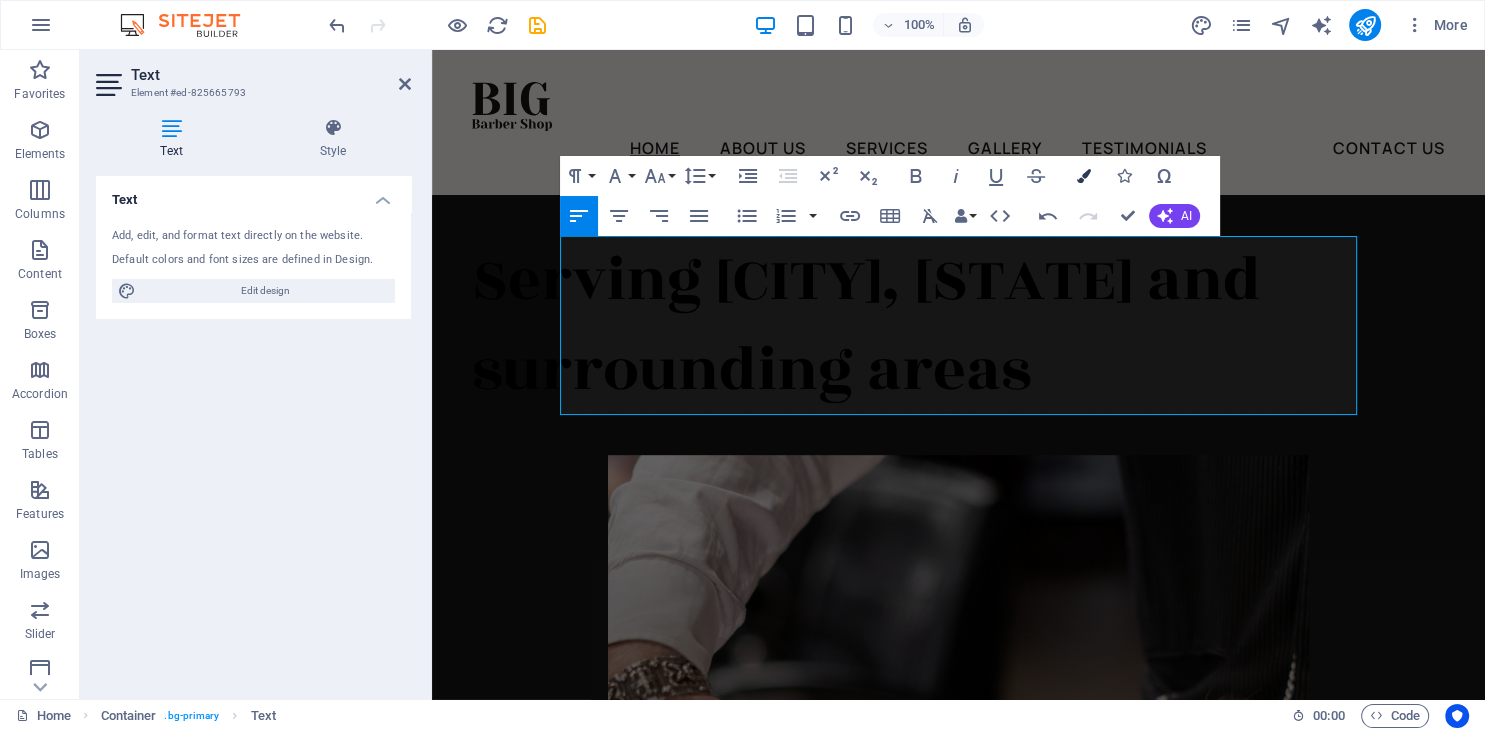 click at bounding box center (1084, 176) 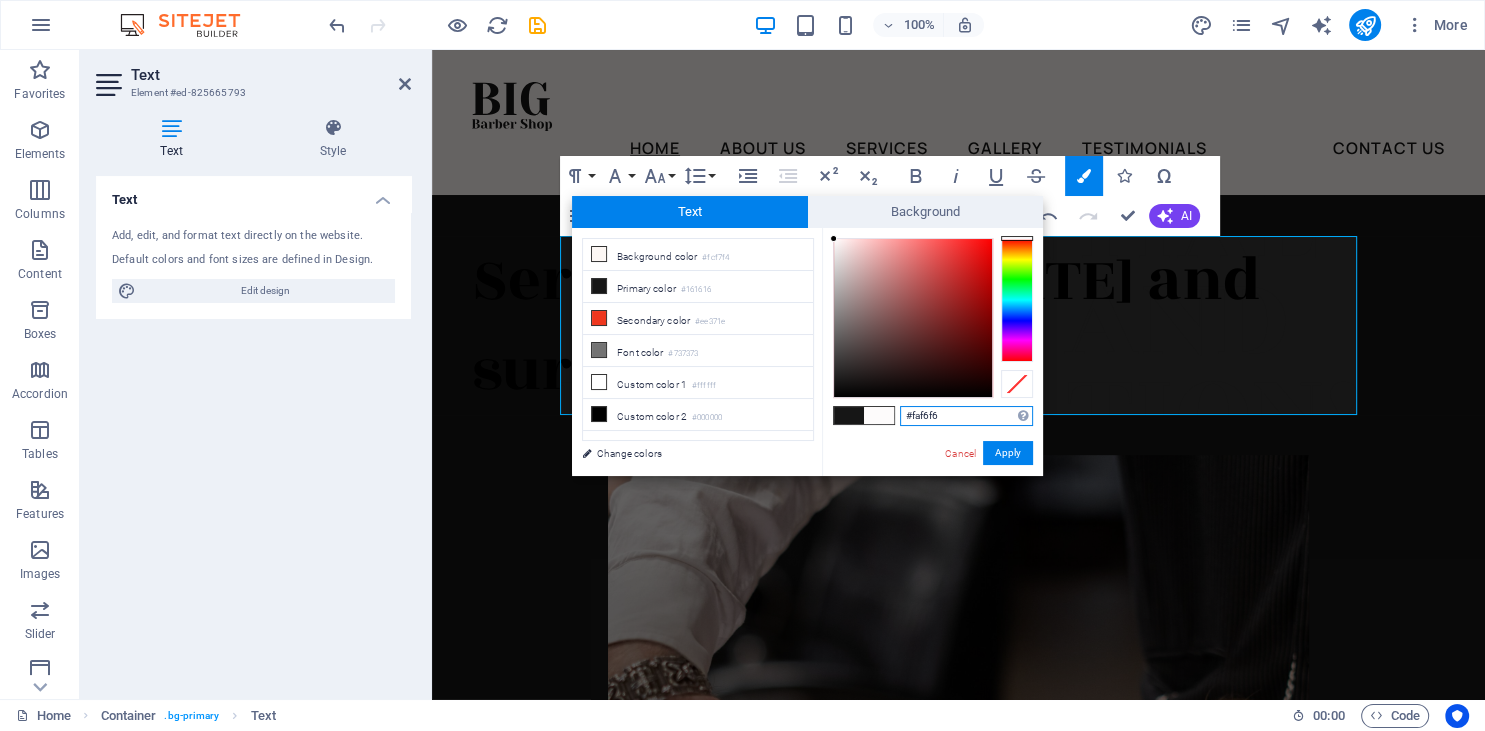 type on "#f8f3f3" 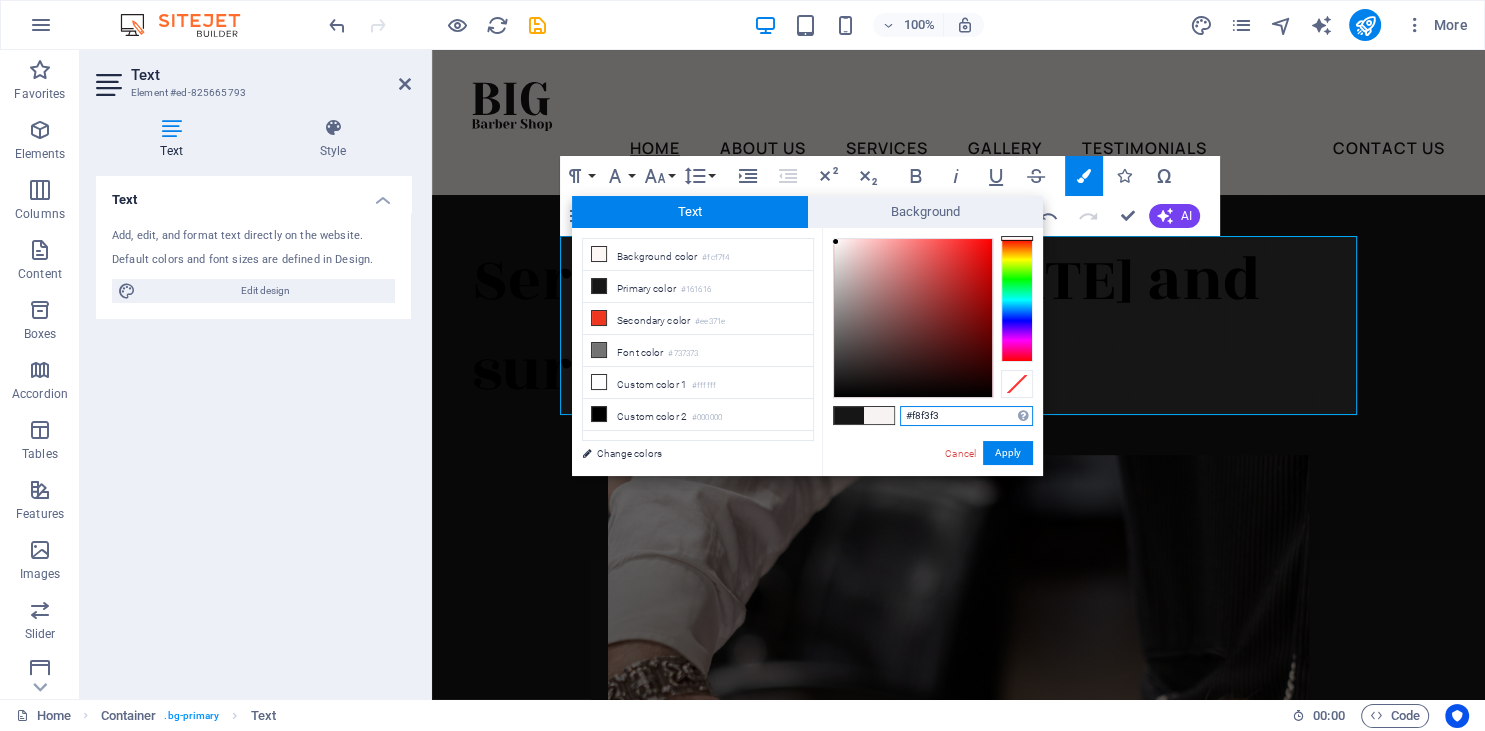 drag, startPoint x: 987, startPoint y: 395, endPoint x: 836, endPoint y: 242, distance: 214.96512 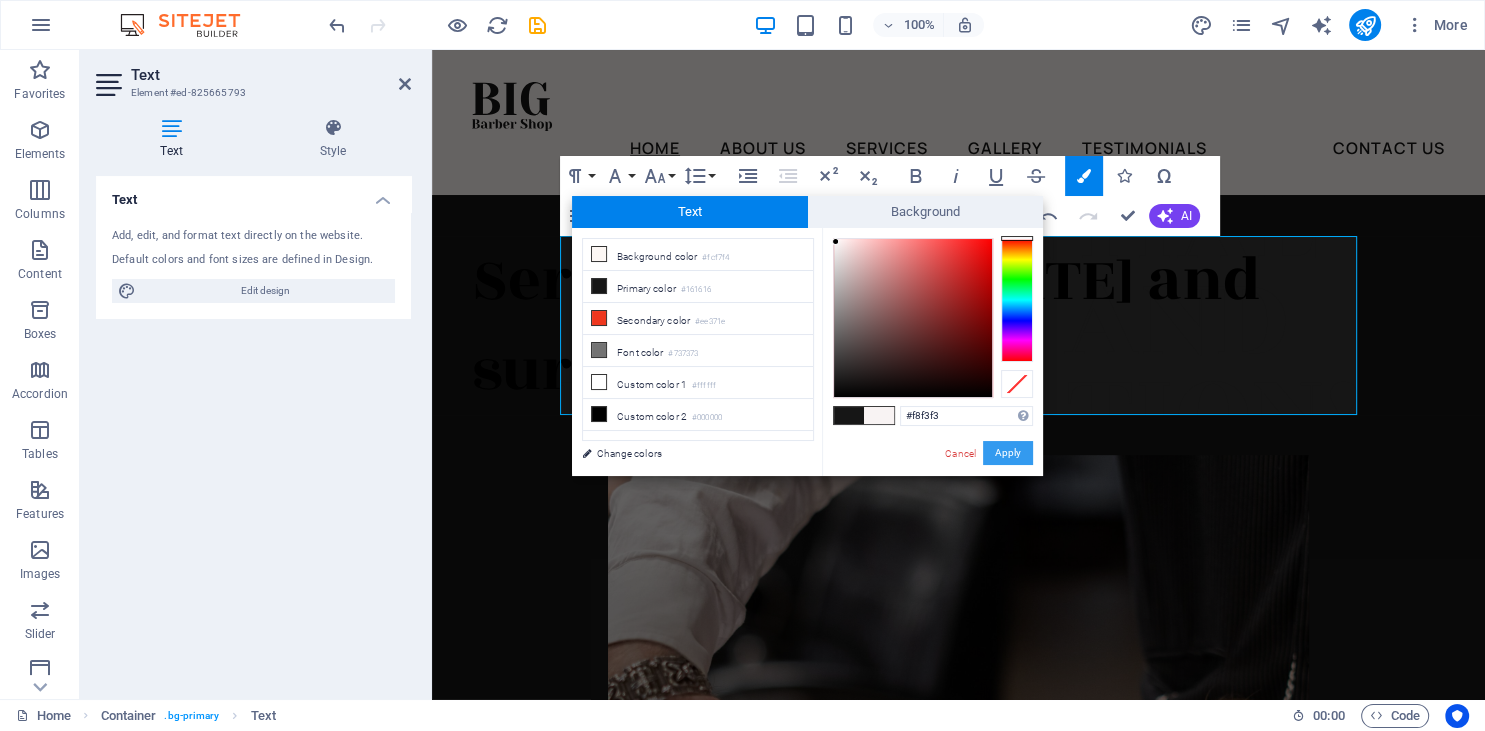 click on "Apply" at bounding box center (1008, 453) 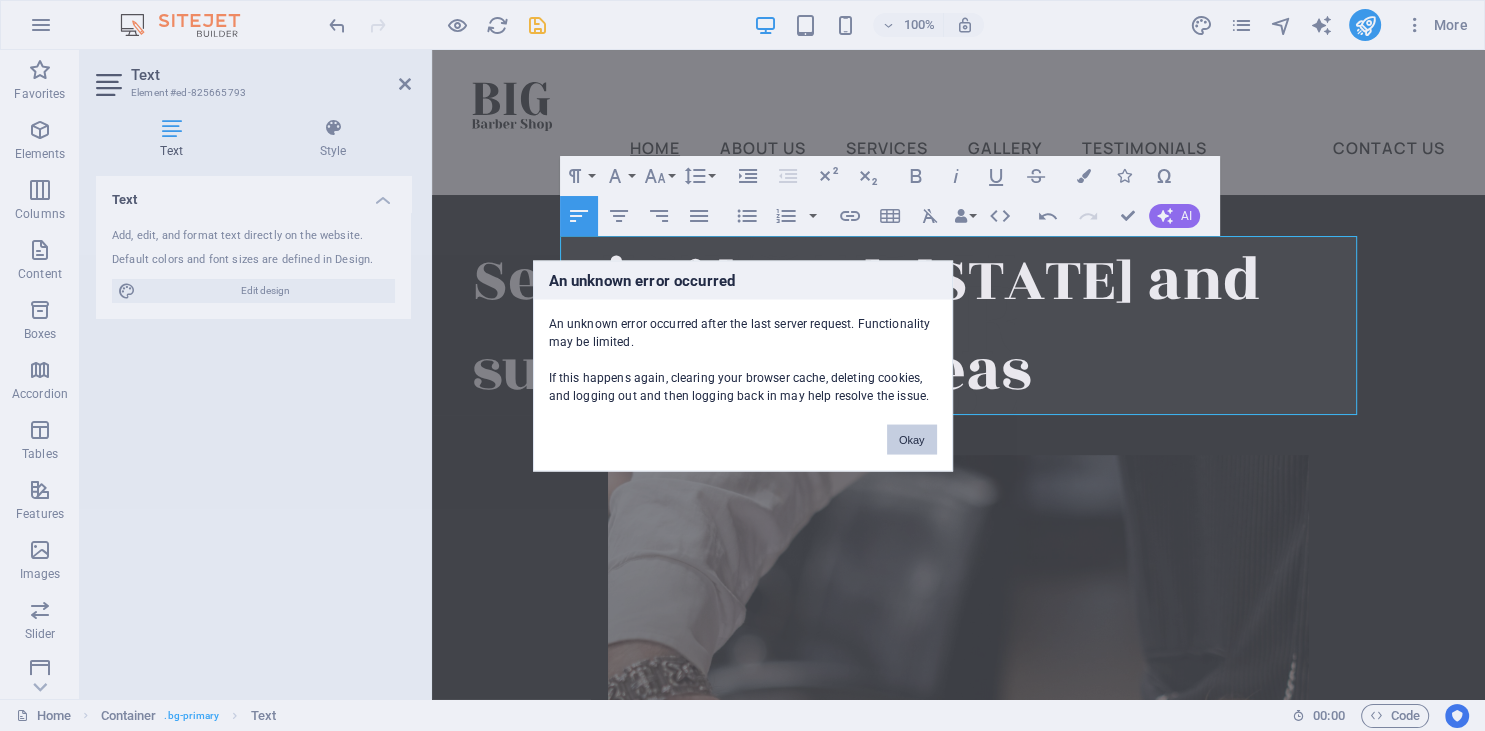 click on "Okay" at bounding box center (912, 439) 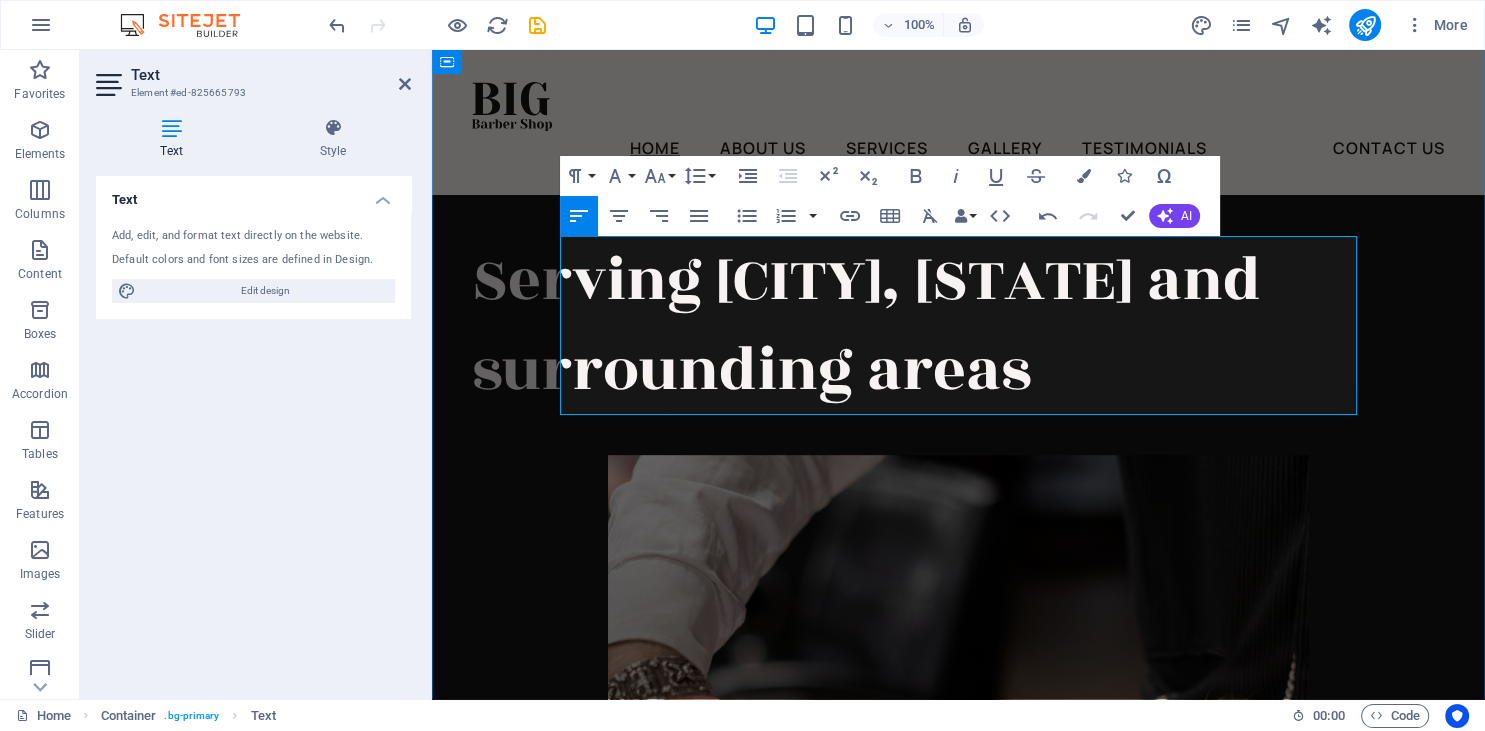 click on "​ Serving Austin, TX and surrounding areas  ​" at bounding box center [958, 325] 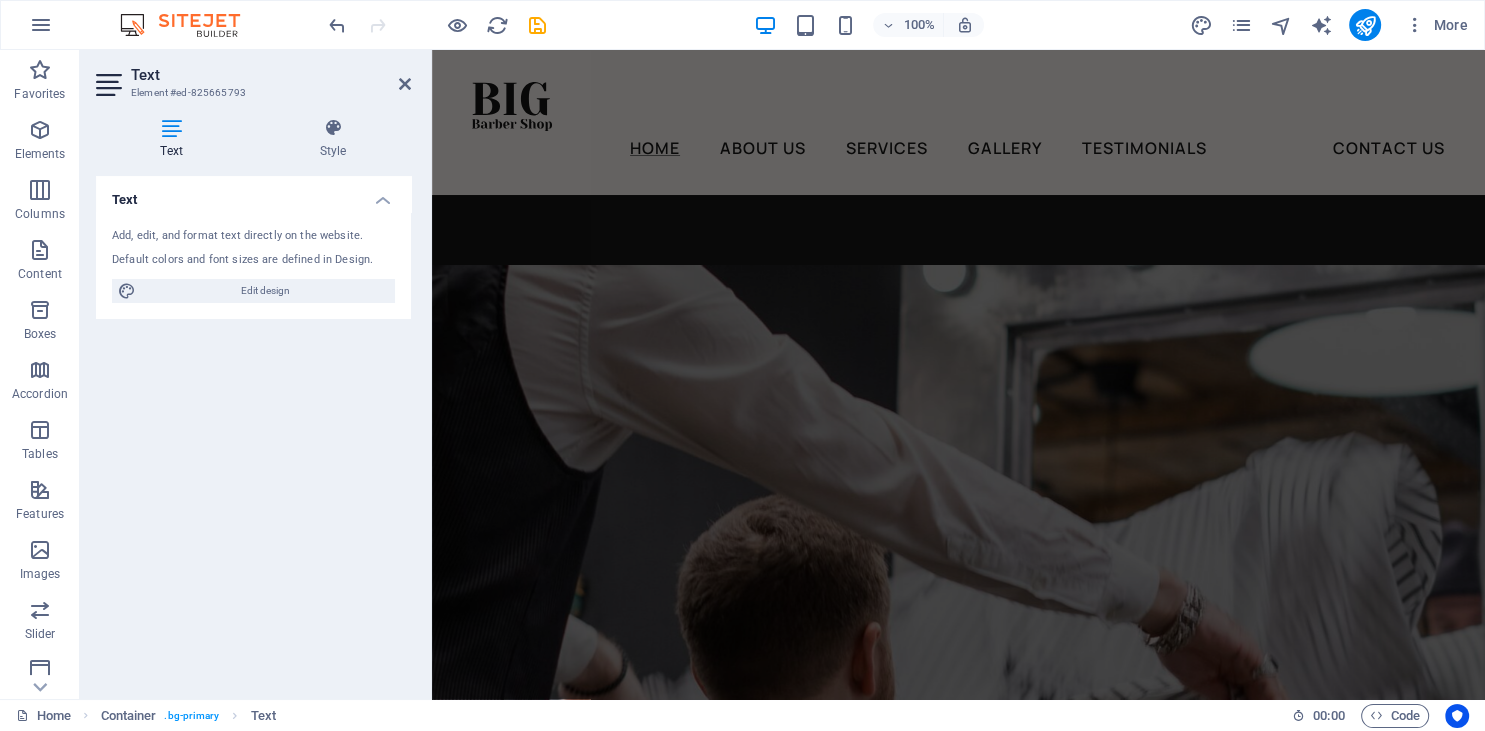 scroll, scrollTop: 2956, scrollLeft: 0, axis: vertical 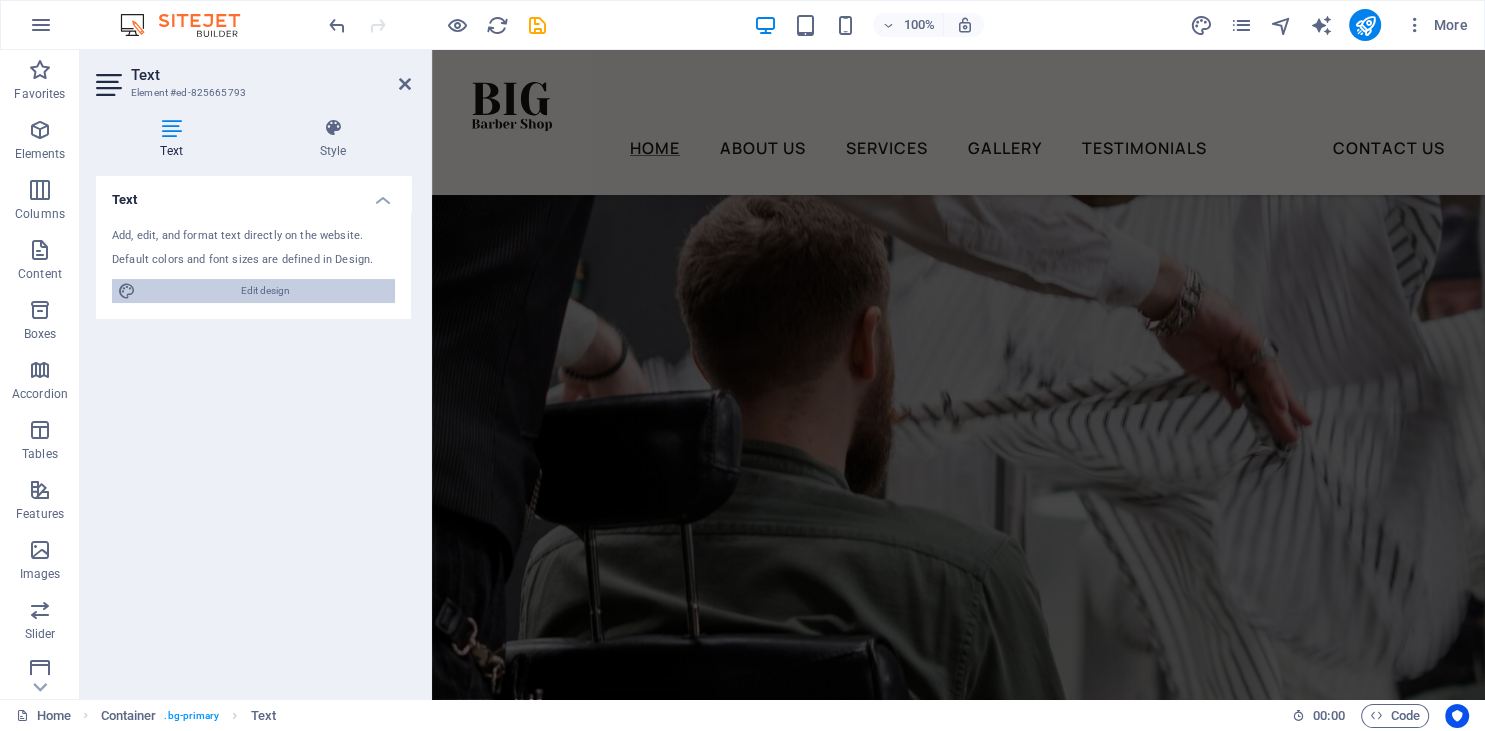 click on "Edit design" at bounding box center (265, 291) 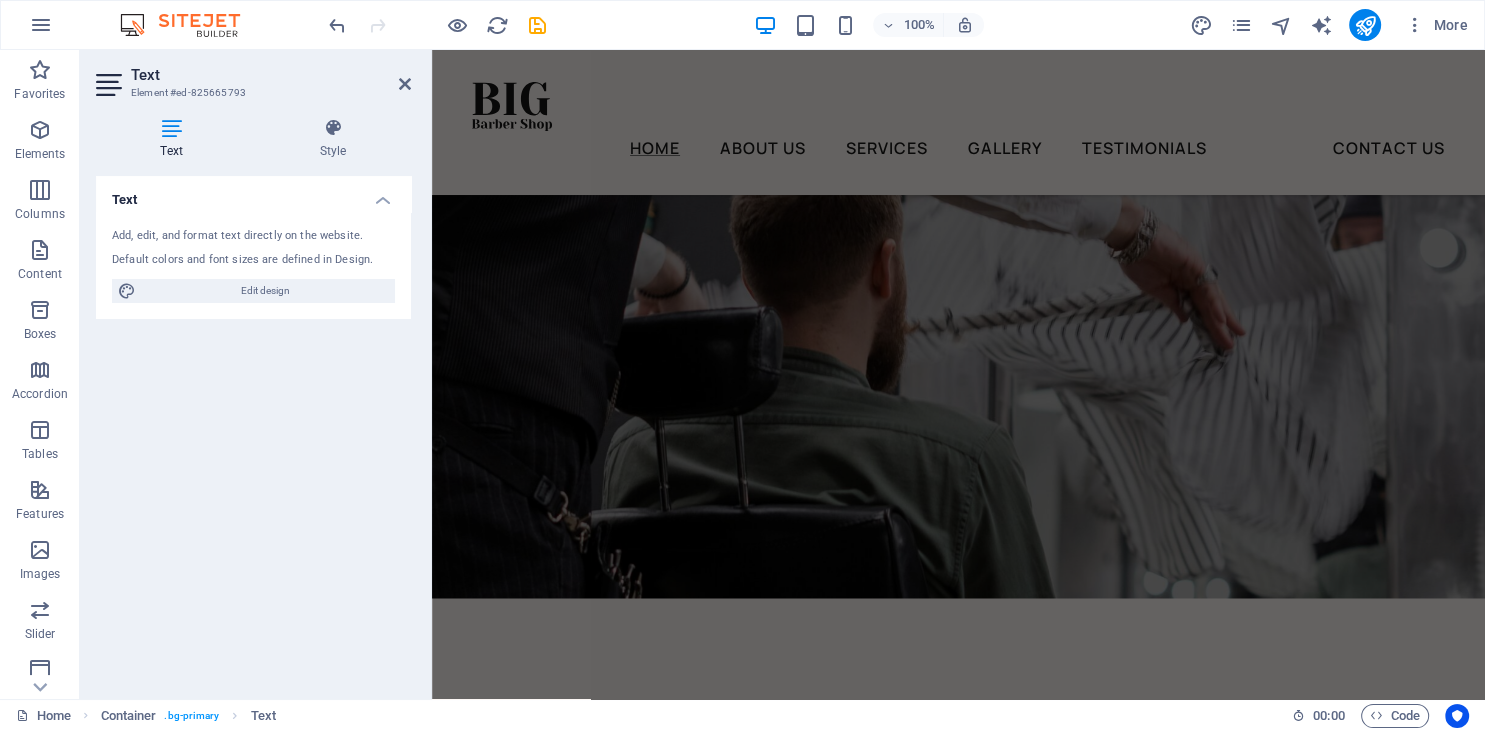 select on "px" 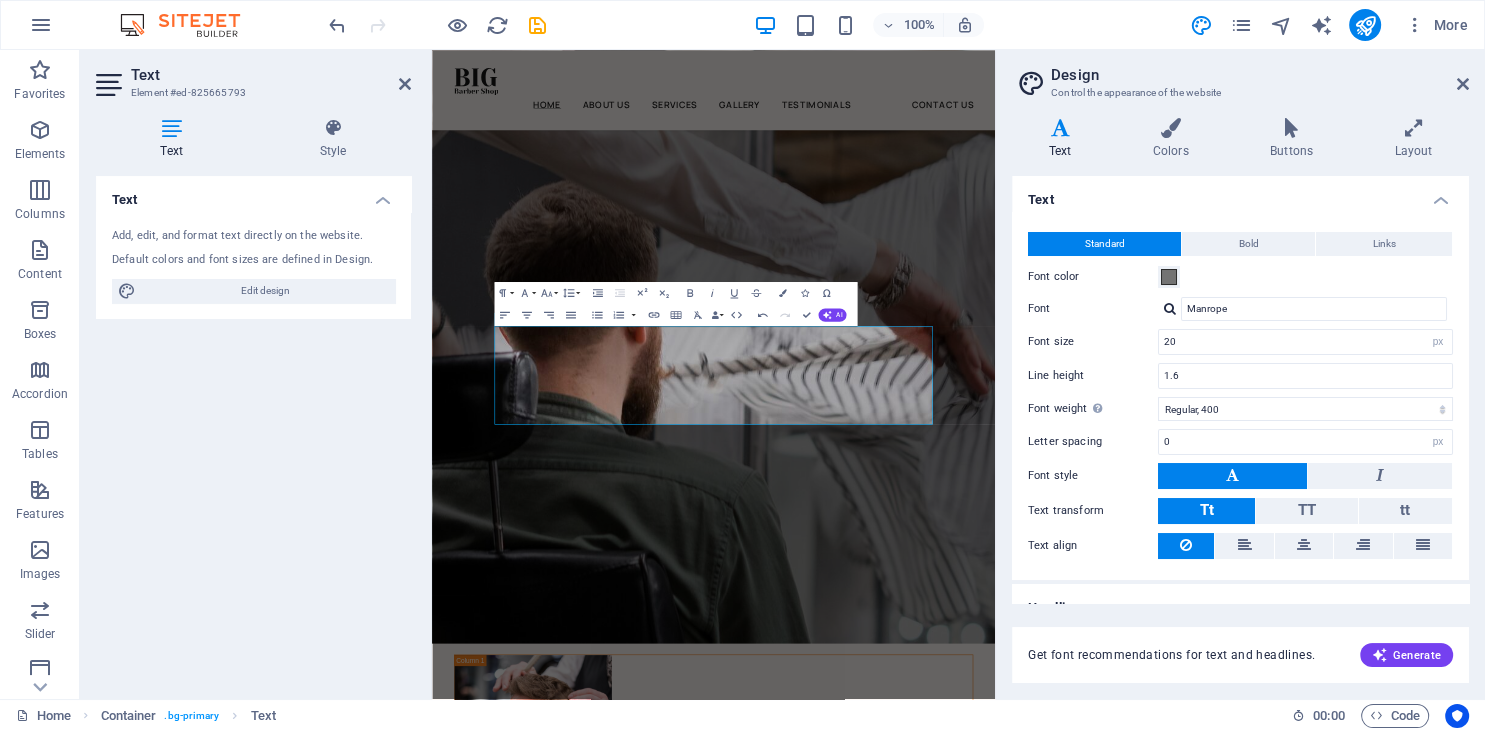 scroll, scrollTop: 635, scrollLeft: 0, axis: vertical 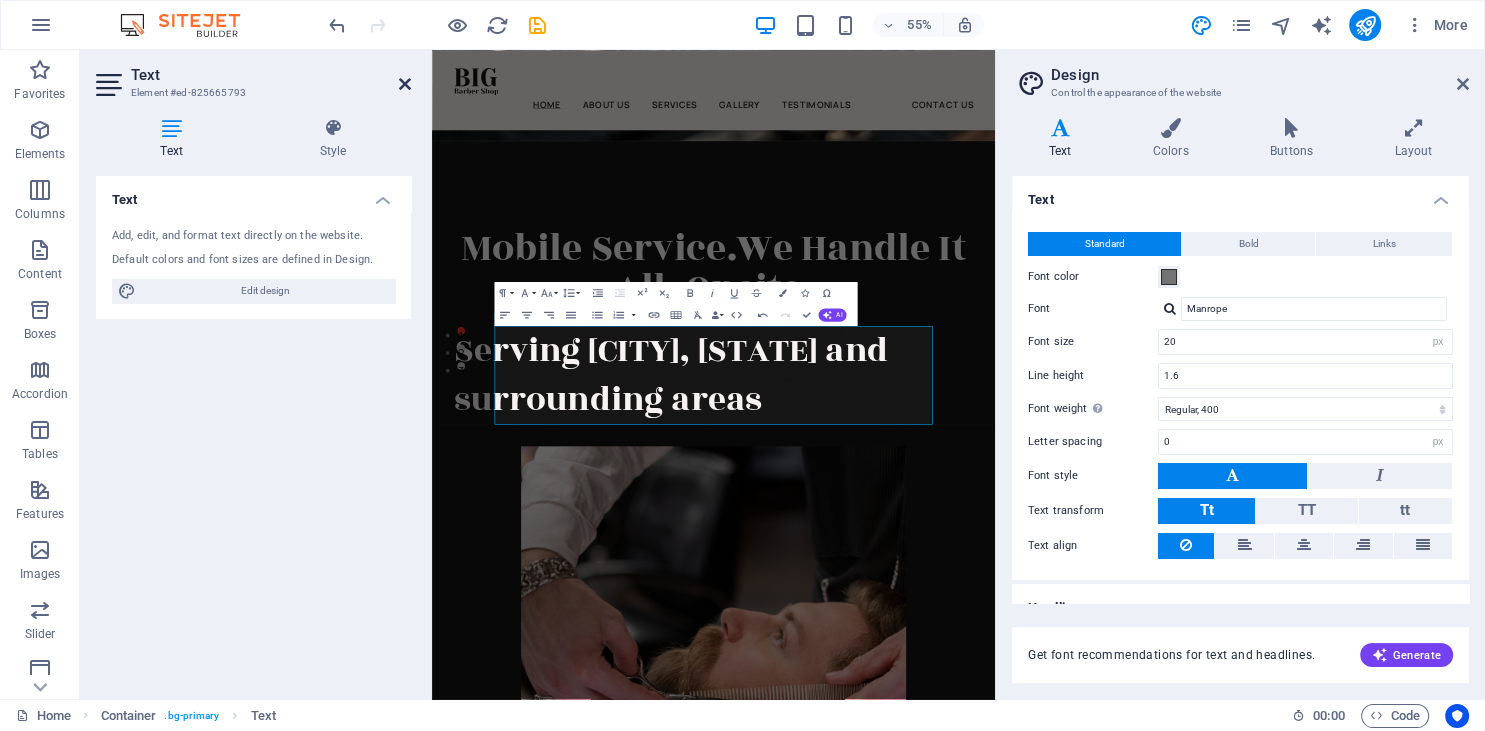 click at bounding box center (405, 84) 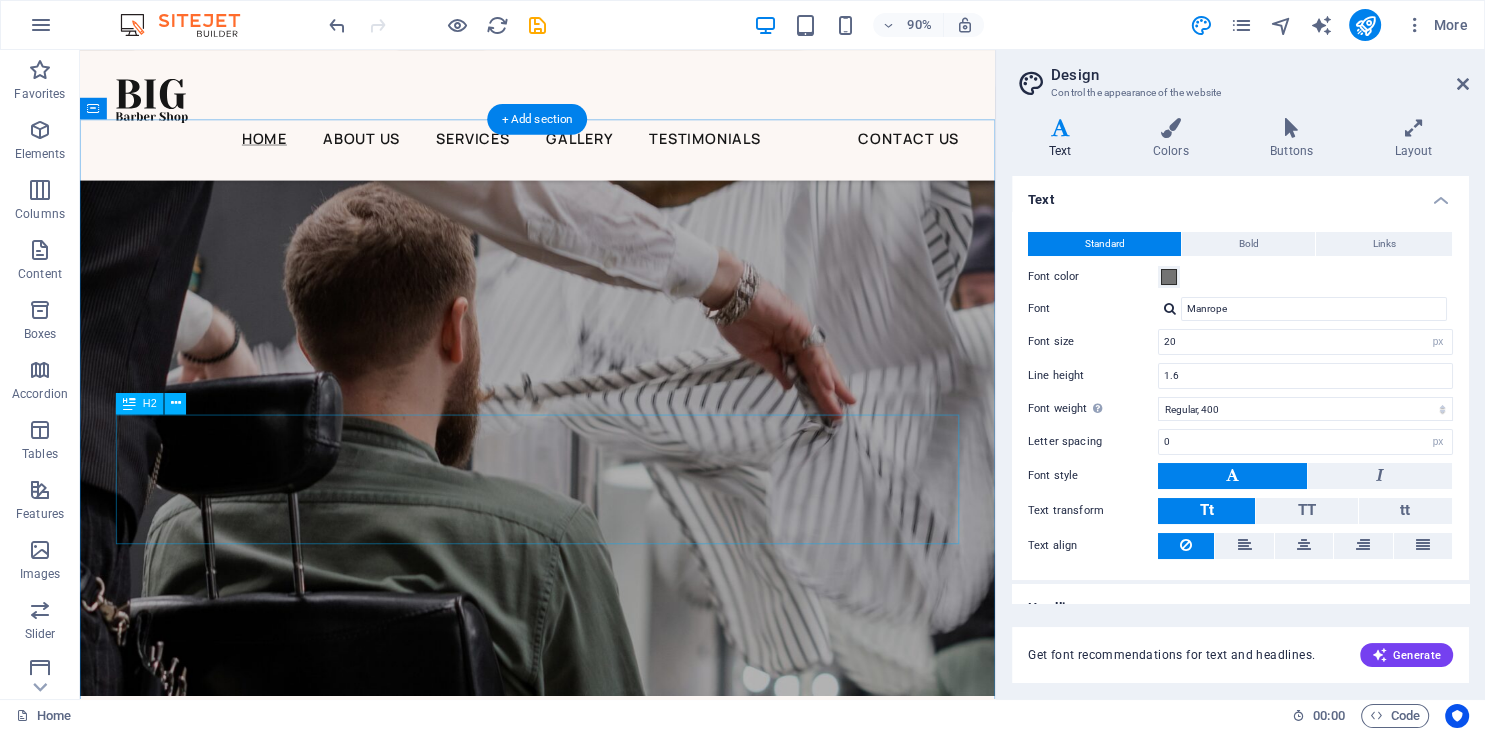 scroll, scrollTop: 2958, scrollLeft: 0, axis: vertical 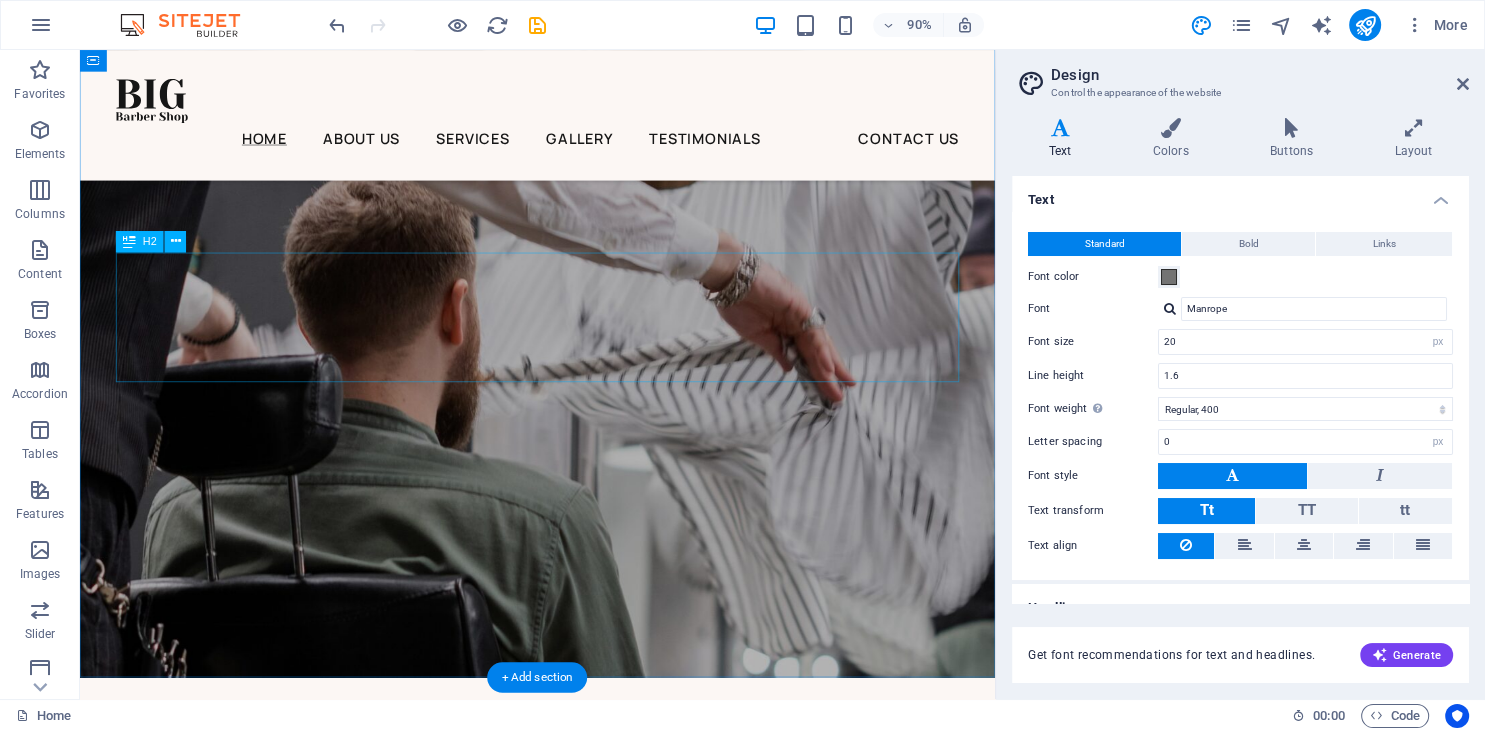 click on "A luxurious getaway for men" at bounding box center (588, 930) 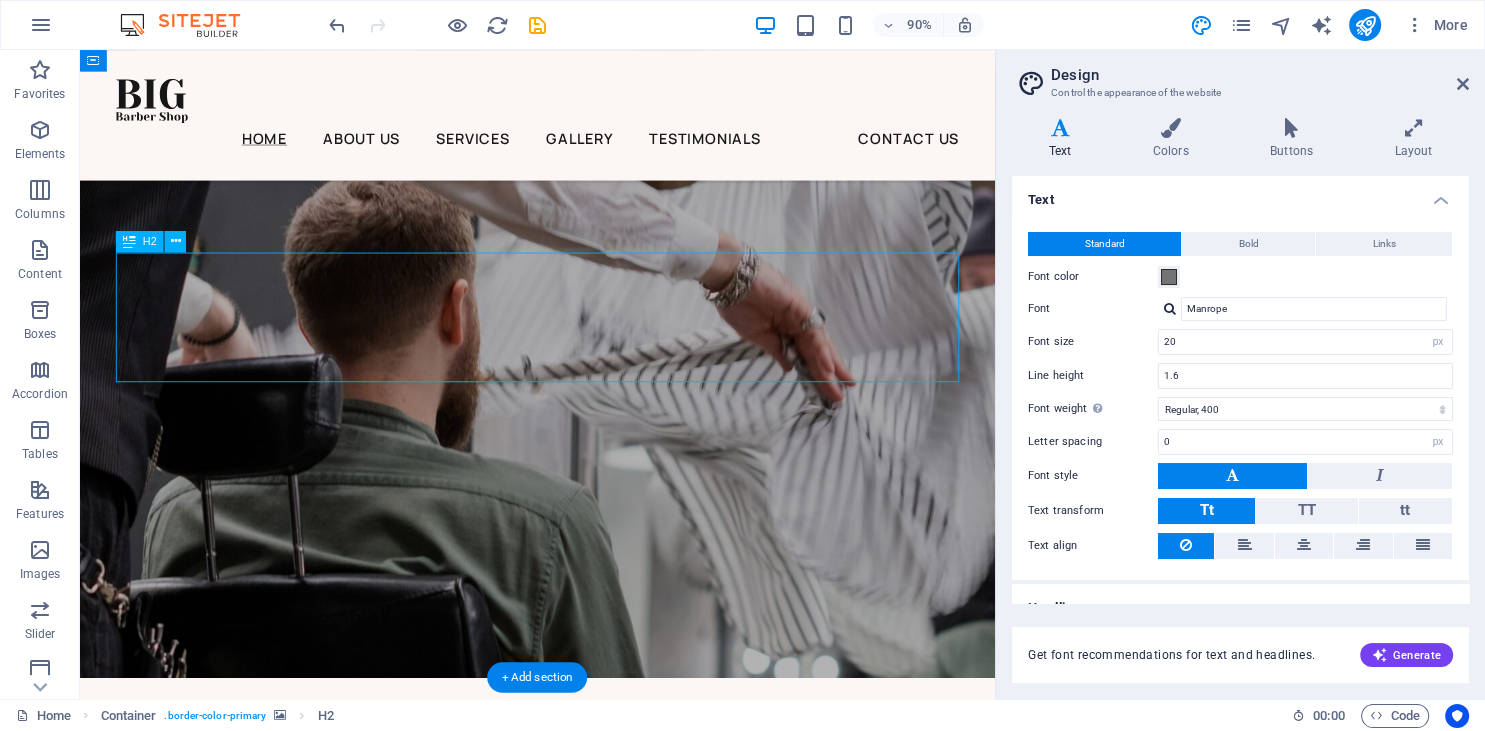click on "A luxurious getaway for men" at bounding box center [588, 930] 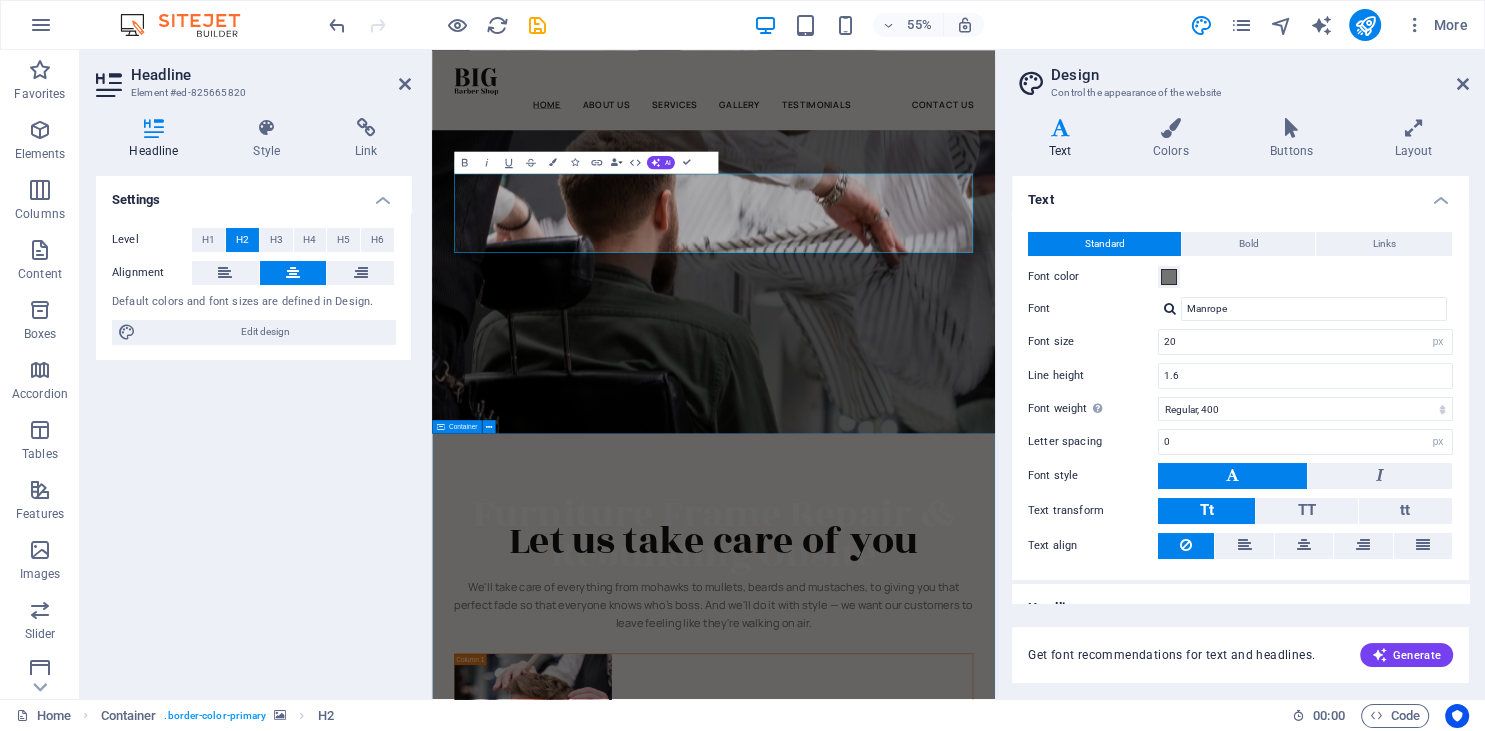 click on "Let us take care of you We'll take care of everything from mohawks to mullets, beards and mustaches, to giving you that perfect fade so that everyone knows who's boss. And we'll do it with style — we want our customers to leave feeling like they're walking on air. HAIRCUT BEARD GROOMING WELLNESS Read More" at bounding box center (944, 2313) 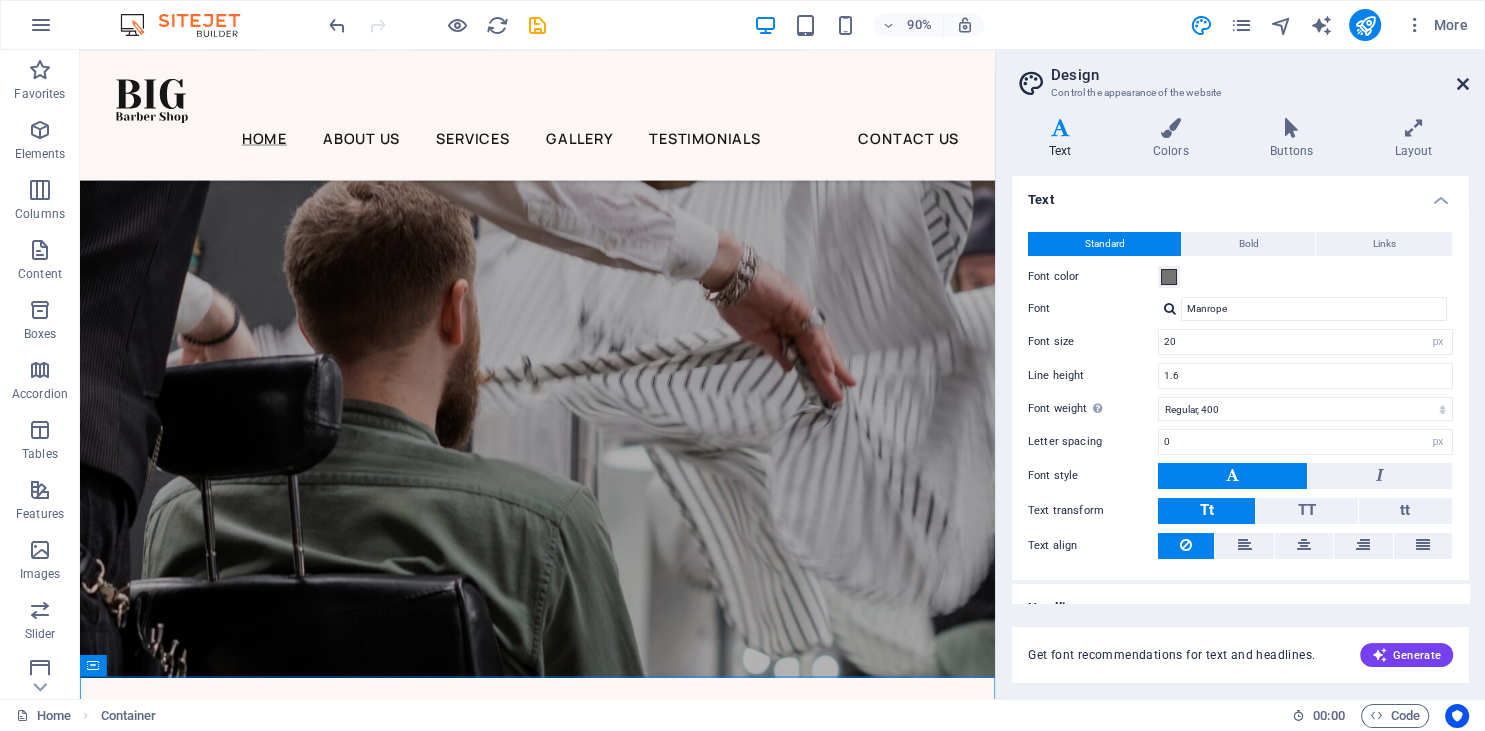 drag, startPoint x: 1465, startPoint y: 85, endPoint x: 1295, endPoint y: 205, distance: 208.08652 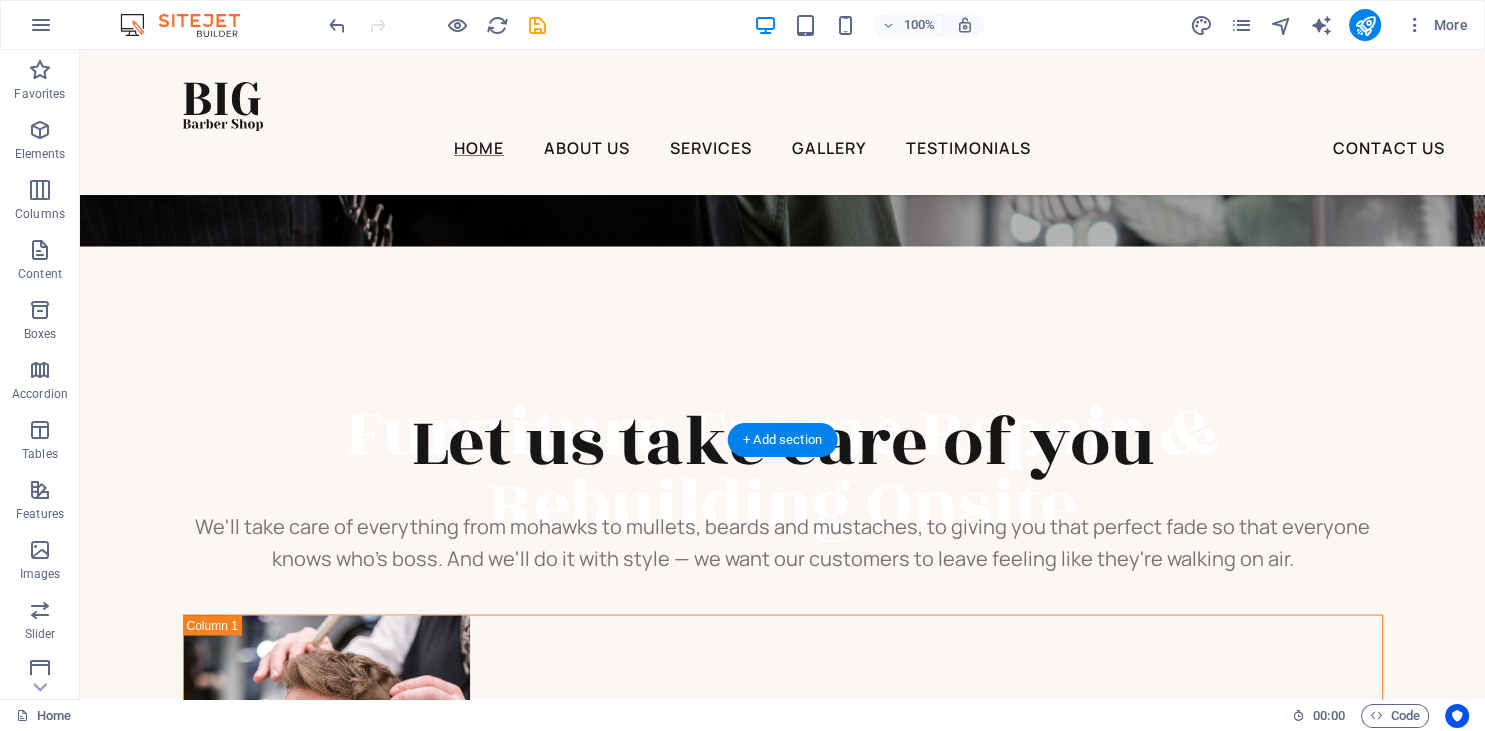 scroll, scrollTop: 3476, scrollLeft: 0, axis: vertical 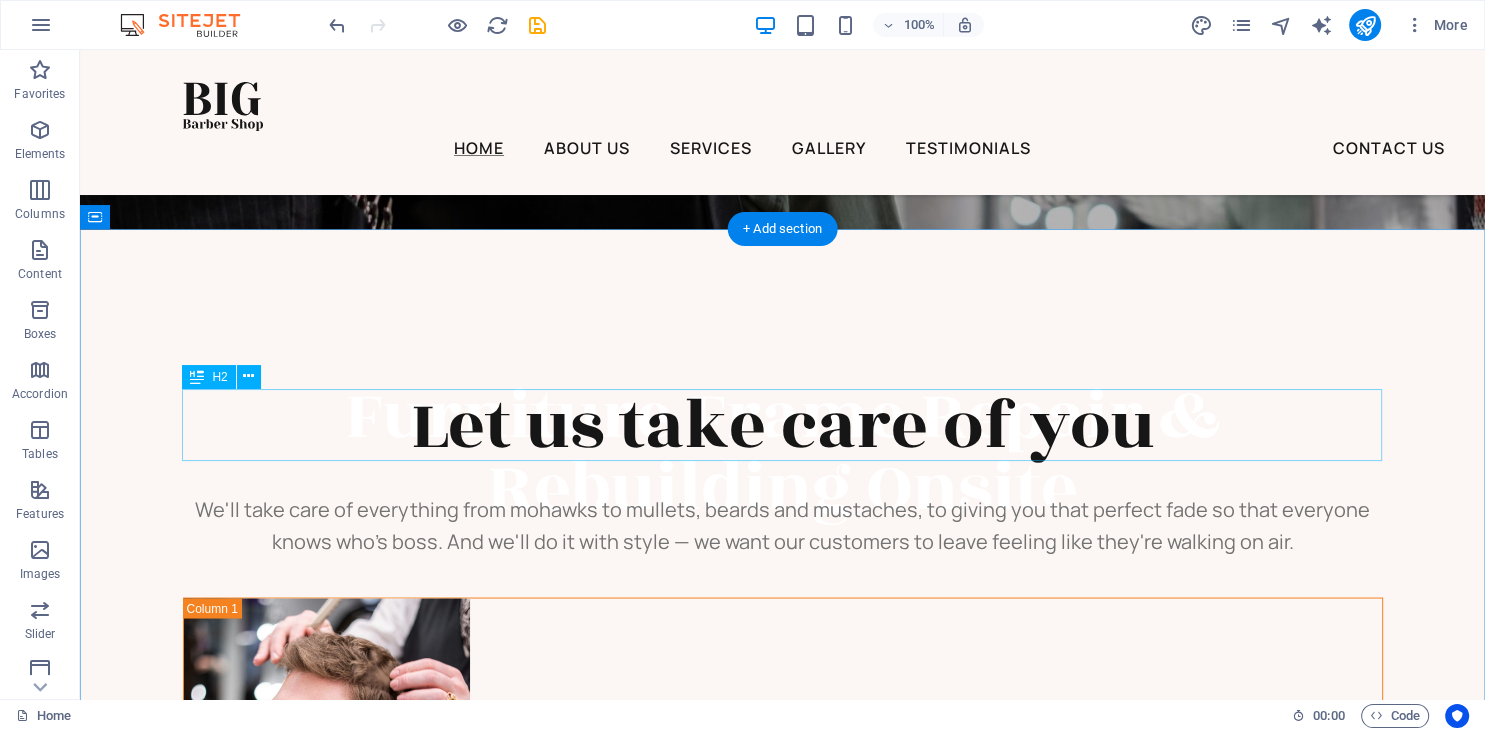 click on "Let us take care of you" at bounding box center (783, 425) 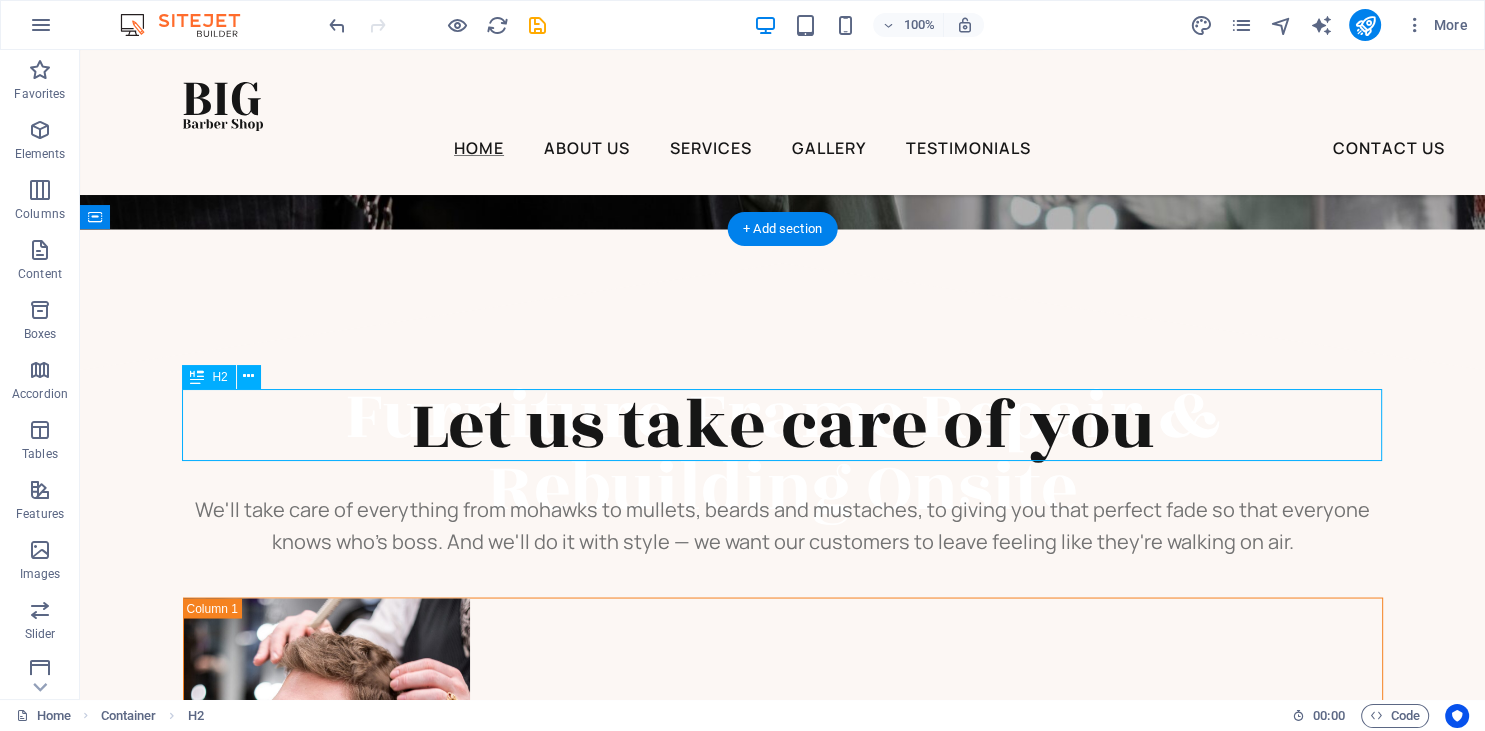click on "Let us take care of you" at bounding box center (783, 425) 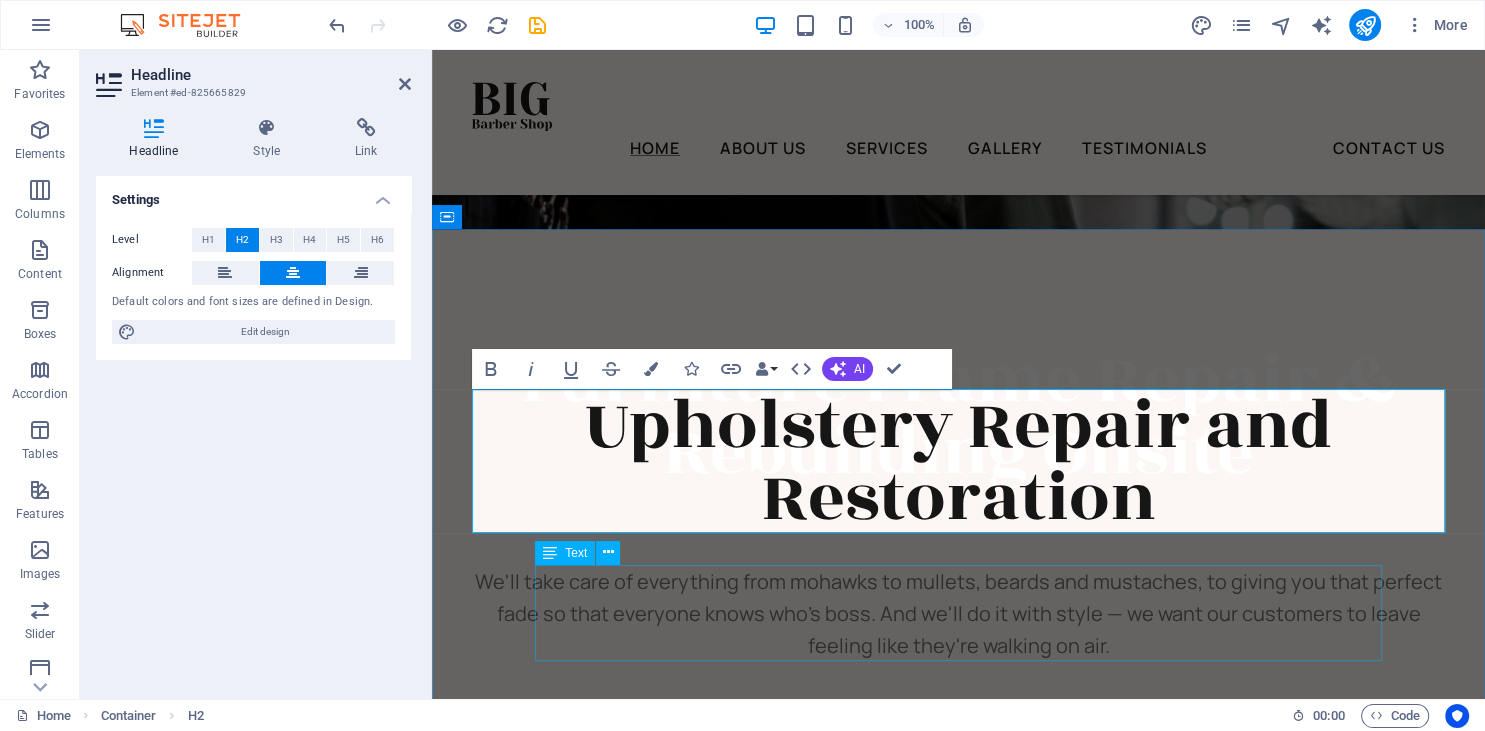 click on "We'll take care of everything from mohawks to mullets, beards and mustaches, to giving you that perfect fade so that everyone knows who's boss. And we'll do it with style — we want our customers to leave feeling like they're walking on air." at bounding box center [958, 613] 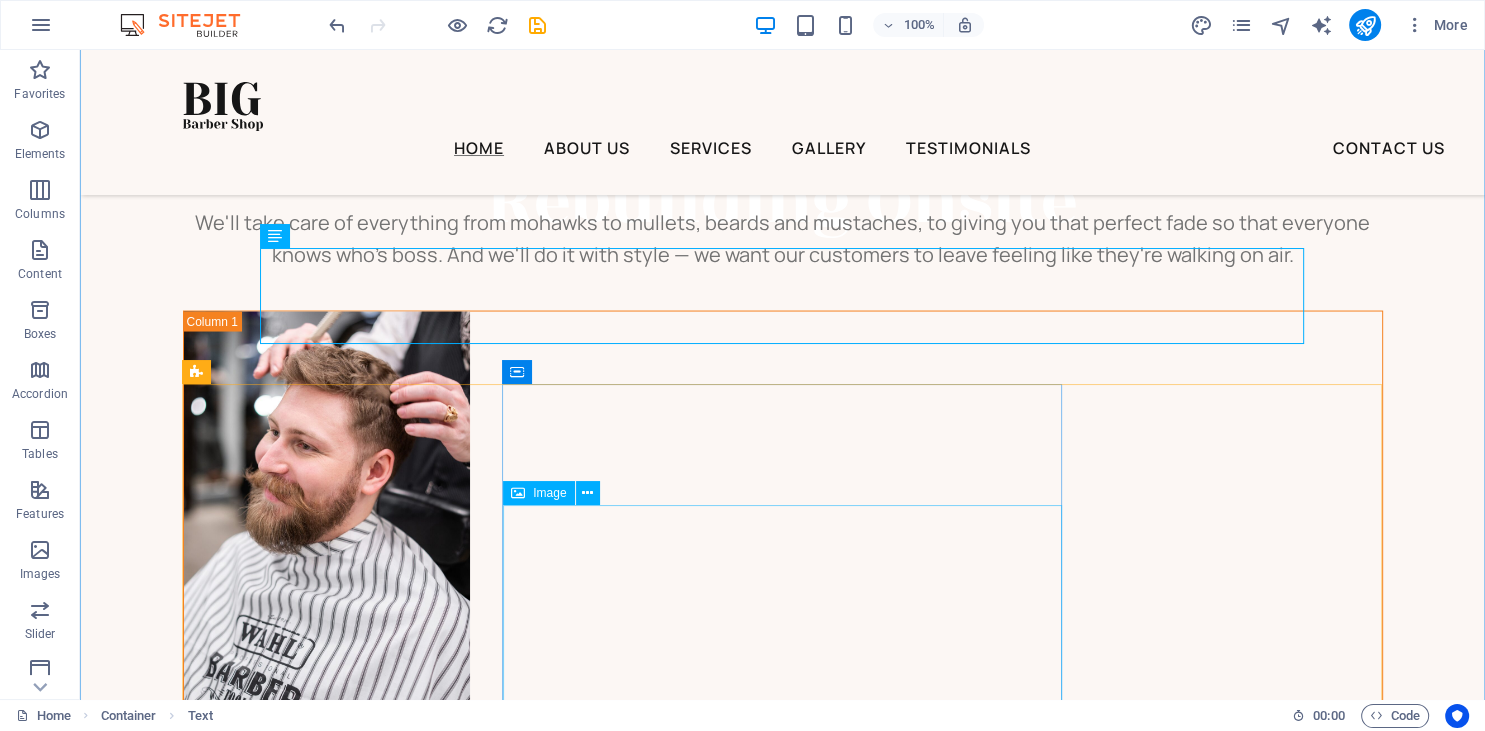 scroll, scrollTop: 3793, scrollLeft: 0, axis: vertical 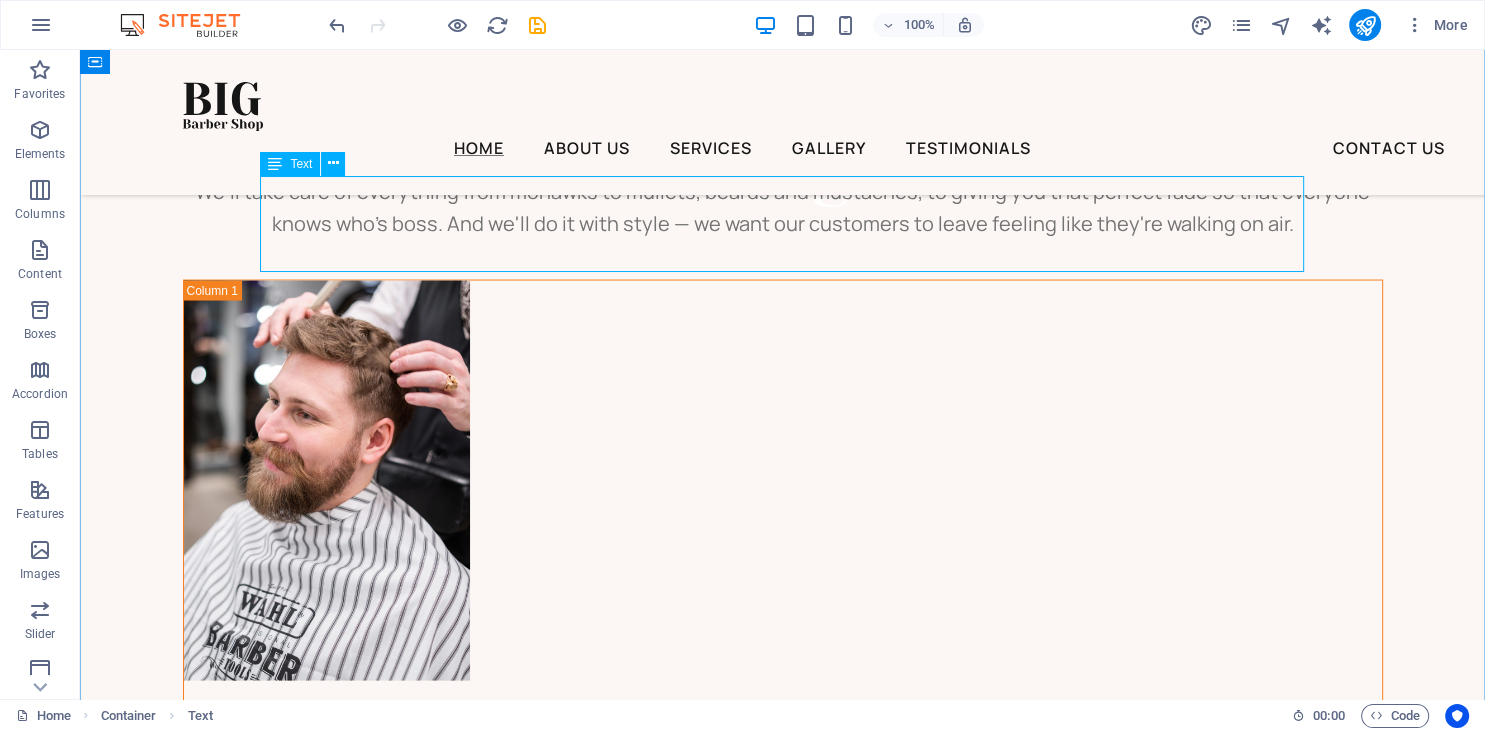 click on "We'll take care of everything from mohawks to mullets, beards and mustaches, to giving you that perfect fade so that everyone knows who's boss. And we'll do it with style — we want our customers to leave feeling like they're walking on air." at bounding box center [783, 208] 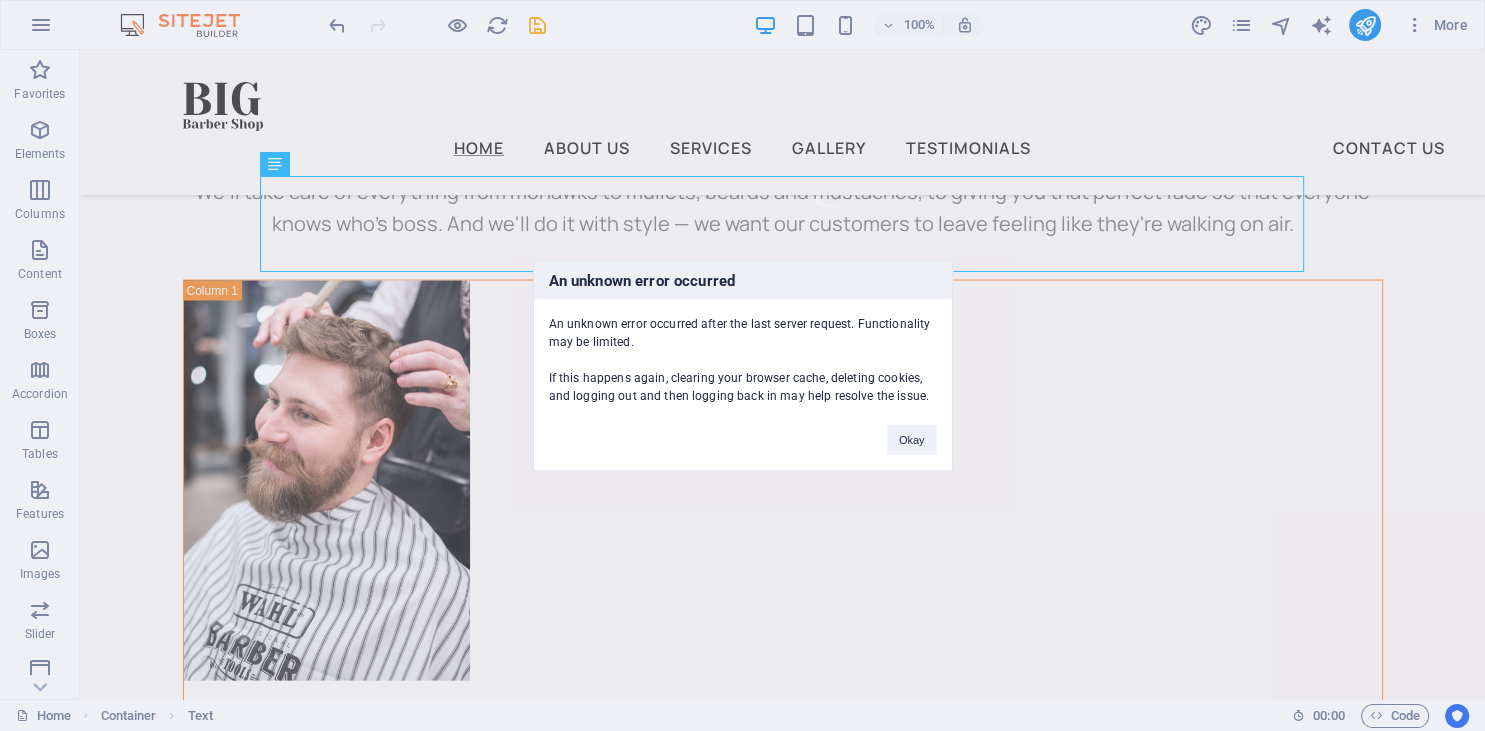 click on "An unknown error occurred An unknown error occurred after the last server request. Functionality may be limited.  If this happens again, clearing your browser cache, deleting cookies, and logging out and then logging back in may help resolve the issue. Okay" at bounding box center (742, 365) 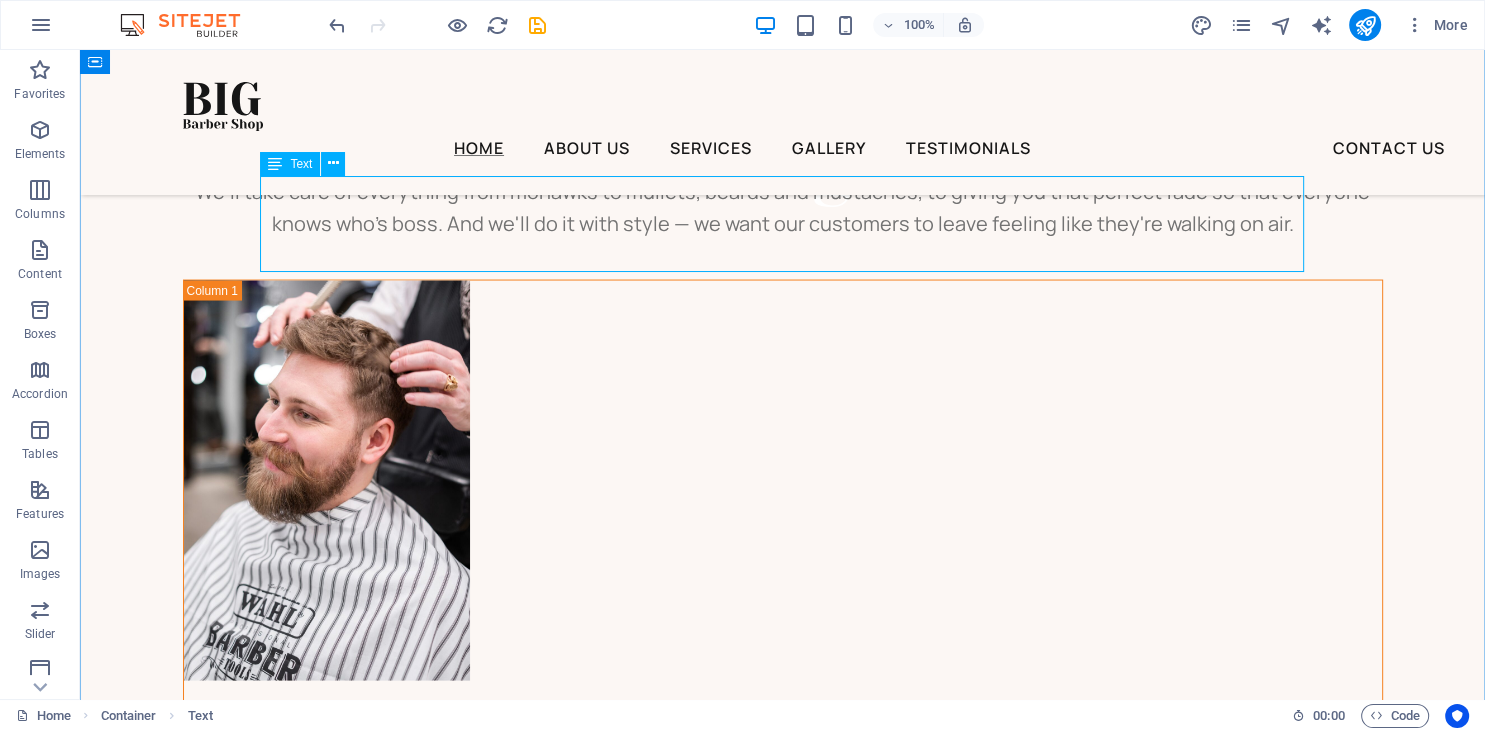 click on "We'll take care of everything from mohawks to mullets, beards and mustaches, to giving you that perfect fade so that everyone knows who's boss. And we'll do it with style — we want our customers to leave feeling like they're walking on air." at bounding box center [783, 208] 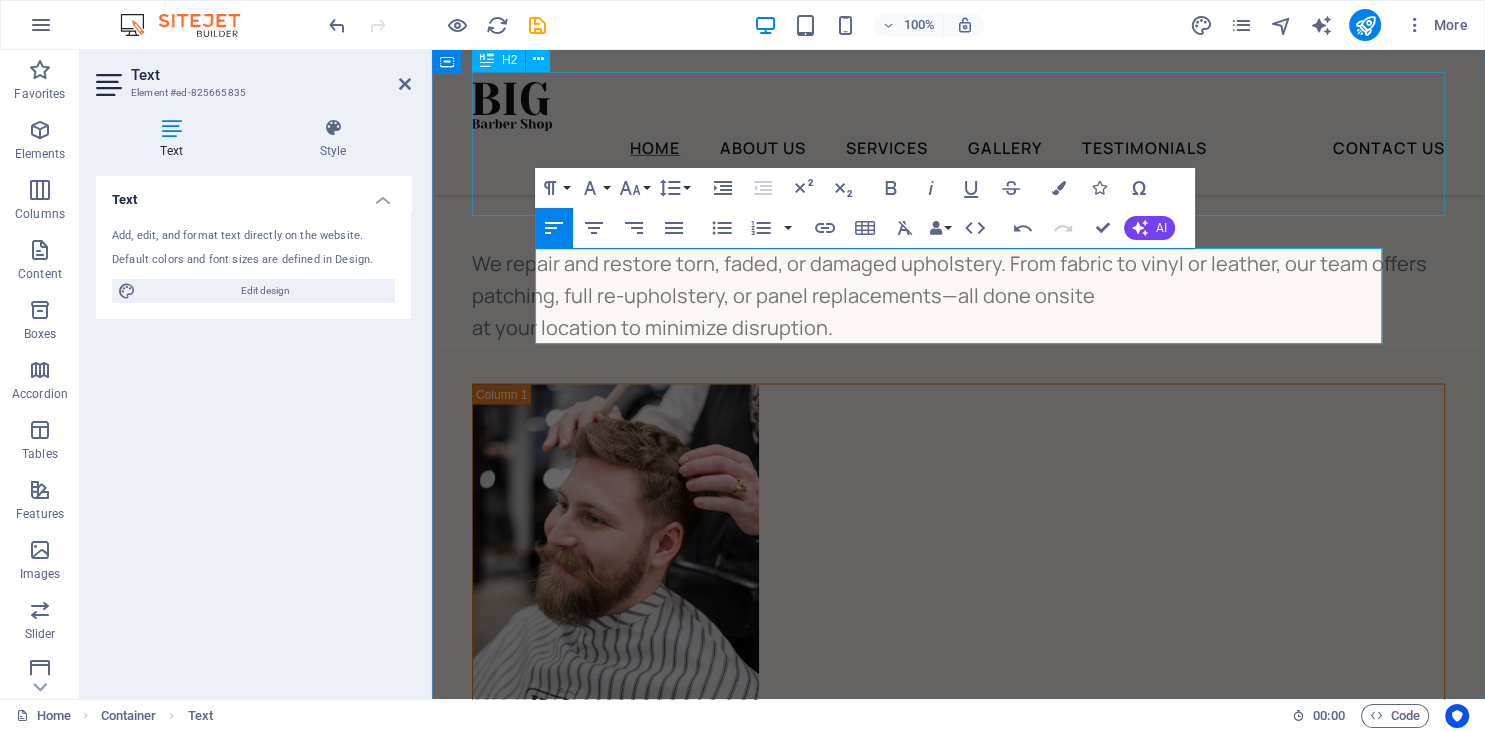 click on "Upholstery Repair and Restoration" at bounding box center (958, 144) 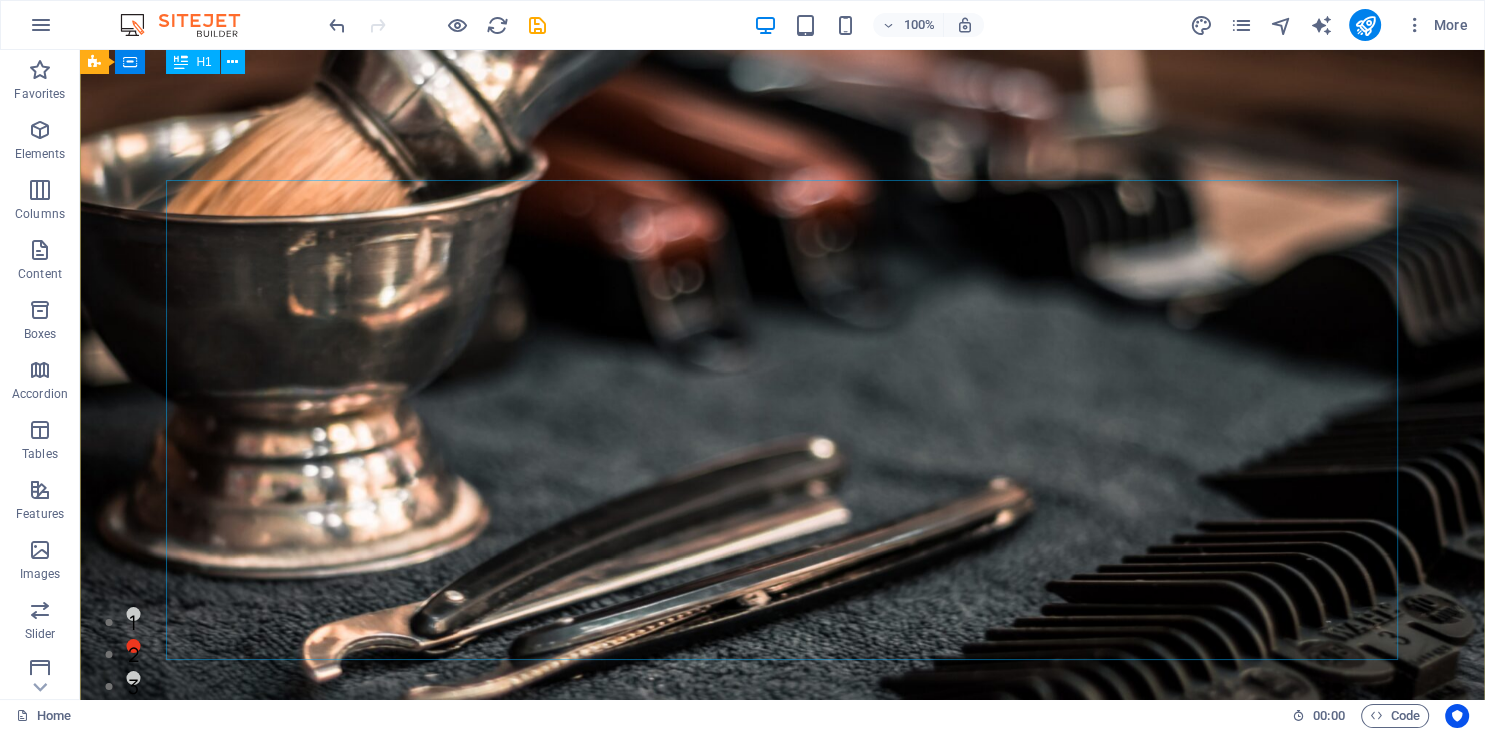 scroll, scrollTop: 0, scrollLeft: 0, axis: both 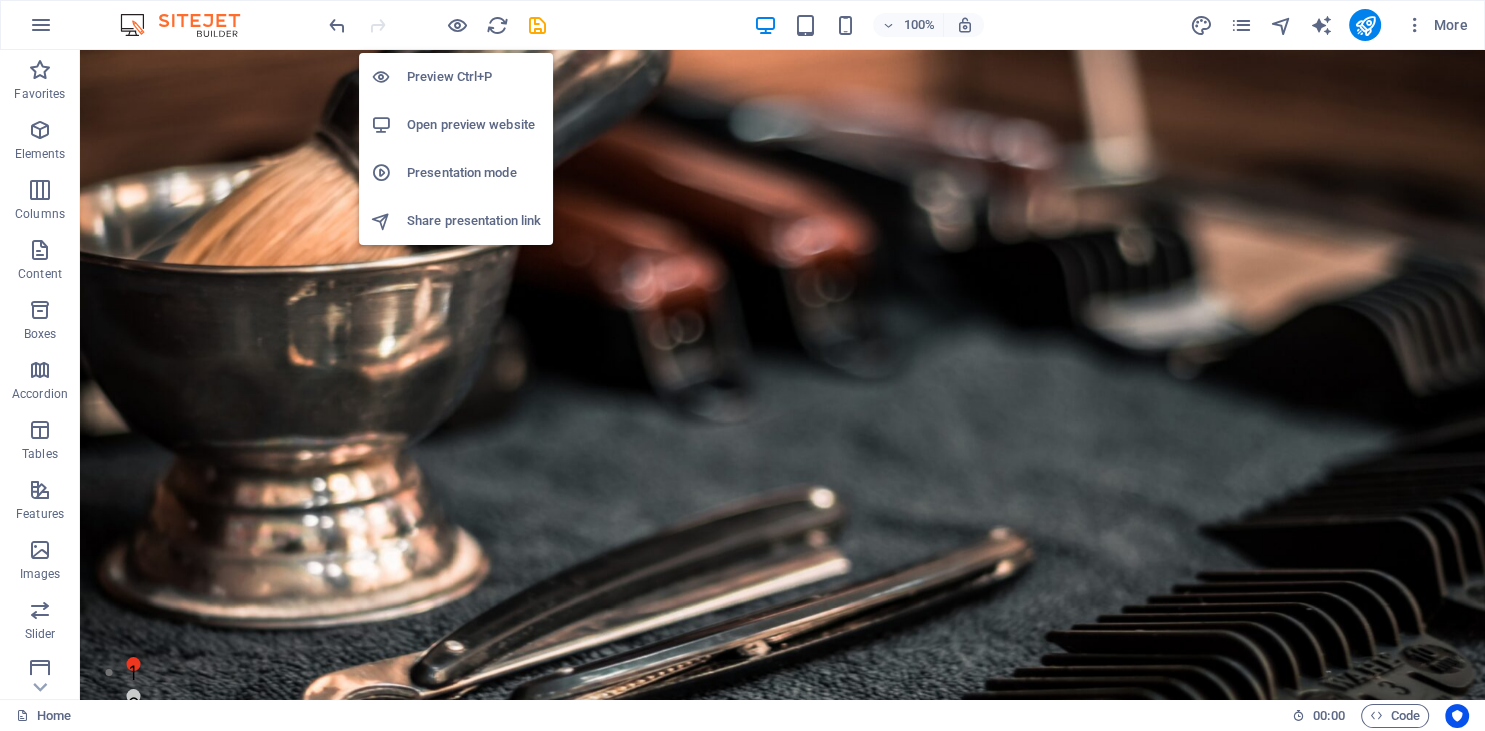 drag, startPoint x: 460, startPoint y: 22, endPoint x: 461, endPoint y: 38, distance: 16.03122 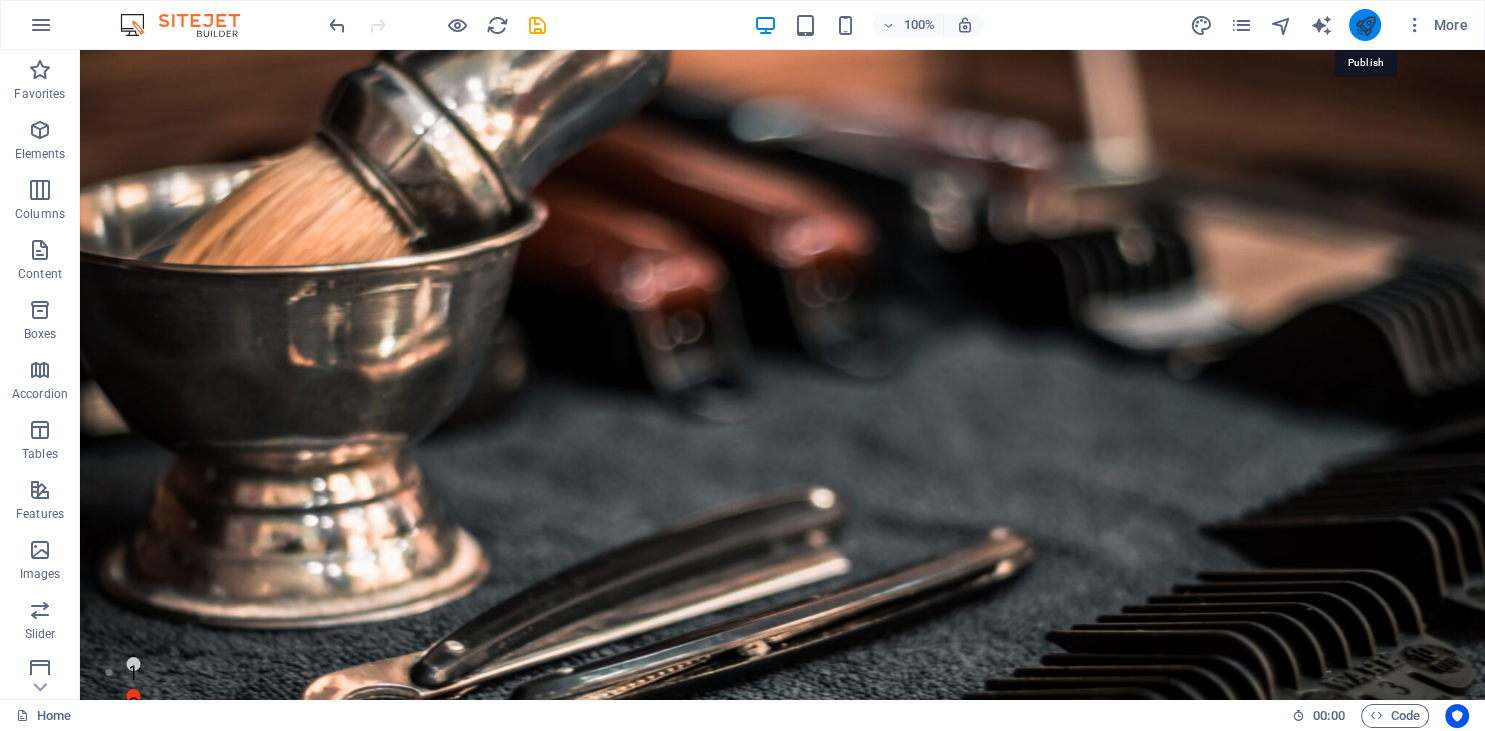 click at bounding box center [1364, 25] 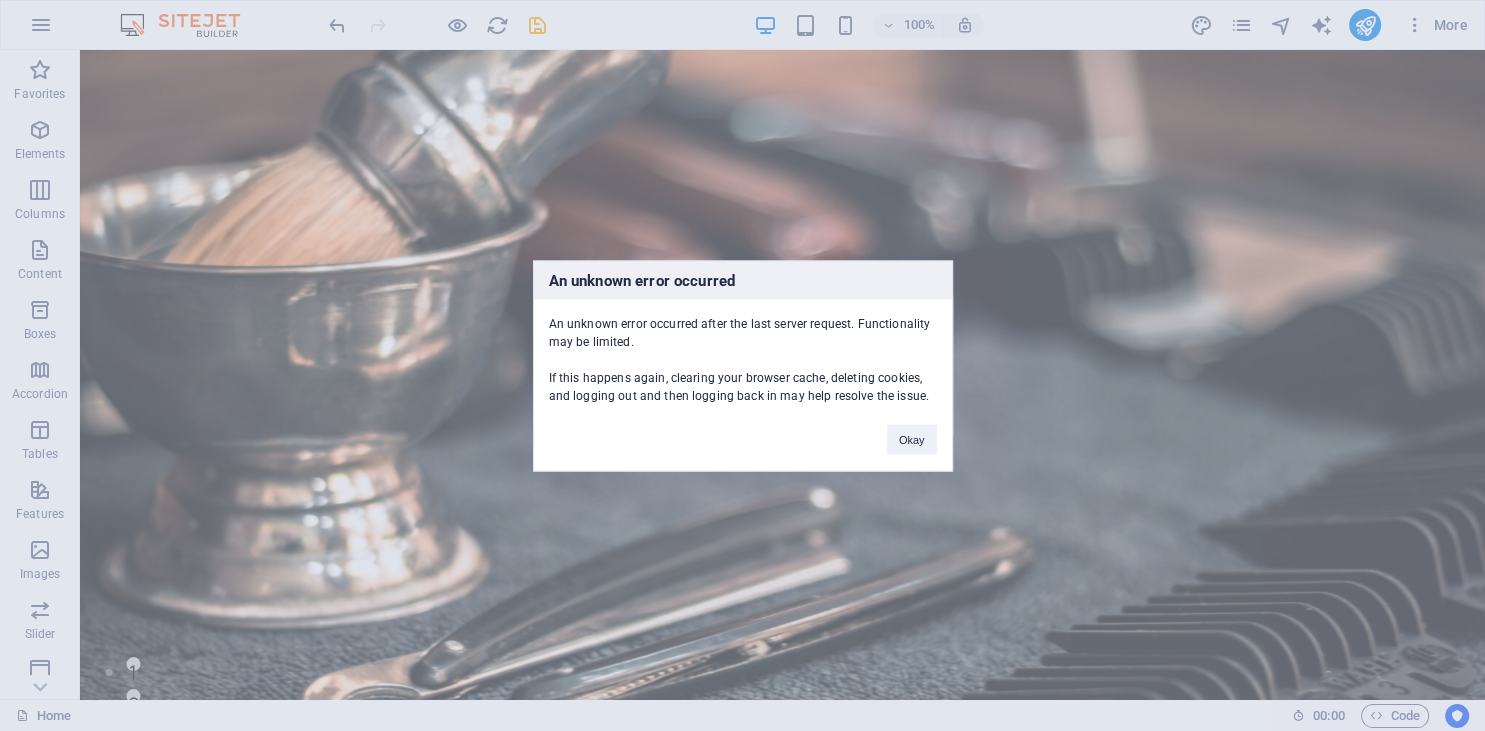 click on "doctorsofas.com Home Favorites Elements Columns Content Boxes Accordion Tables Features Images Slider Header Footer Forms Marketing Collections
H1   Banner   Container   Banner   Menu Bar   Menu   Spacer   Button   Container   H2   Spacer   Text   Spacer   Container   Image   Container   Image   Spacer   Button   H2   Container   Container   H2   Text   Spacer   Container   Spacer   20-60-20   Container   Image   H4   Button   Container   Container   H2   Container   Container   H2   Container   Text   Spacer   Spacer   Text   Spacer   Spacer   Container   Container   Footer Saga   Logo   Container   Image   Container   Spacer 100% More Home 00 : 00 Code
less
Background color
#fcf7f4
#161616" at bounding box center [742, 365] 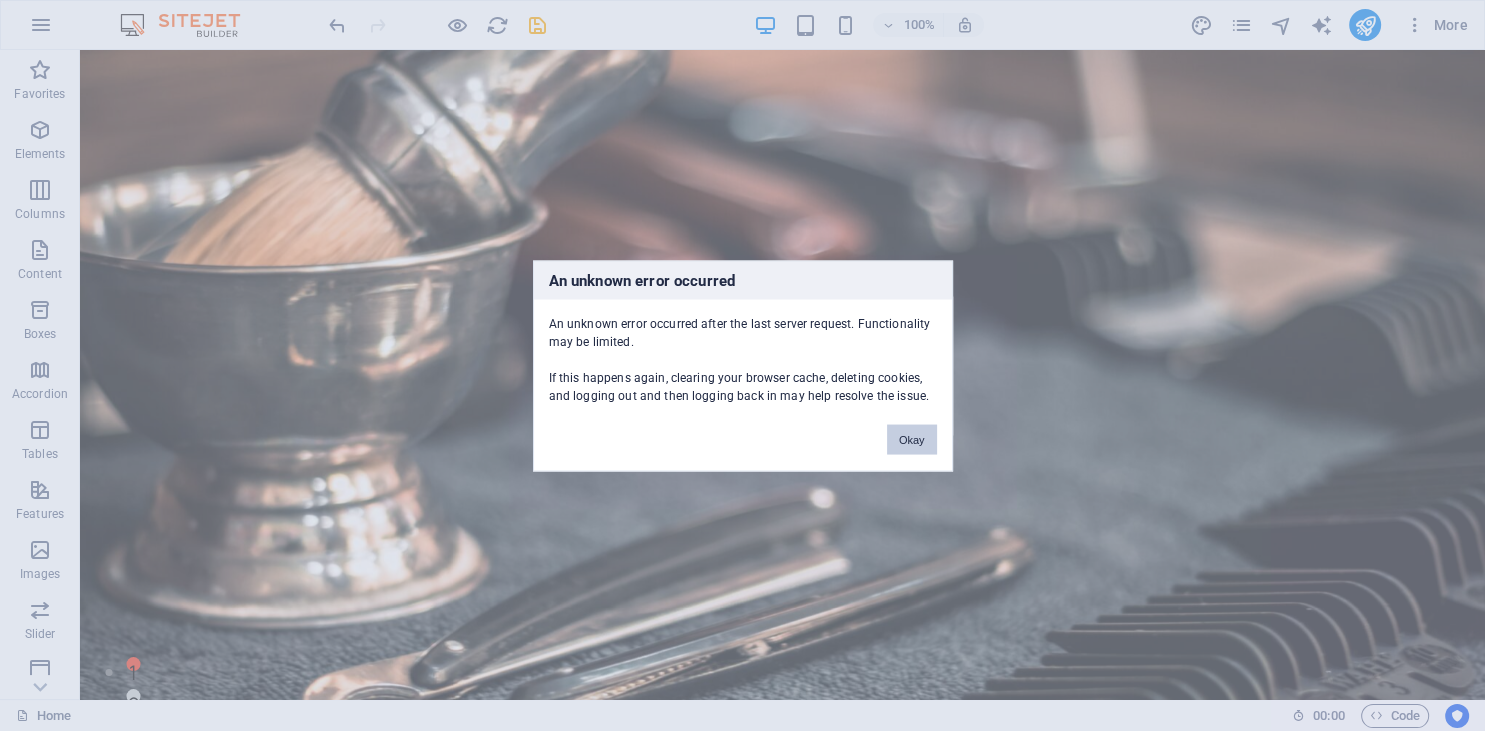 click on "Okay" at bounding box center (912, 439) 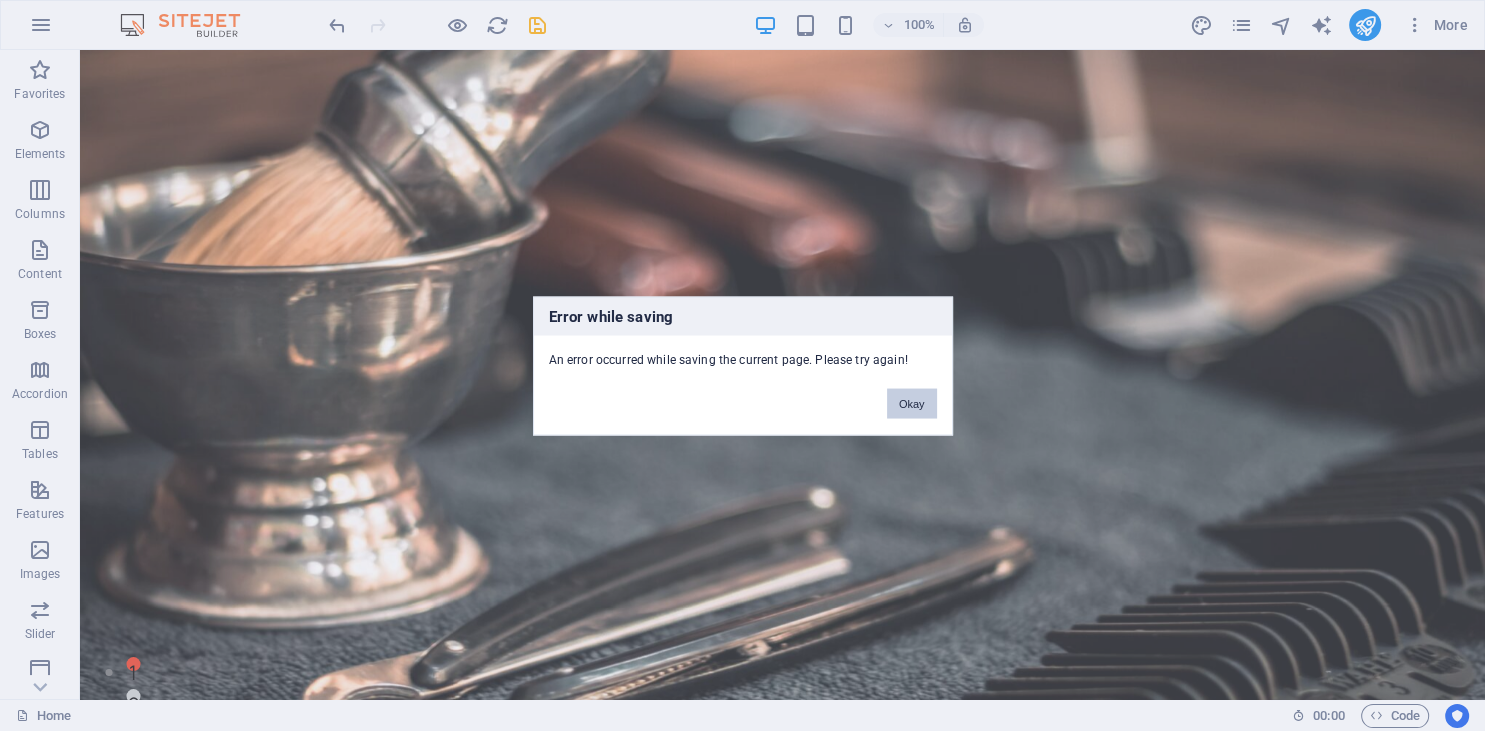 click on "Okay" at bounding box center (912, 403) 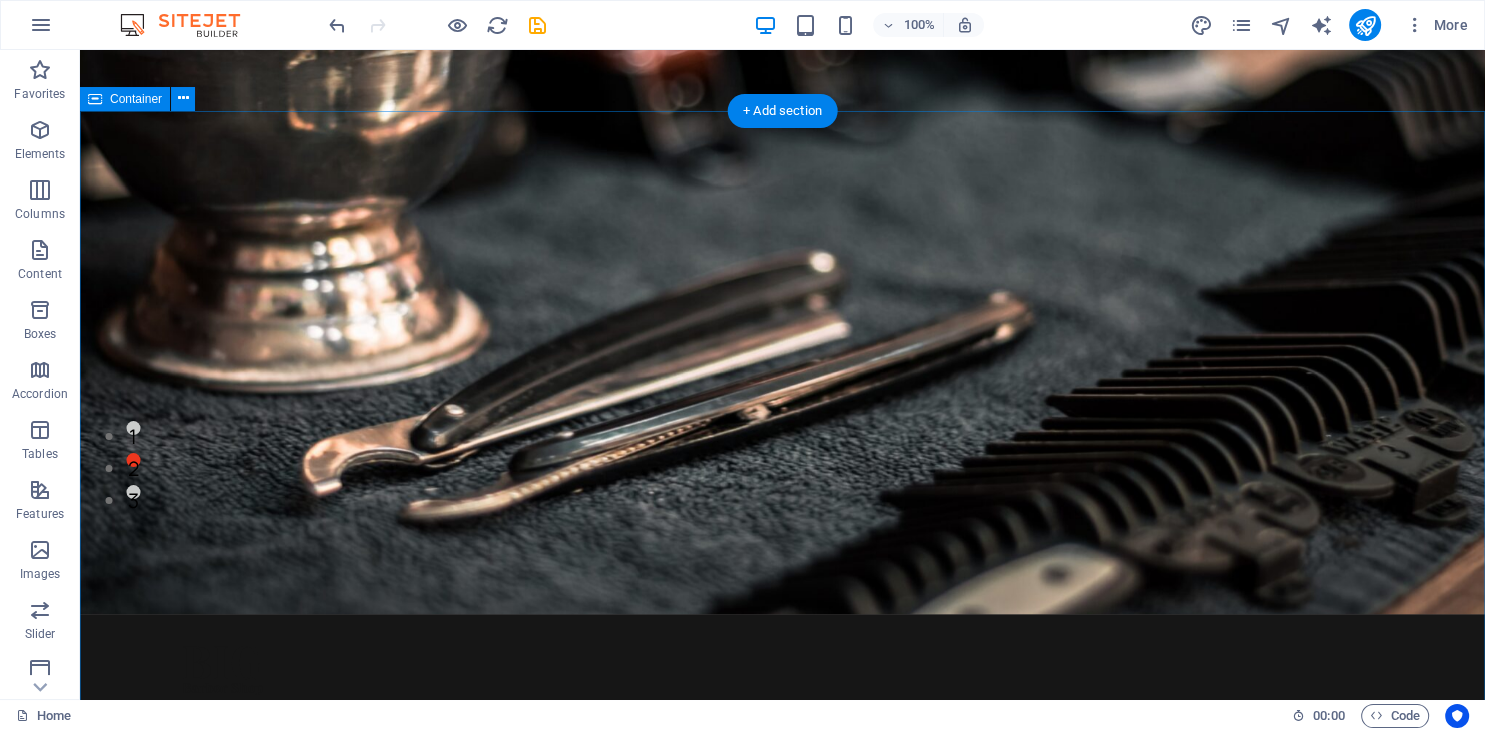 scroll, scrollTop: 0, scrollLeft: 0, axis: both 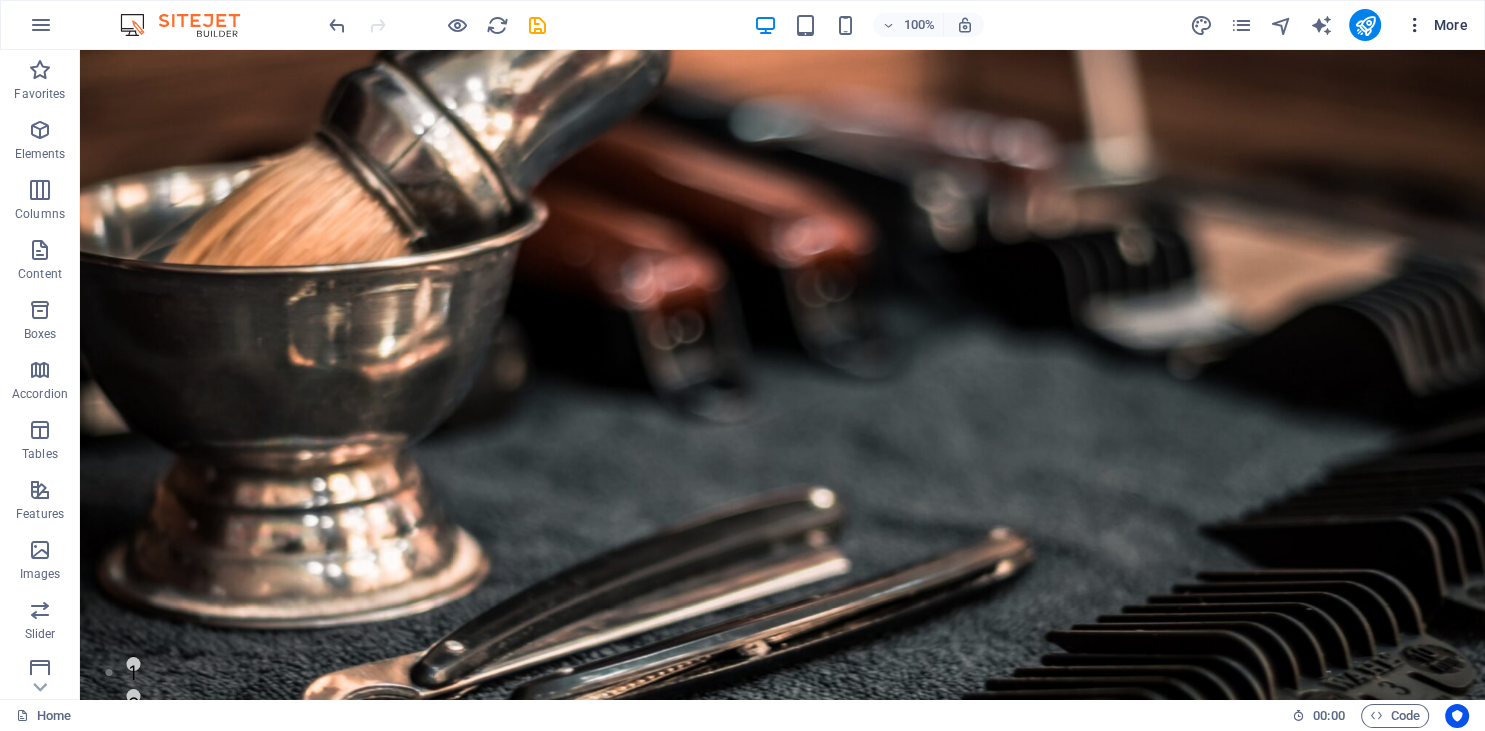 click on "More" at bounding box center [1436, 25] 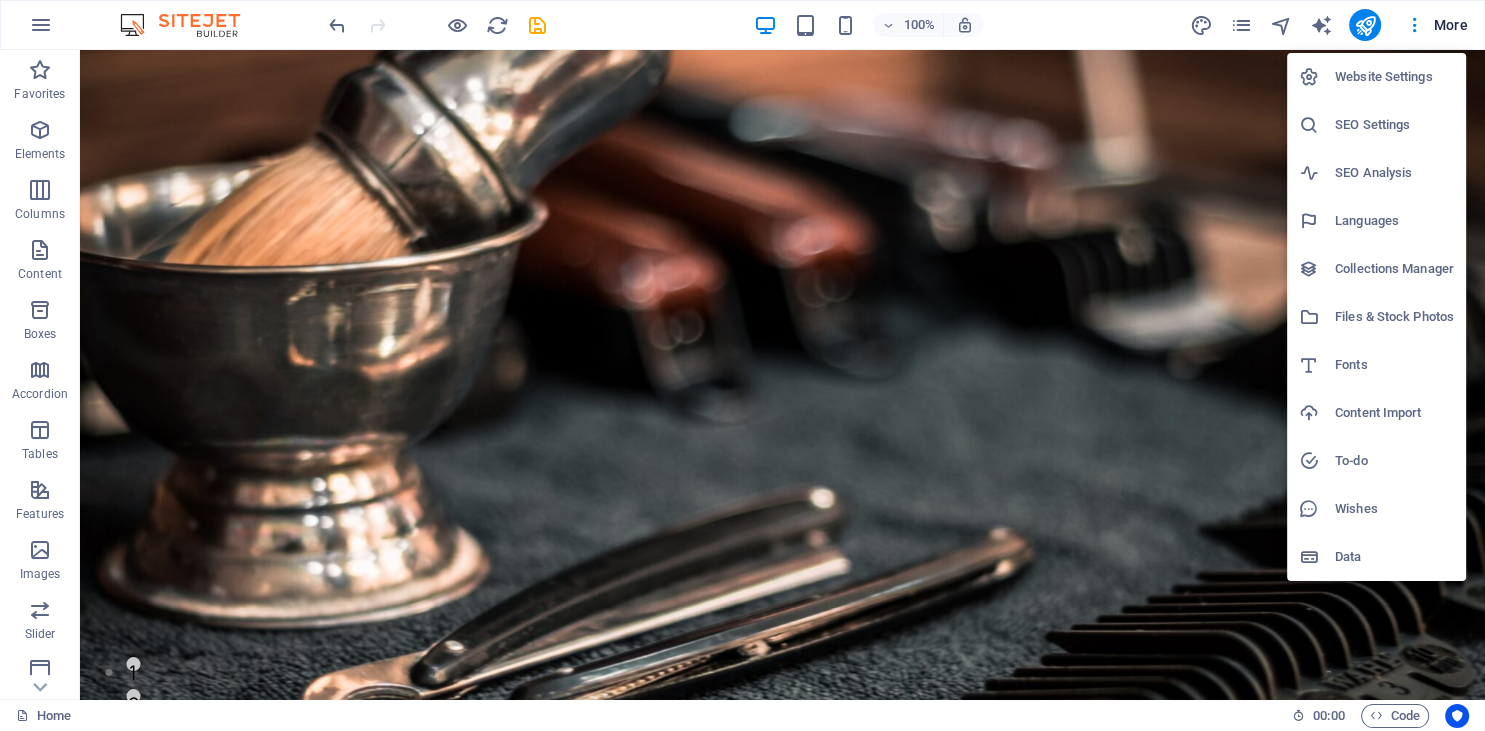 click on "Website Settings" at bounding box center [1394, 77] 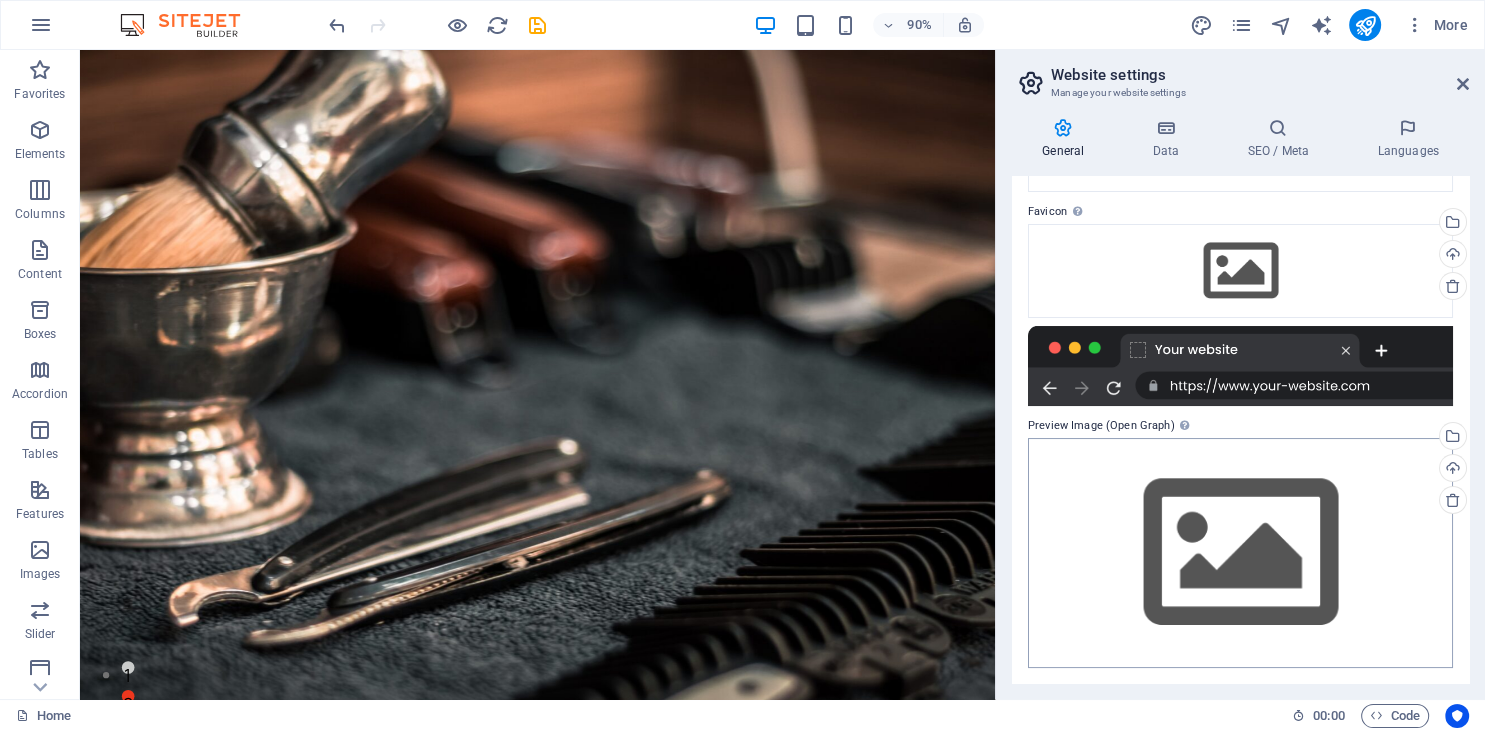 scroll, scrollTop: 0, scrollLeft: 0, axis: both 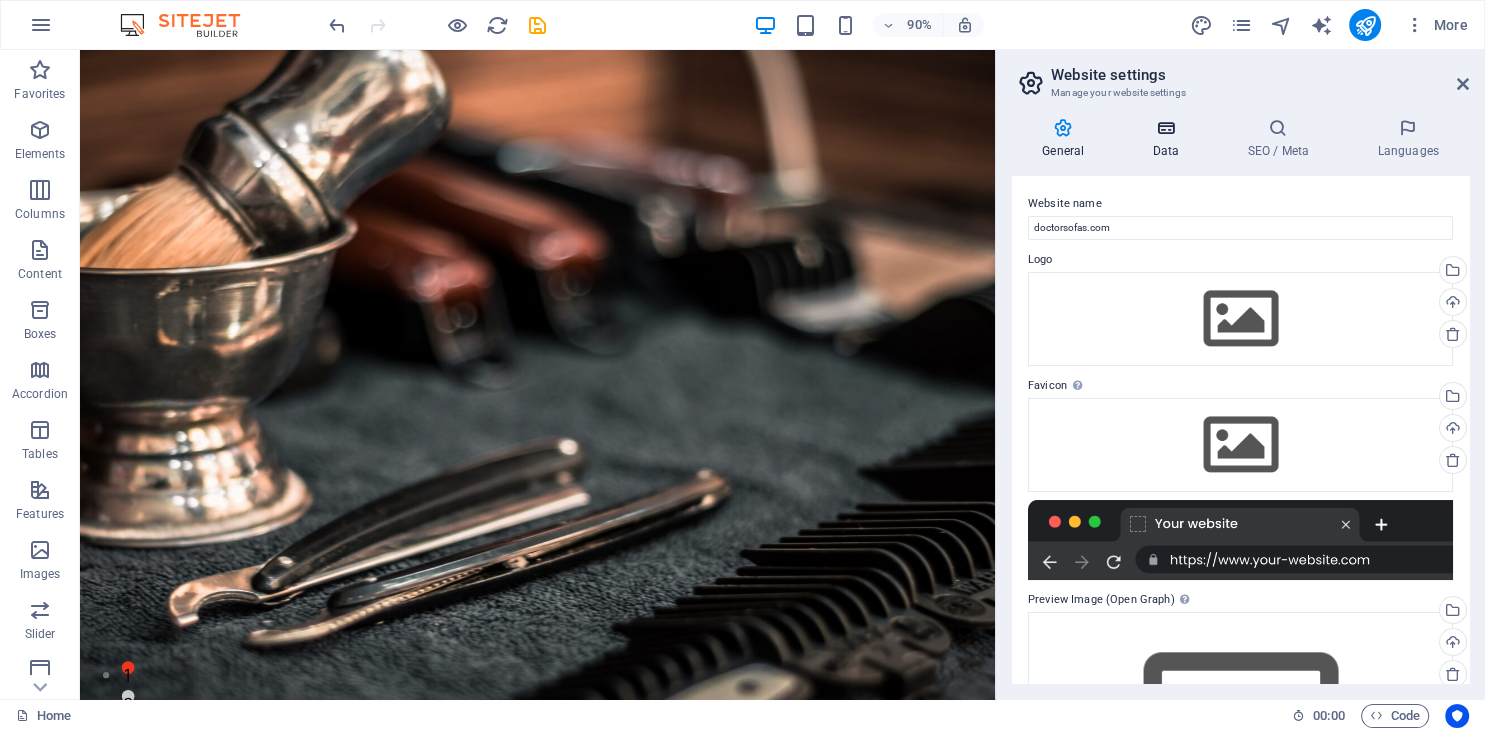 click at bounding box center [1165, 128] 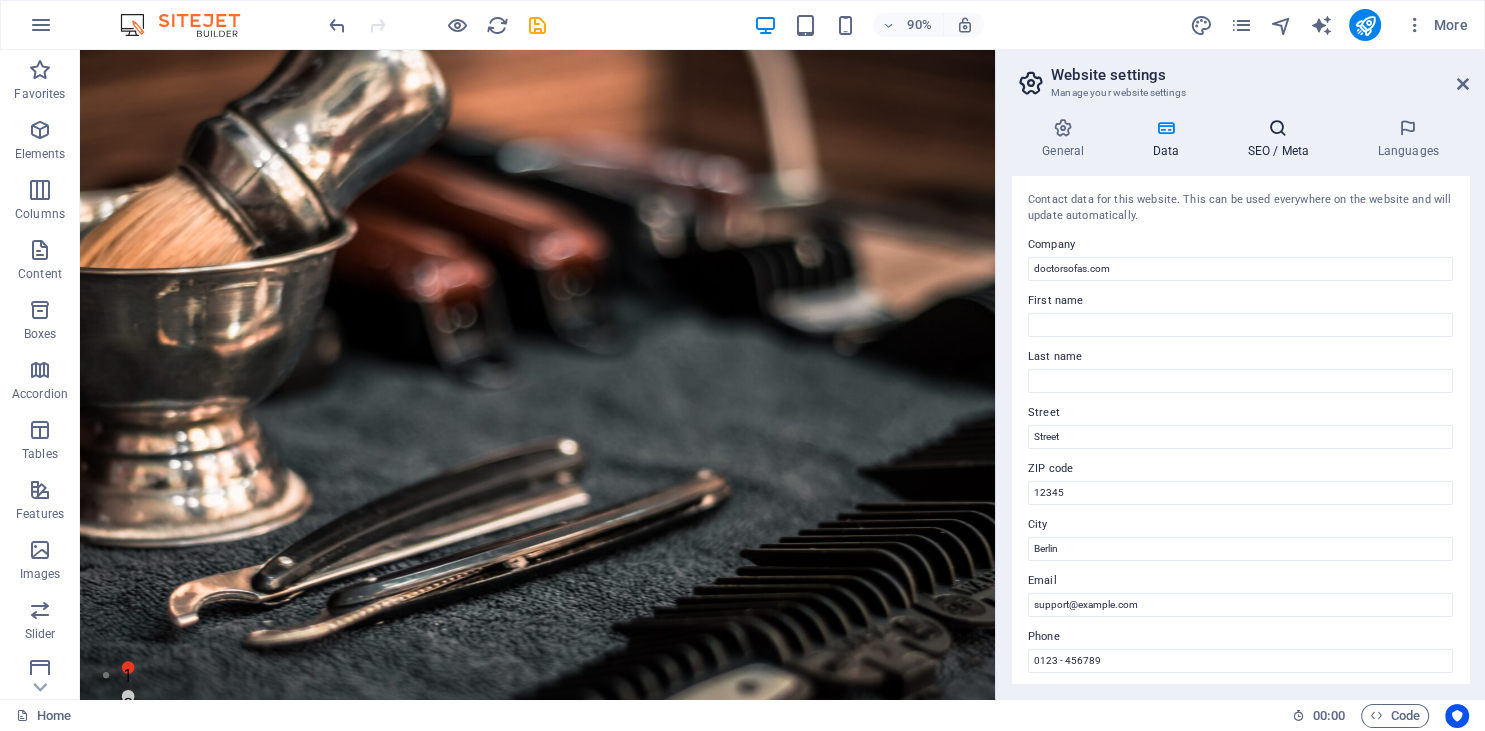 click on "SEO / Meta" at bounding box center (1282, 139) 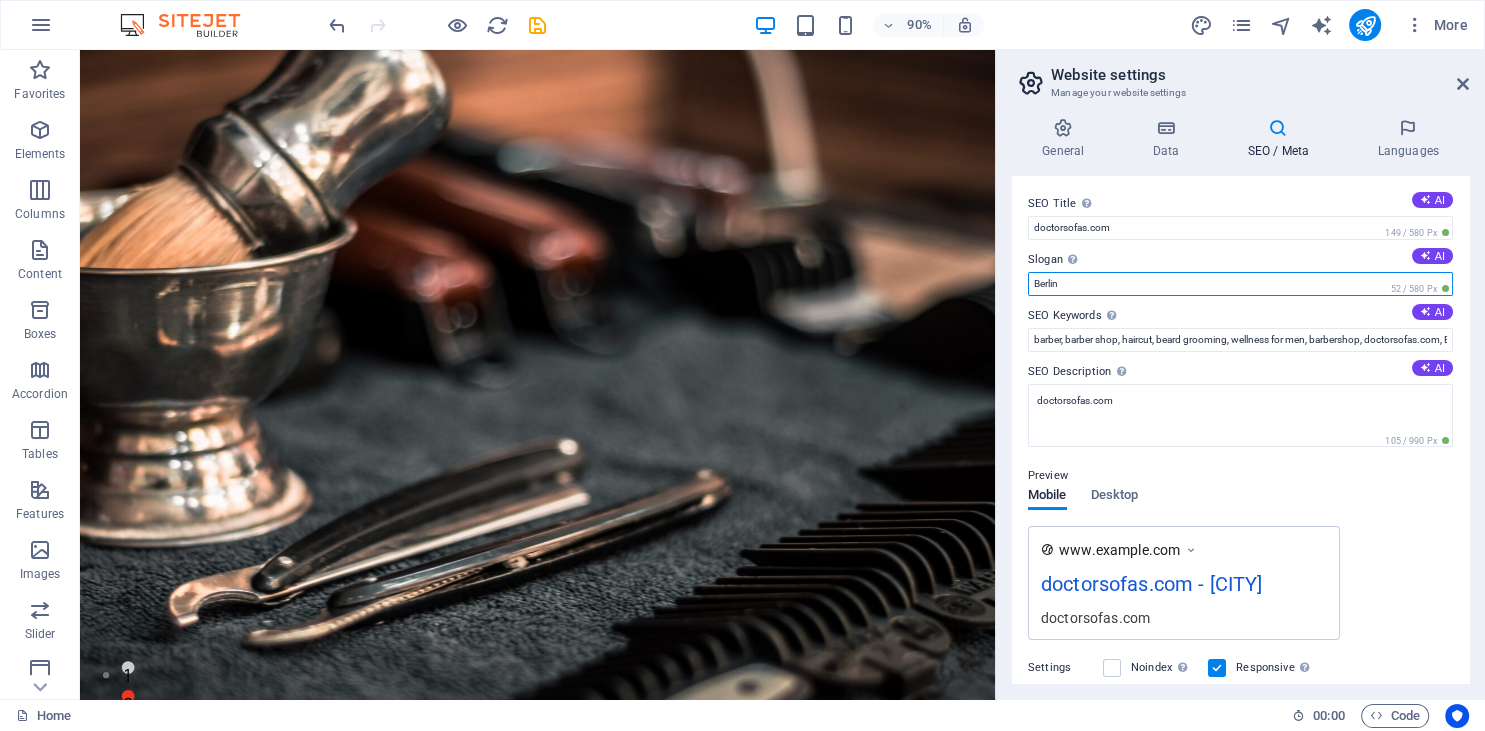 drag, startPoint x: 1062, startPoint y: 290, endPoint x: 1001, endPoint y: 290, distance: 61 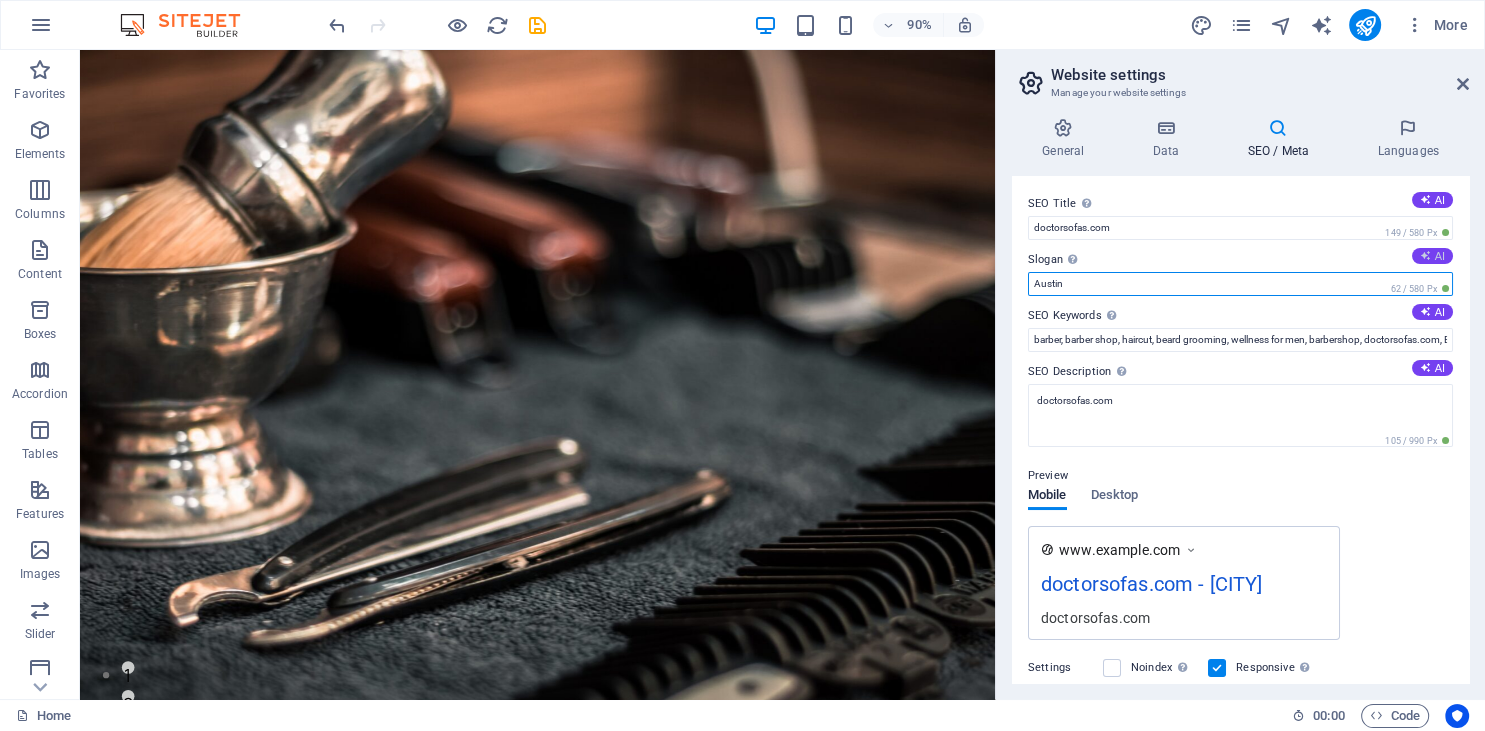 type on "Austin" 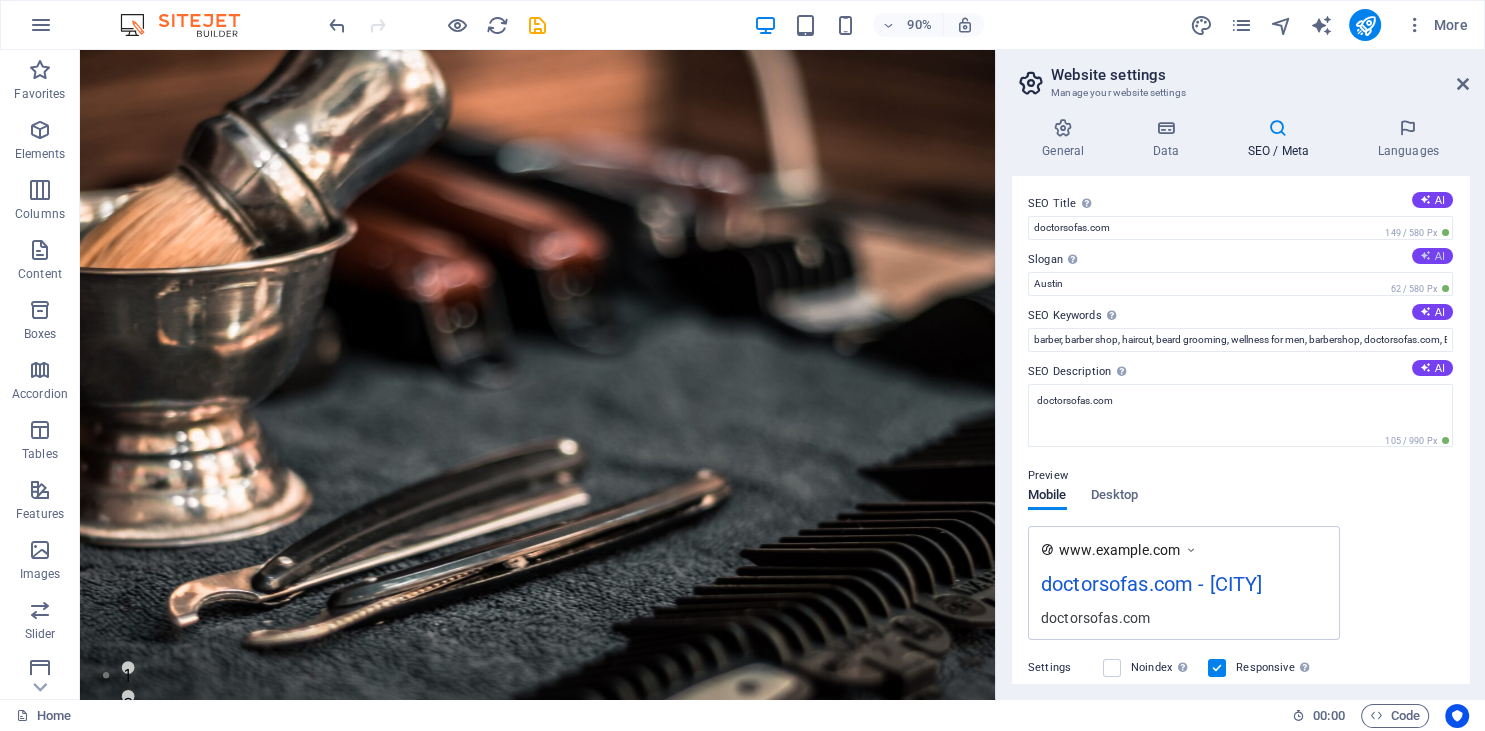 click on "AI" at bounding box center (1432, 256) 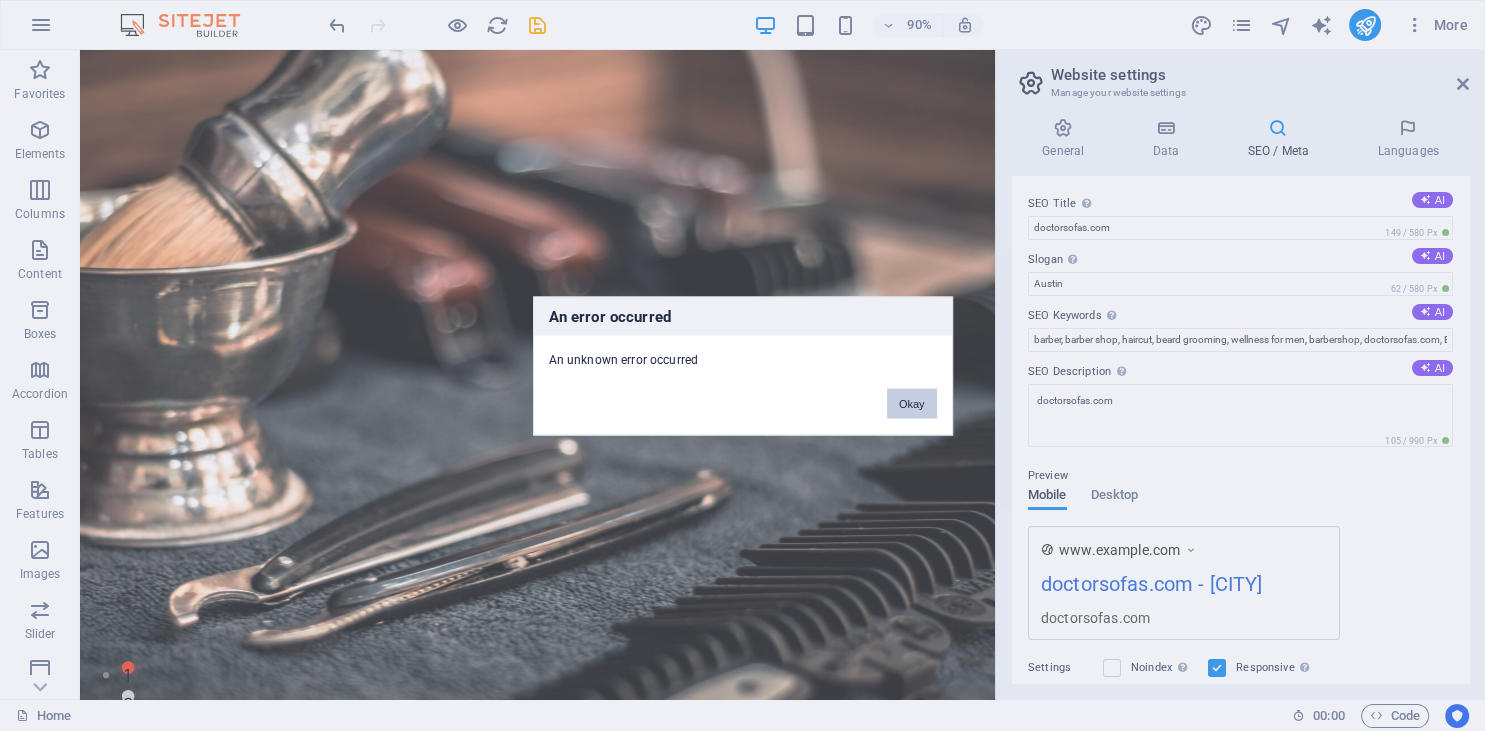 click on "Okay" at bounding box center (912, 403) 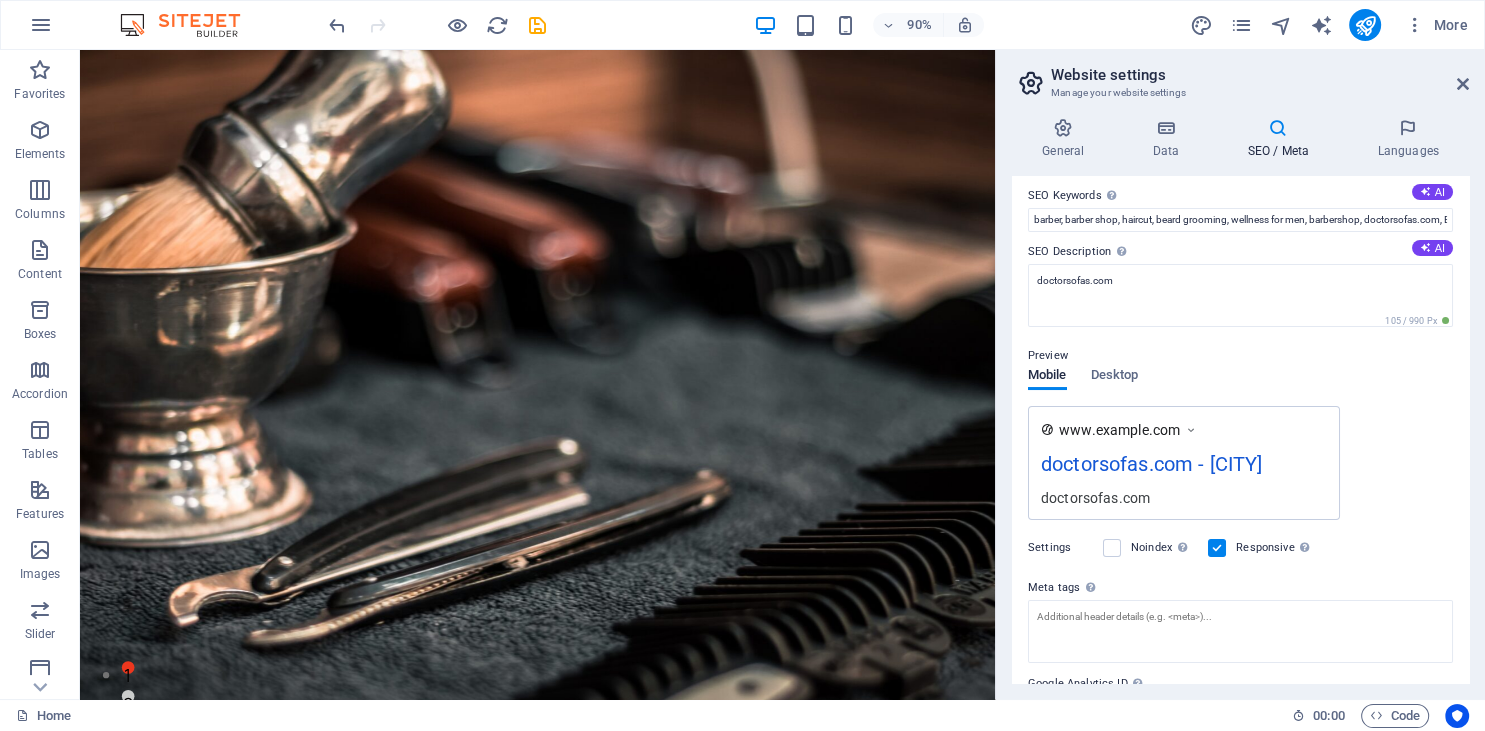 scroll, scrollTop: 182, scrollLeft: 0, axis: vertical 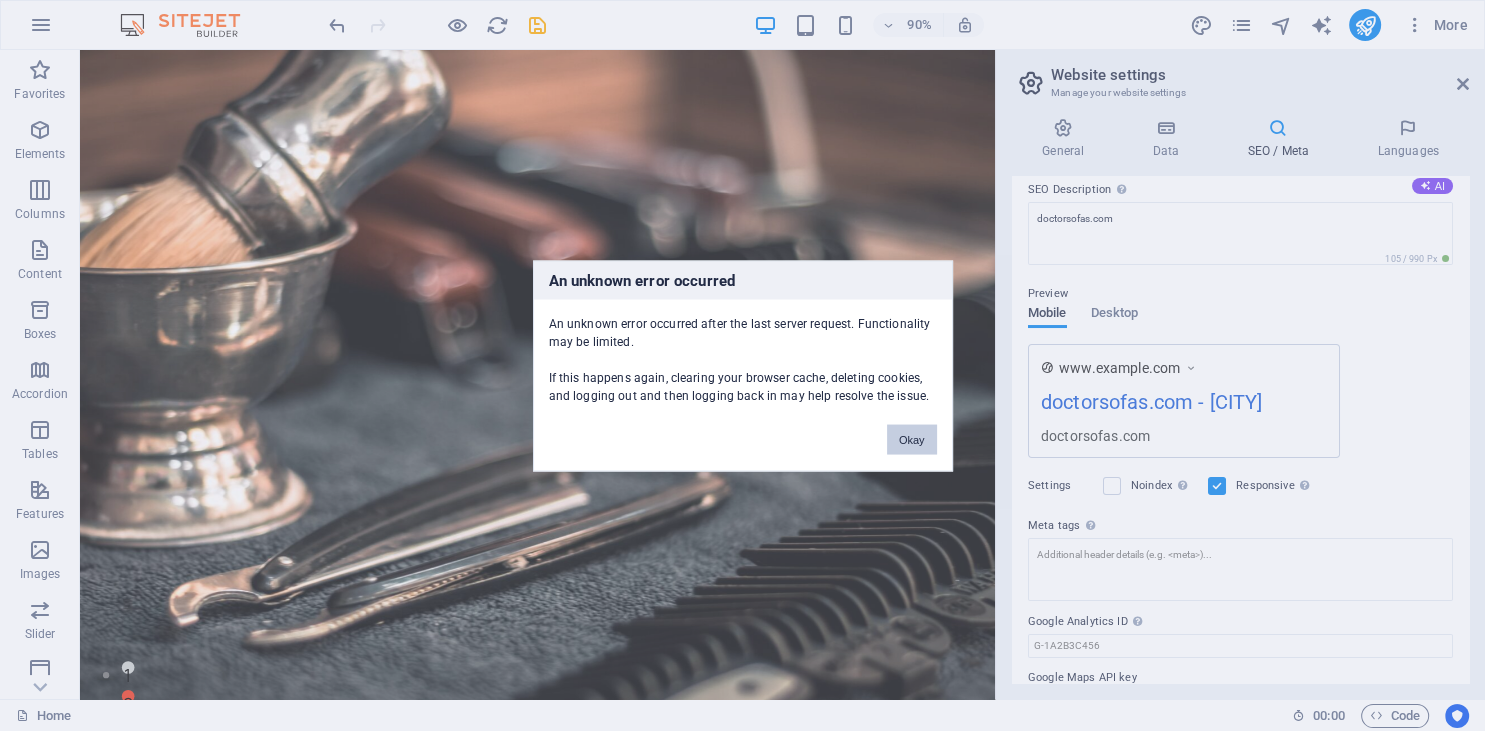 click on "Okay" at bounding box center (912, 439) 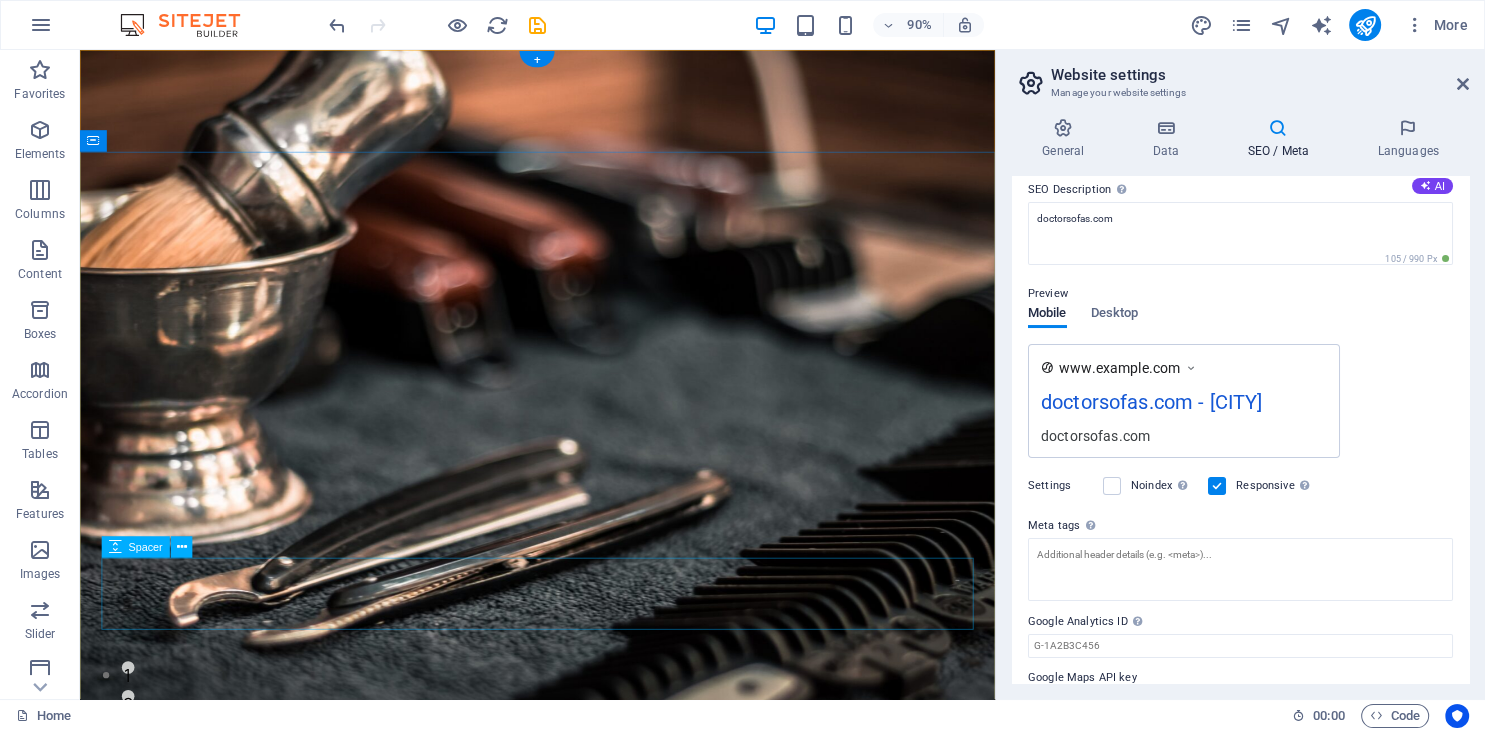 click at bounding box center (588, 1486) 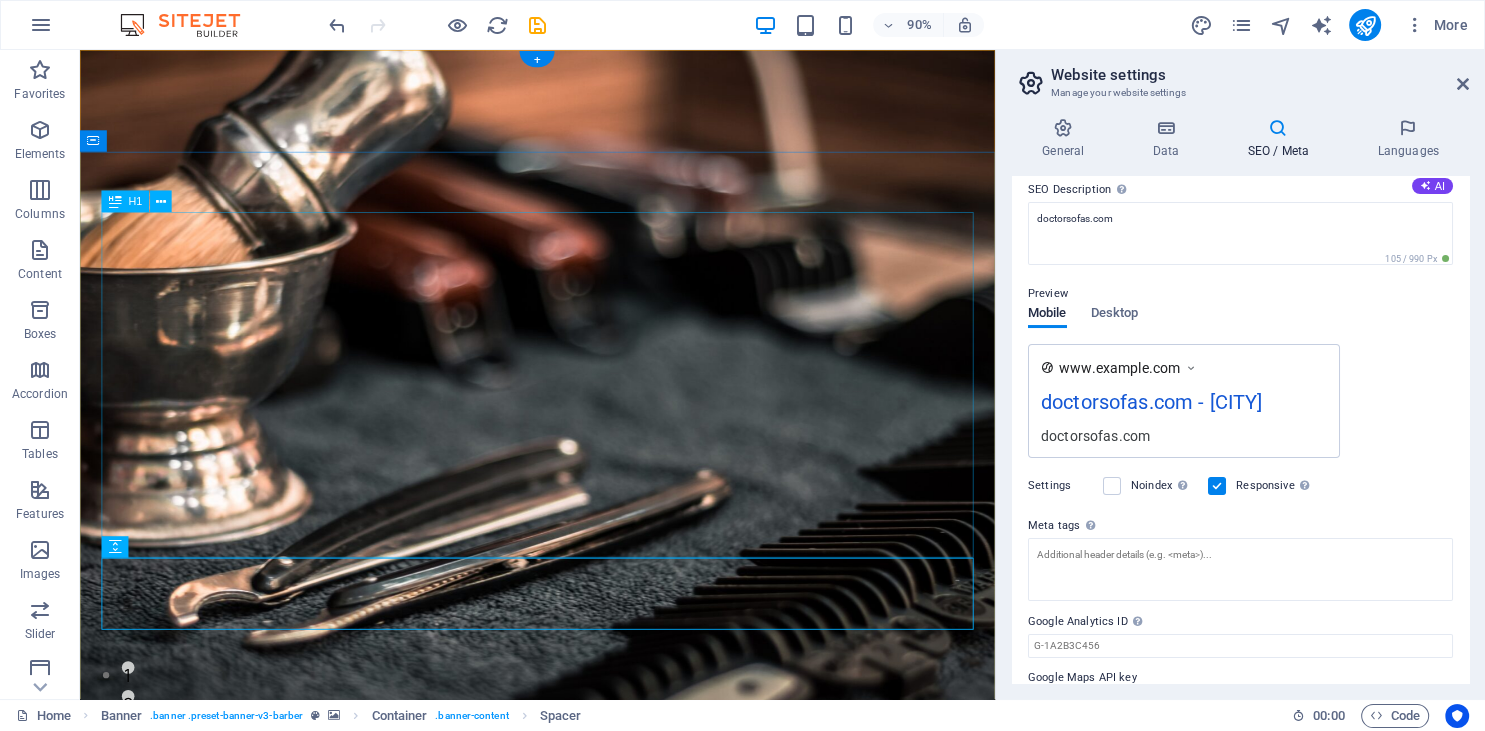 click on "Restaurant & Residential Repair and Restoration!" at bounding box center [588, 1254] 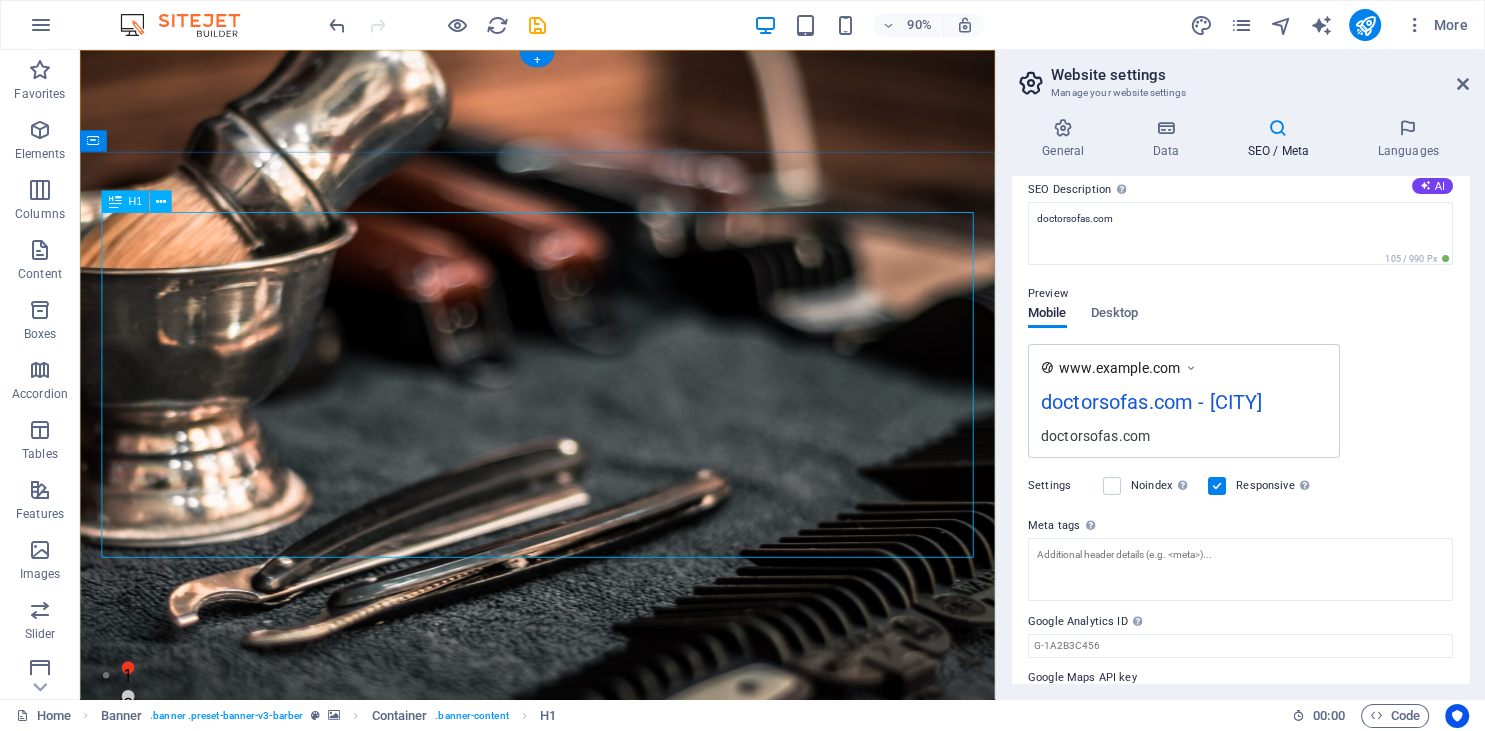 click on "Restaurant & Residential Repair and Restoration!" at bounding box center (588, 1254) 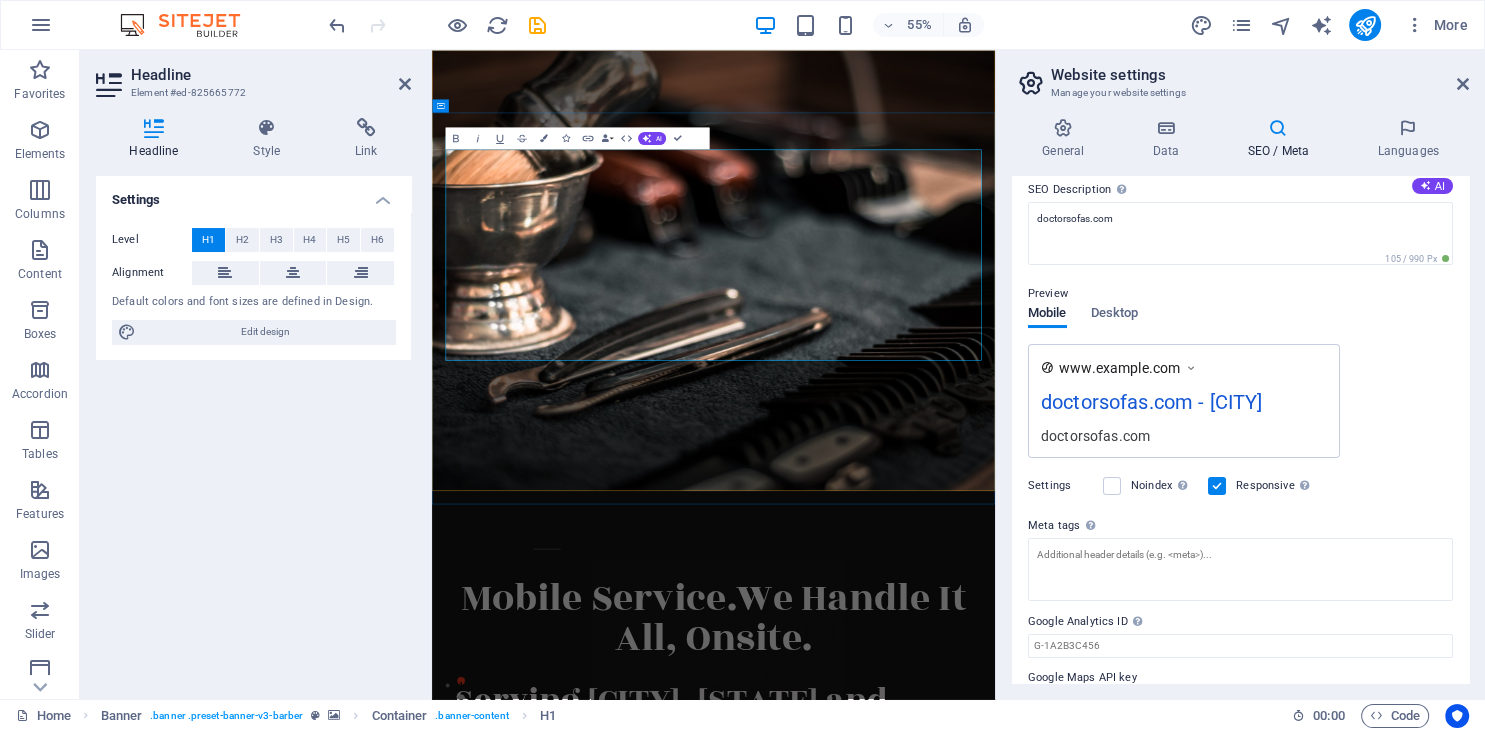 click on "Restaurant & Residential Repair and Restoration!" at bounding box center [944, 1254] 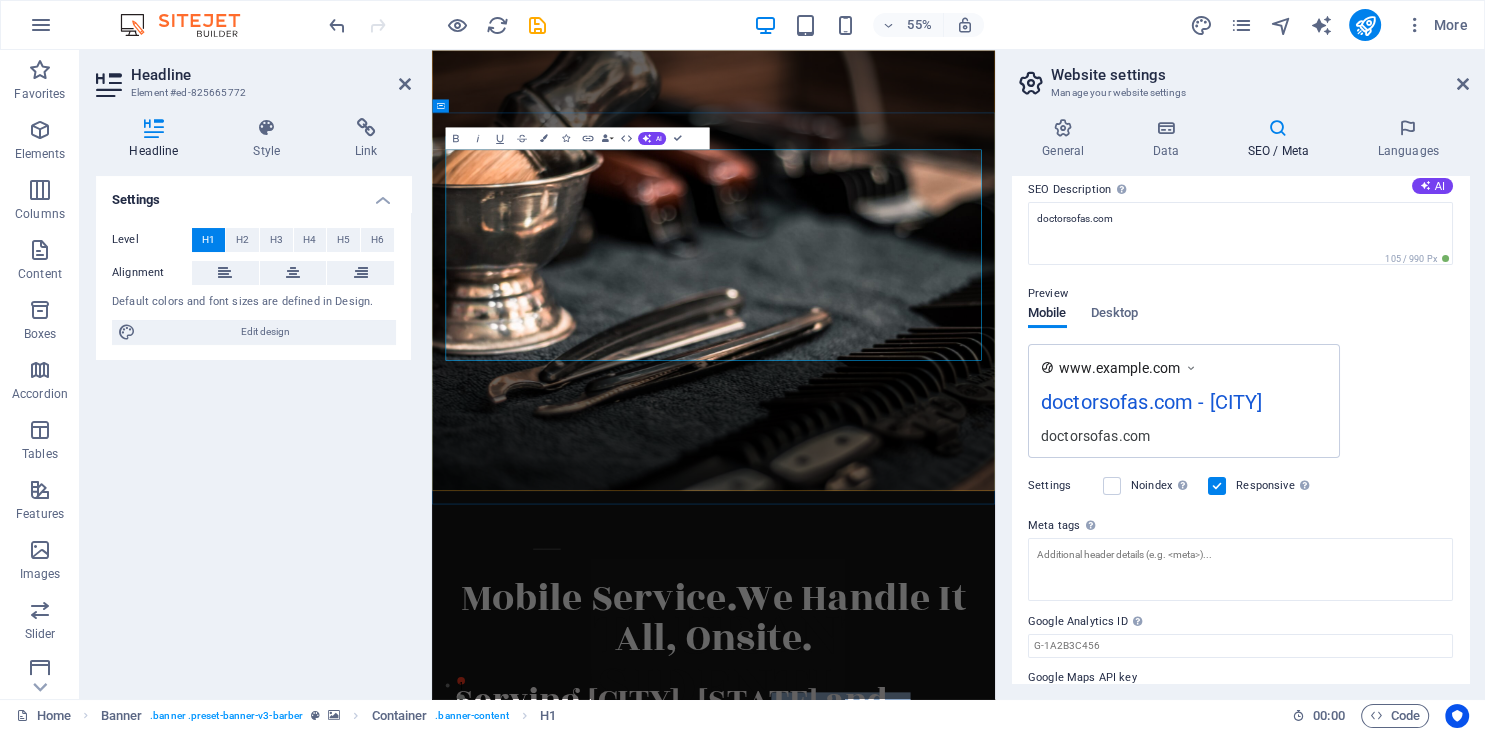 drag, startPoint x: 1065, startPoint y: 473, endPoint x: 1303, endPoint y: 574, distance: 258.544 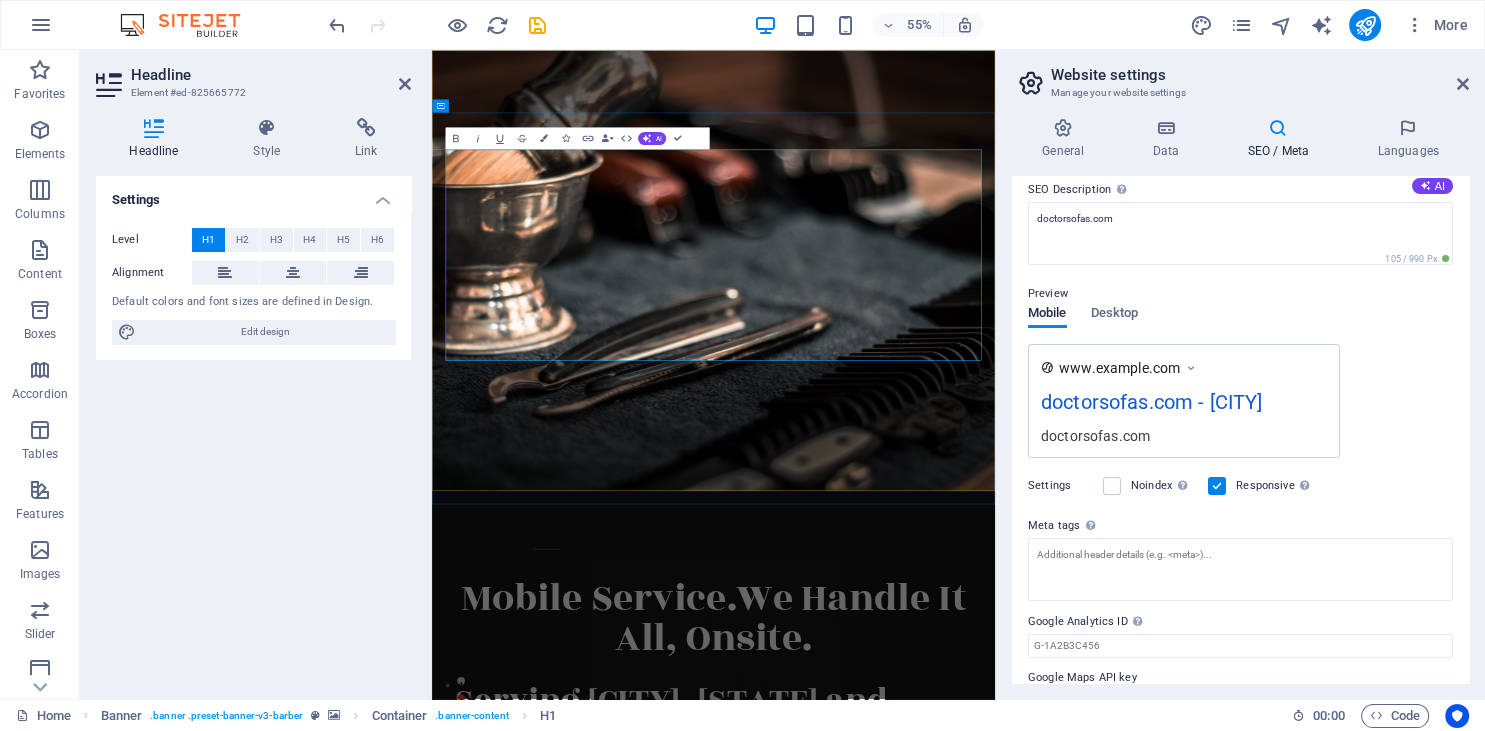 click on "Restaurant & Residential Repair All, Onsite!" at bounding box center [944, 1254] 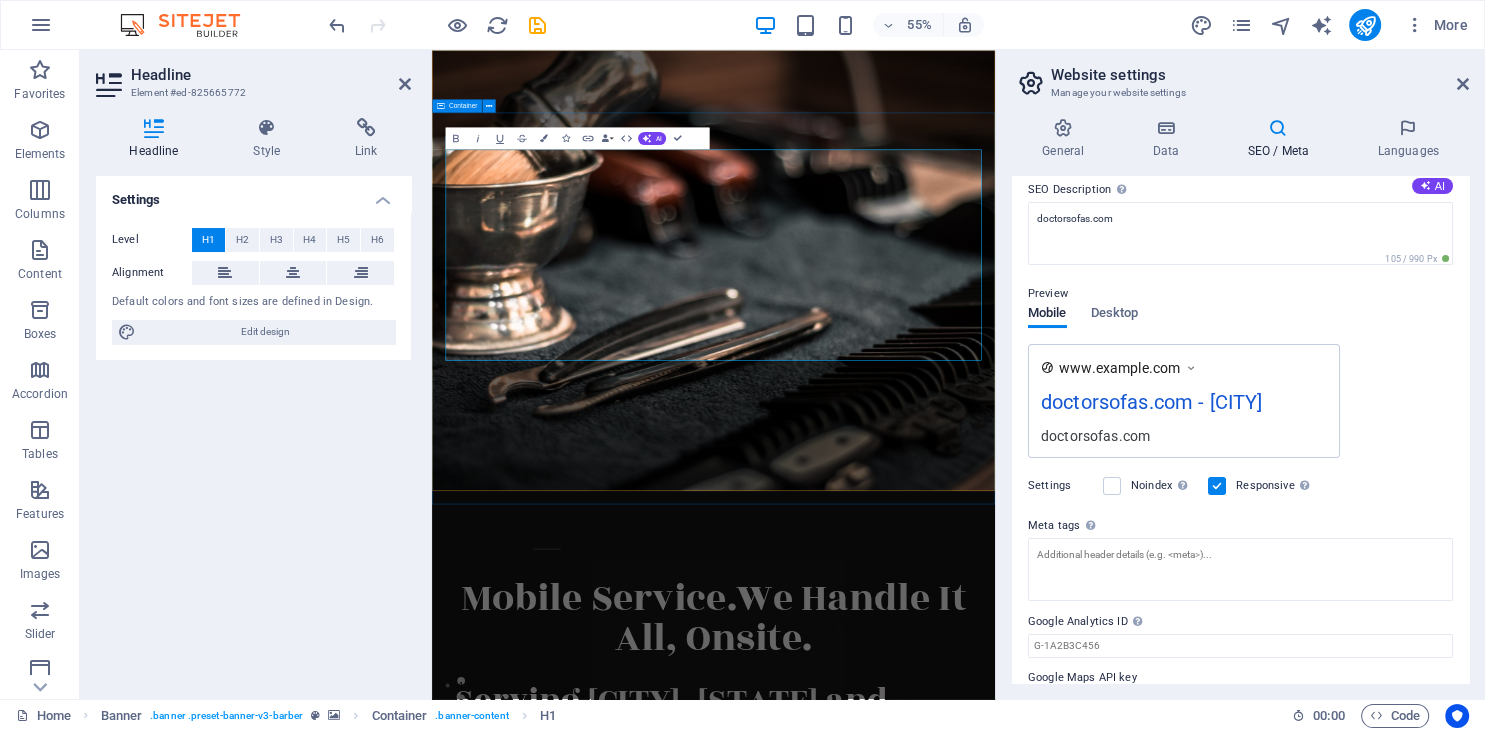 click on "Restaurant & Residential Repair  ‌All, Onsite! Book Now" at bounding box center (944, 1351) 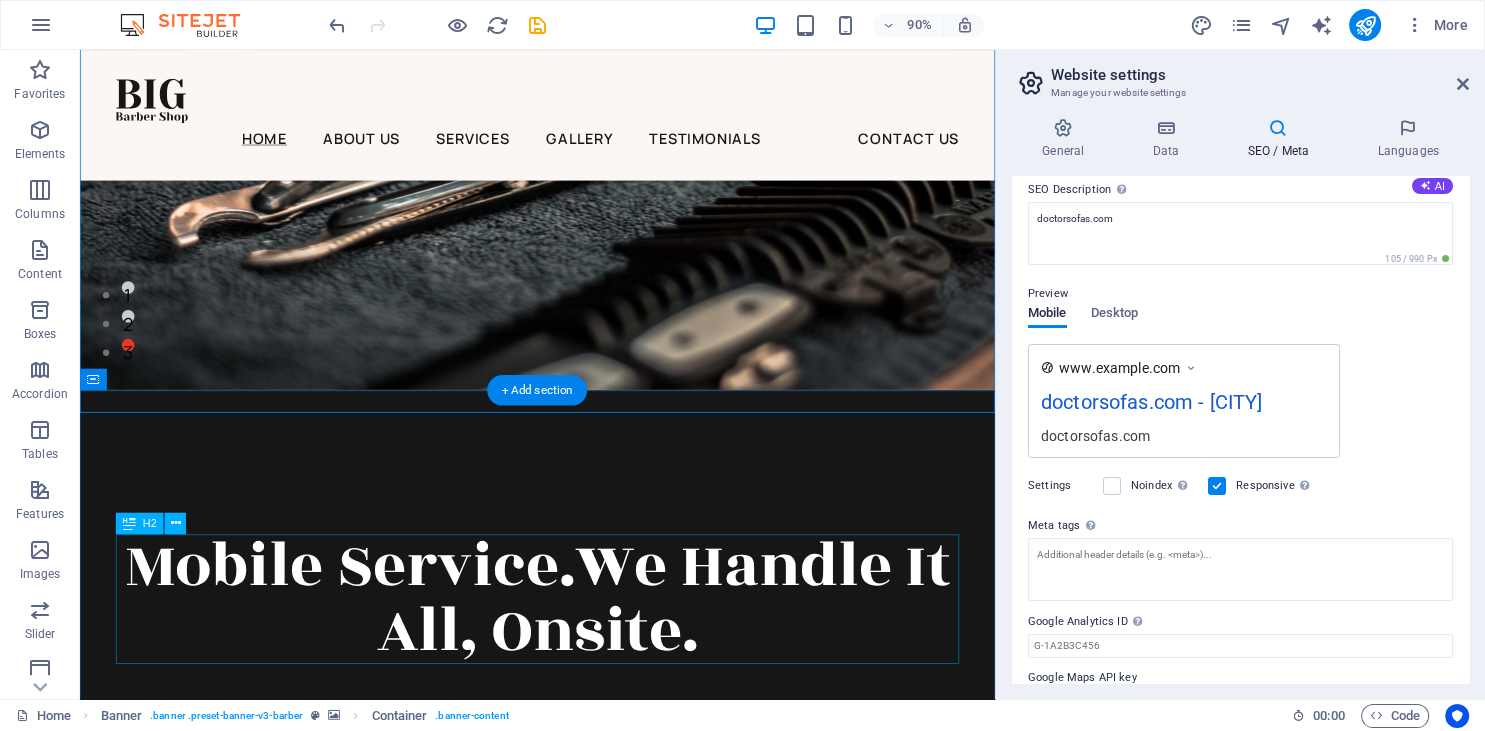 scroll, scrollTop: 0, scrollLeft: 0, axis: both 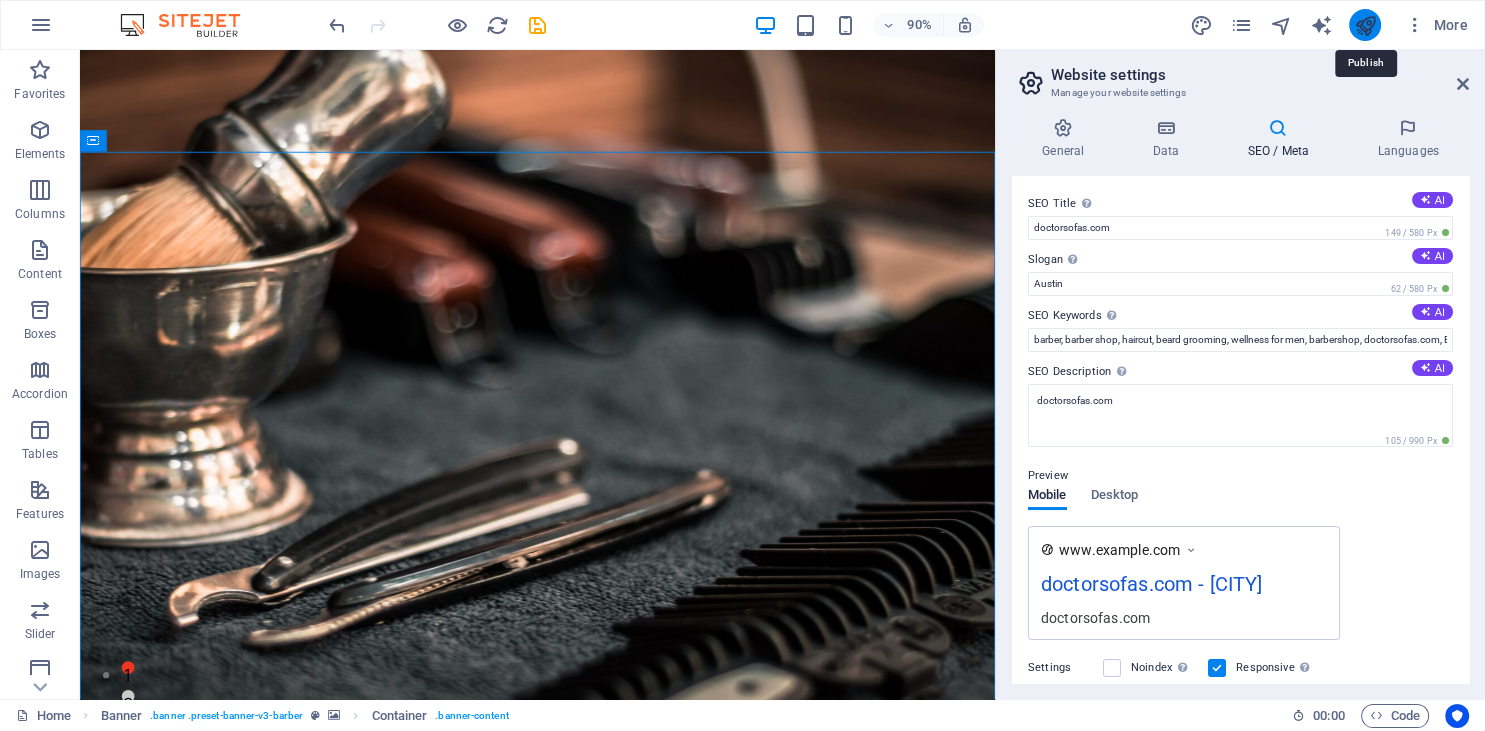 click at bounding box center (1364, 25) 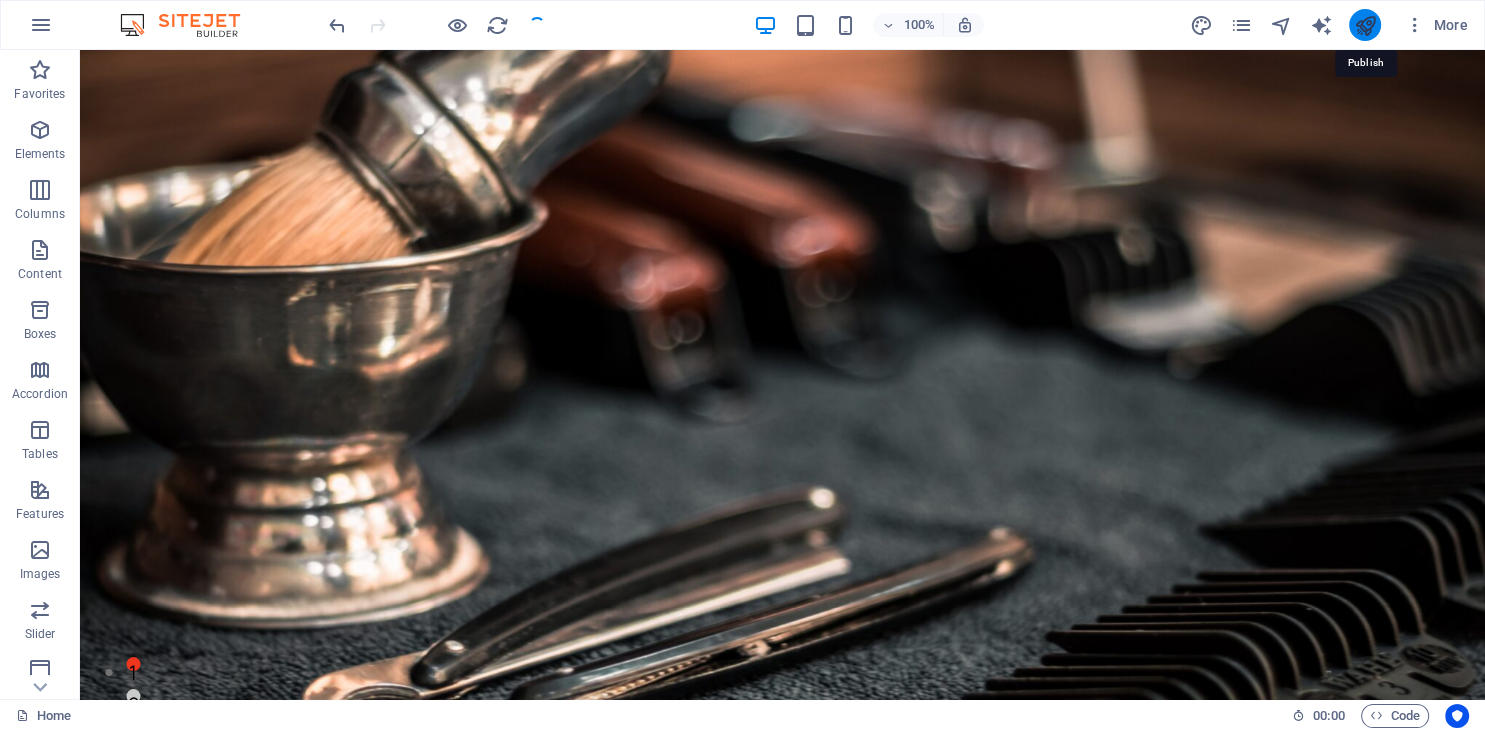 click at bounding box center (1364, 25) 